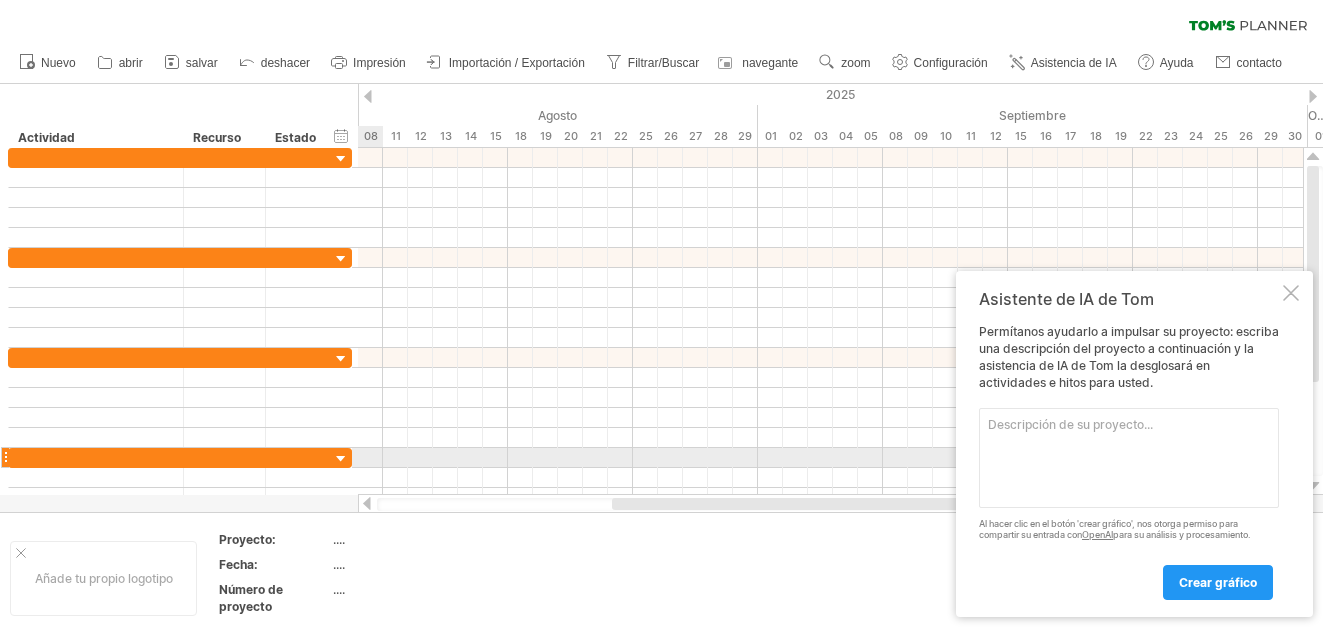 scroll, scrollTop: 0, scrollLeft: 0, axis: both 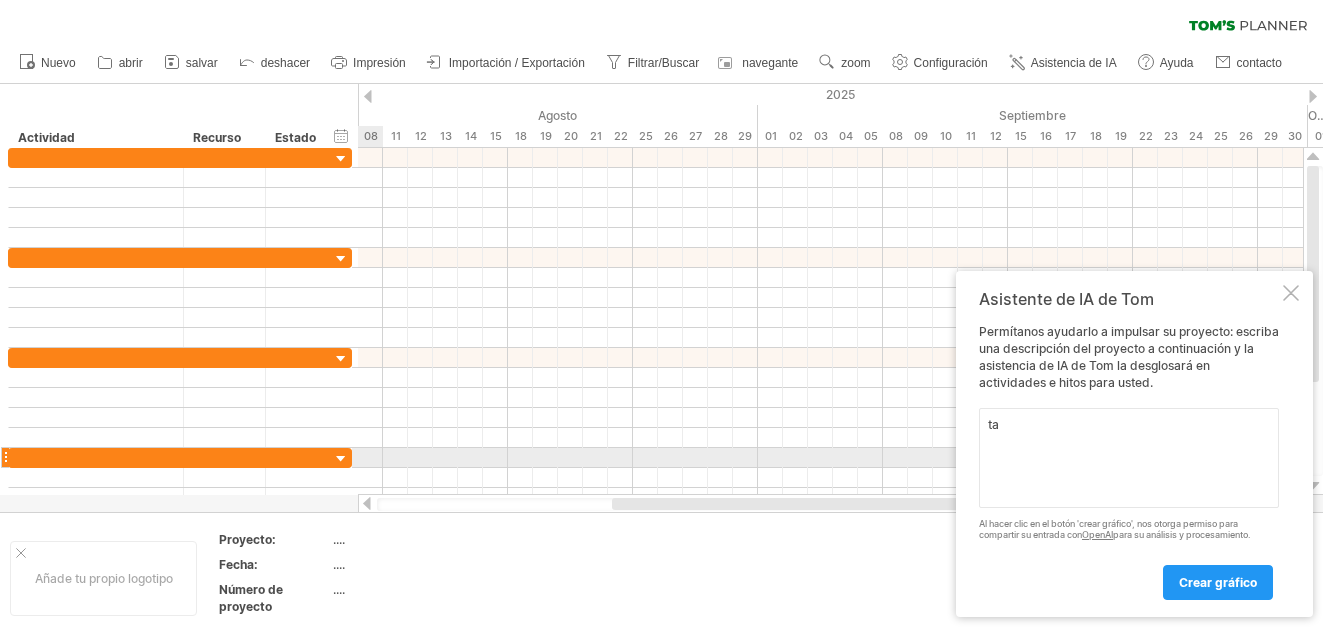 type on "t" 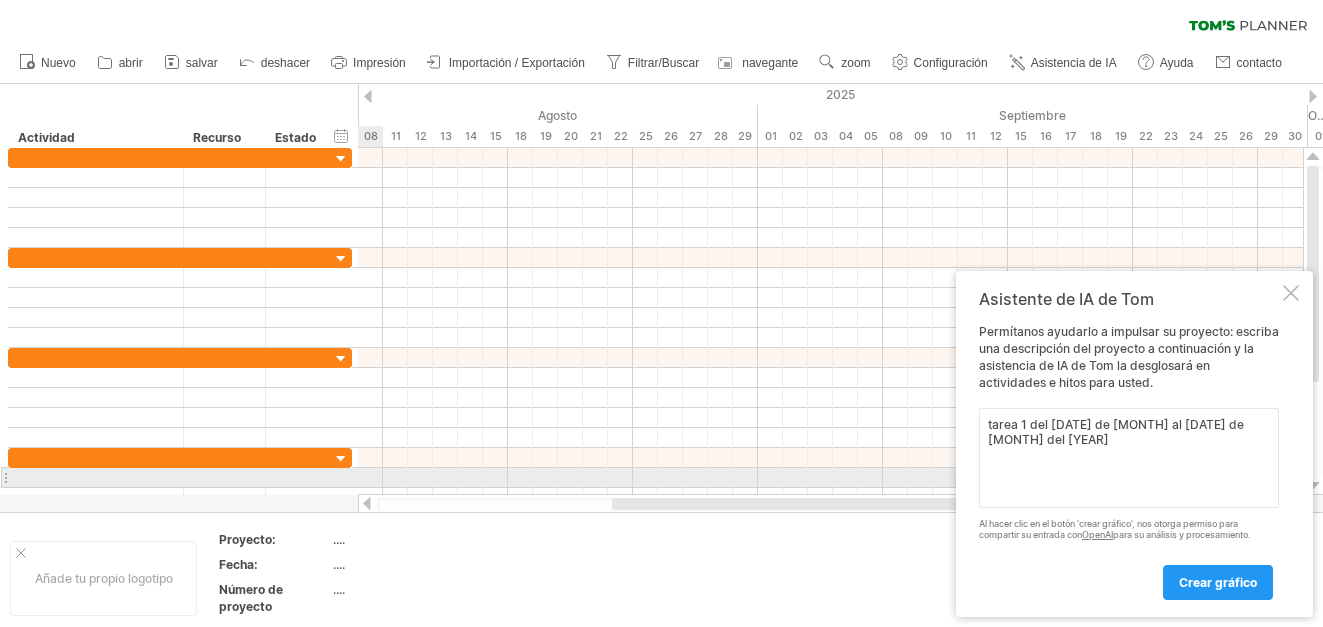 click on "tarea 1 del [DATE] de [MONTH] al [DATE] de [MONTH] del [YEAR]" at bounding box center (1129, 458) 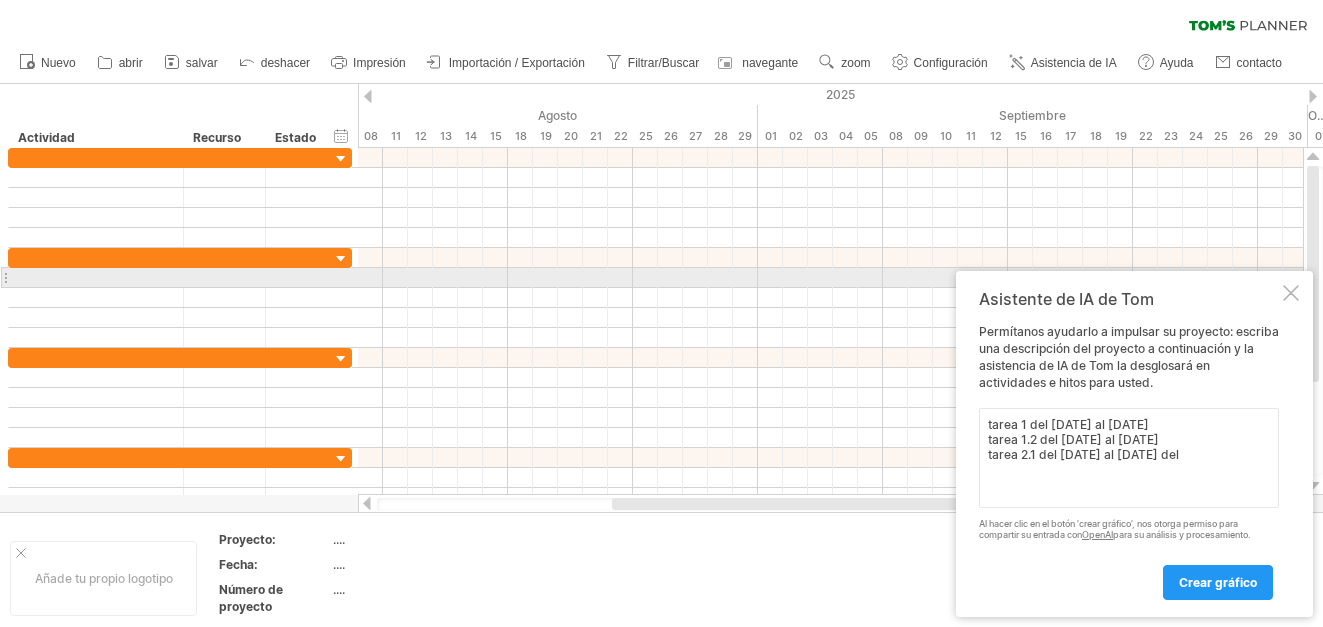 scroll, scrollTop: 16, scrollLeft: 0, axis: vertical 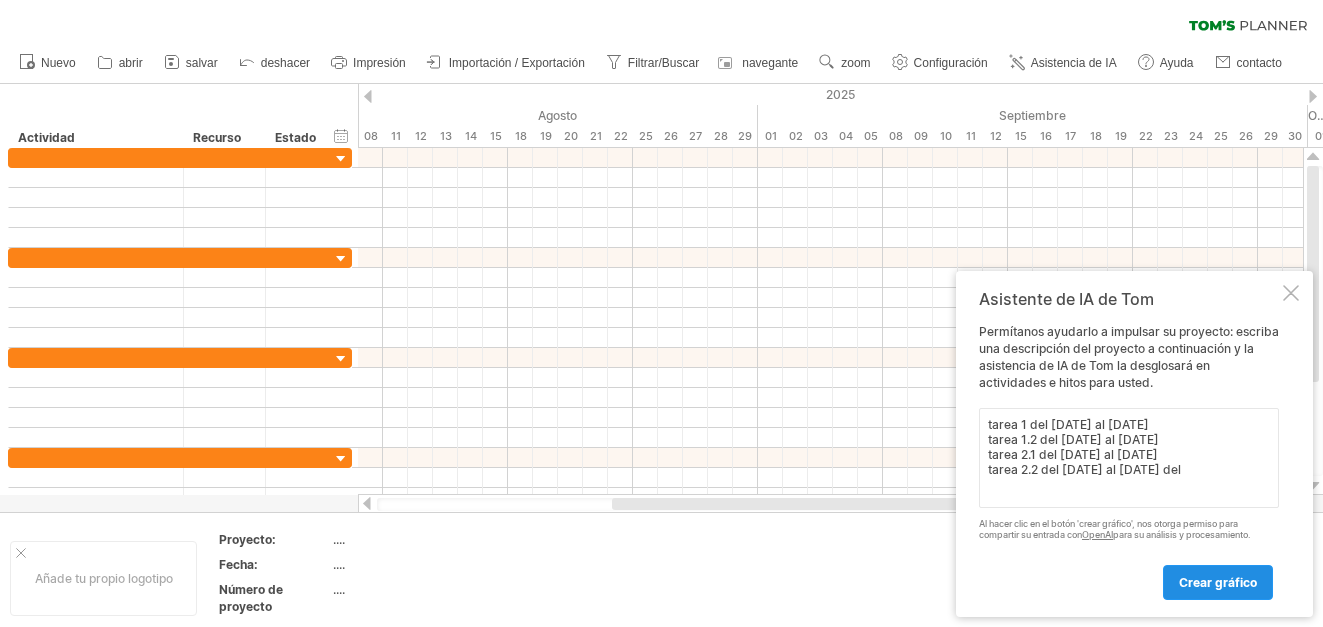 type on "tarea 1 del [DATE] al [DATE]
tarea 1.2 del [DATE] al [DATE]
tarea 2.1 del [DATE] al [DATE]
tarea 2.2 del [DATE] al [DATE] del" 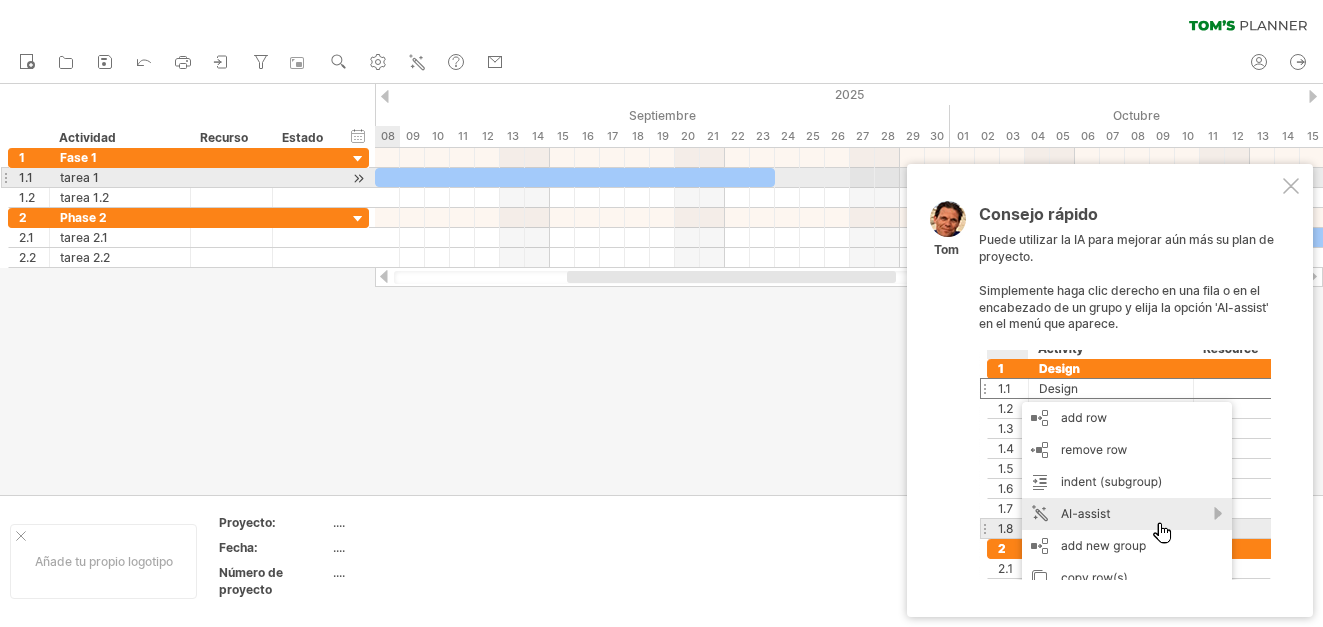 click at bounding box center (1291, 186) 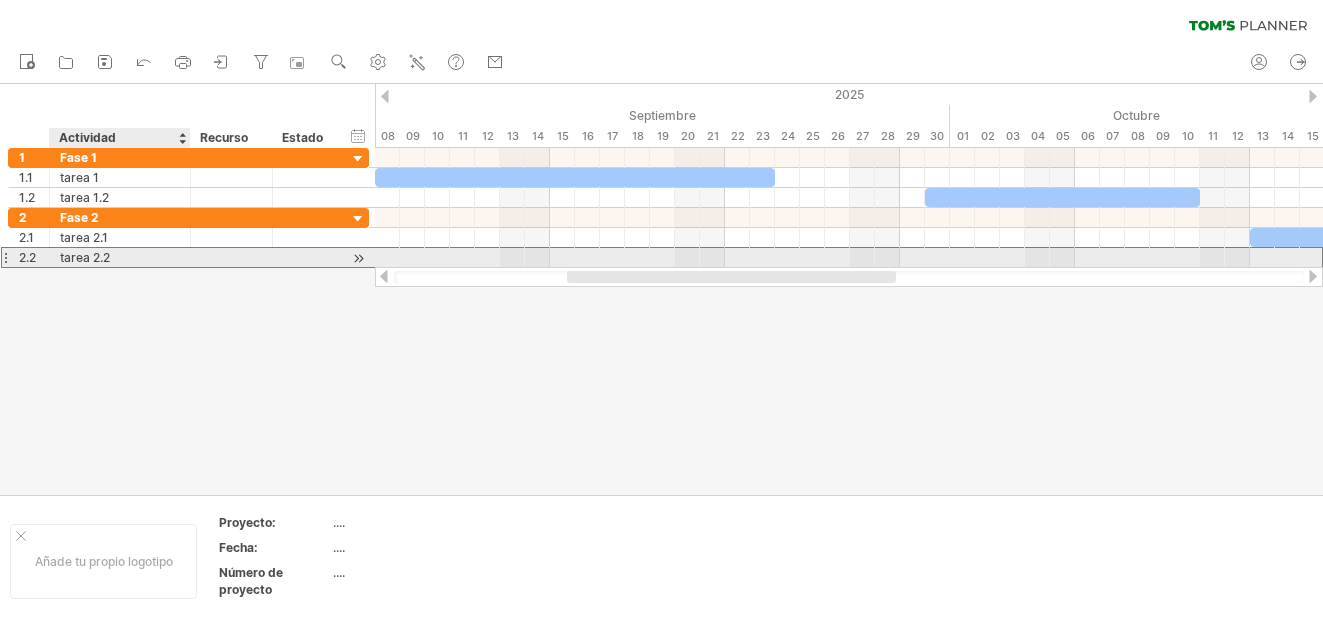click on "tarea 2.2" at bounding box center [120, 257] 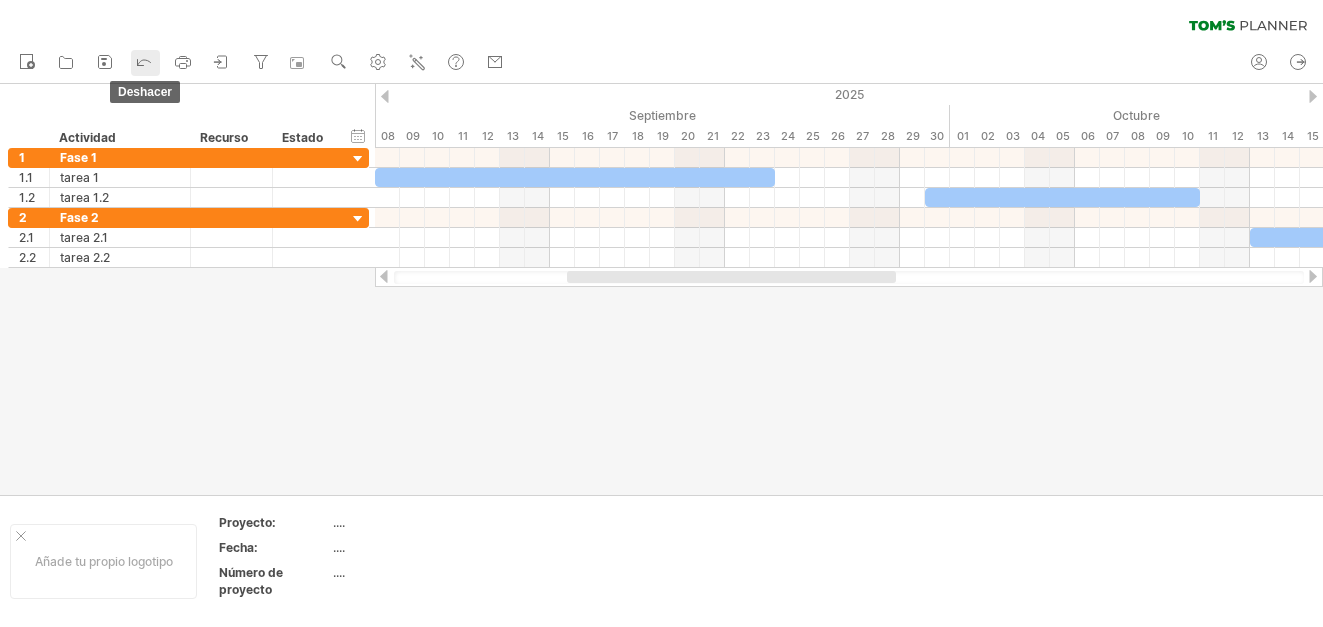 click 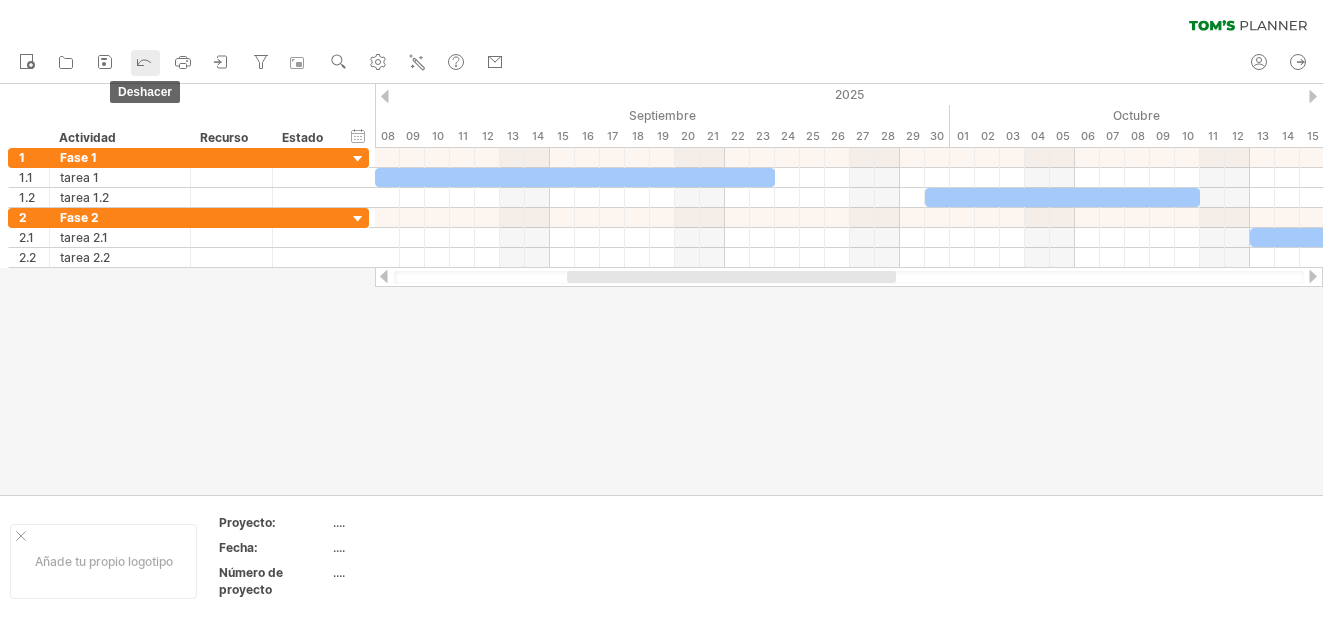 click 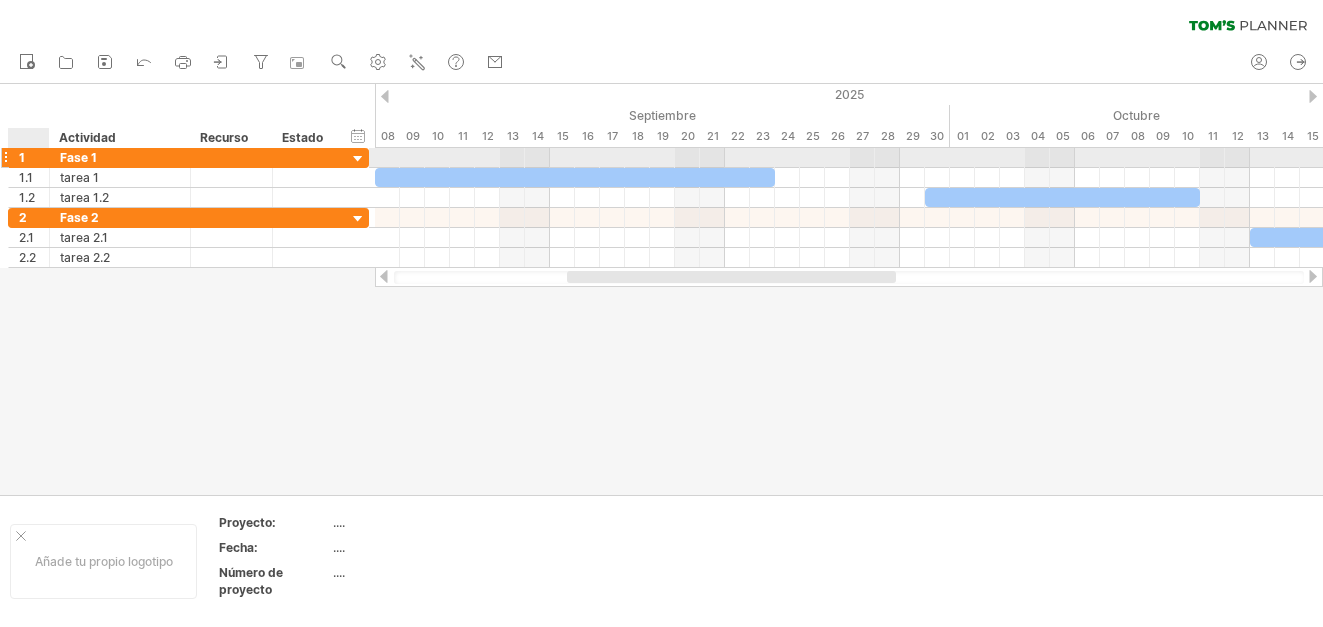 click on "1" at bounding box center (34, 157) 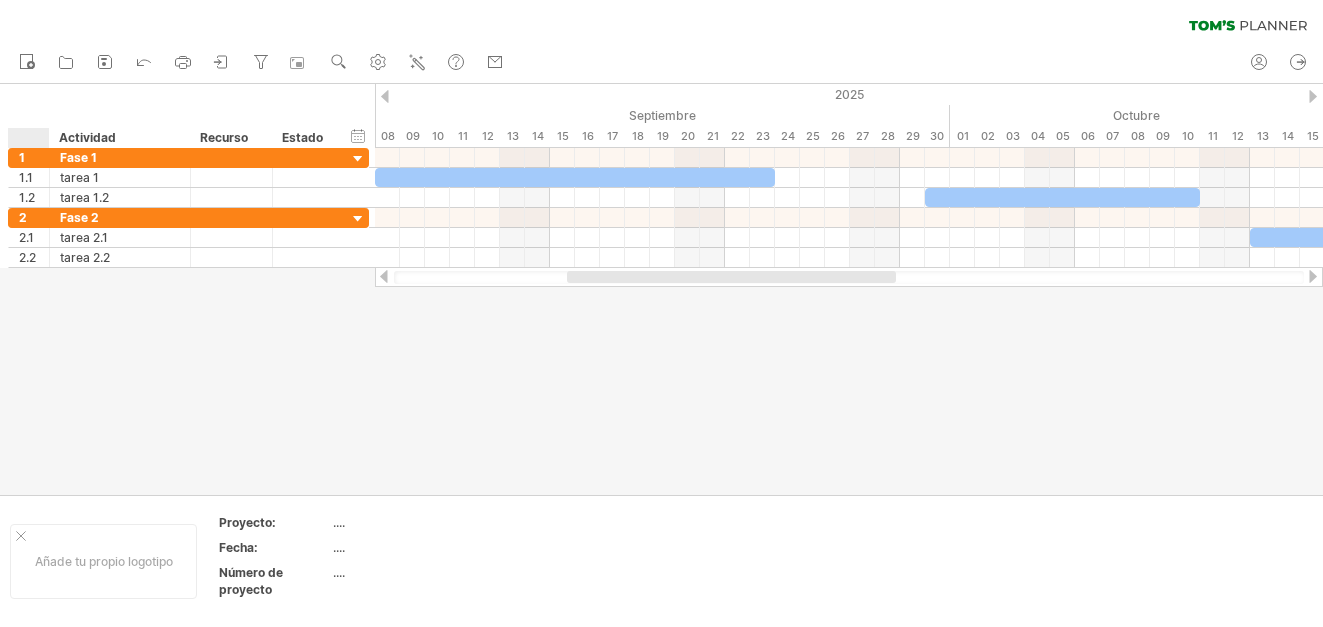 click at bounding box center [33, 138] 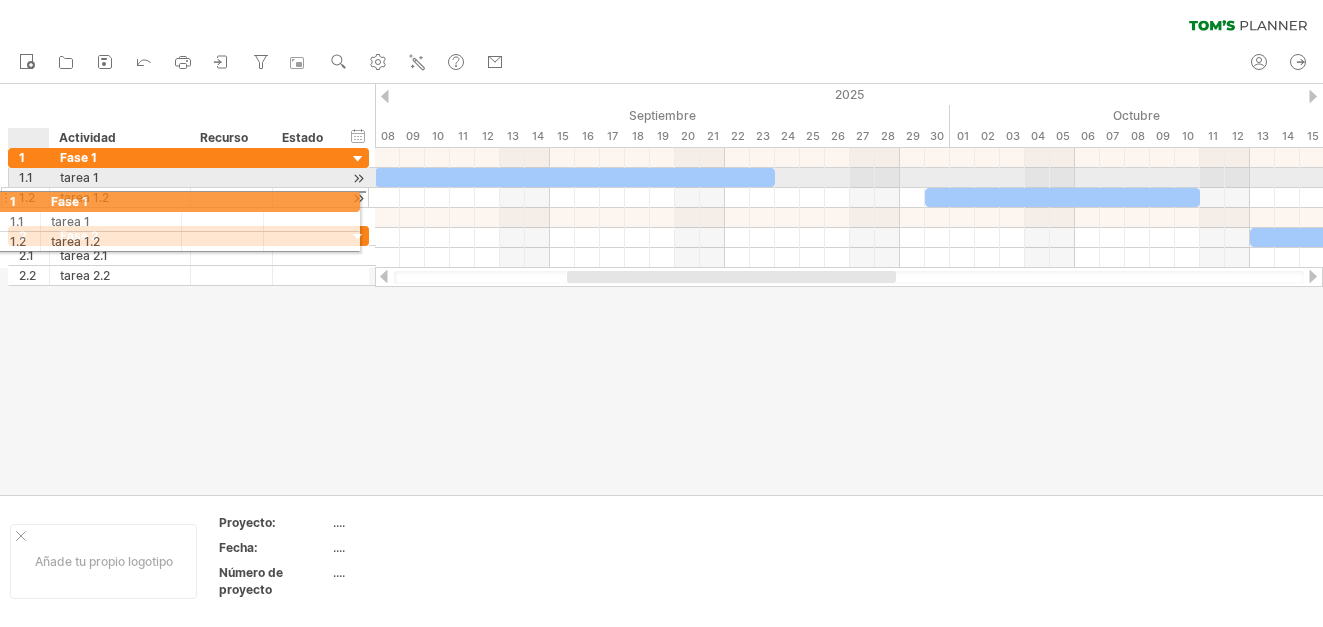 drag, startPoint x: 34, startPoint y: 137, endPoint x: 20, endPoint y: 205, distance: 69.426216 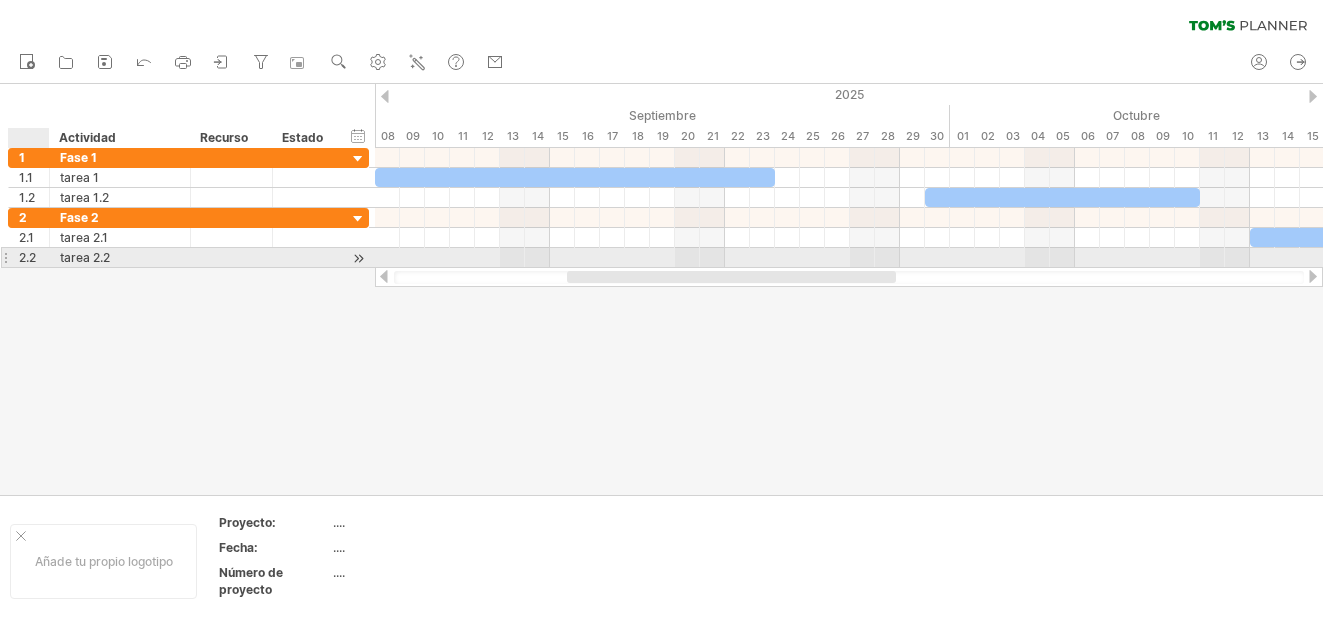 drag, startPoint x: 20, startPoint y: 146, endPoint x: 30, endPoint y: 266, distance: 120.41595 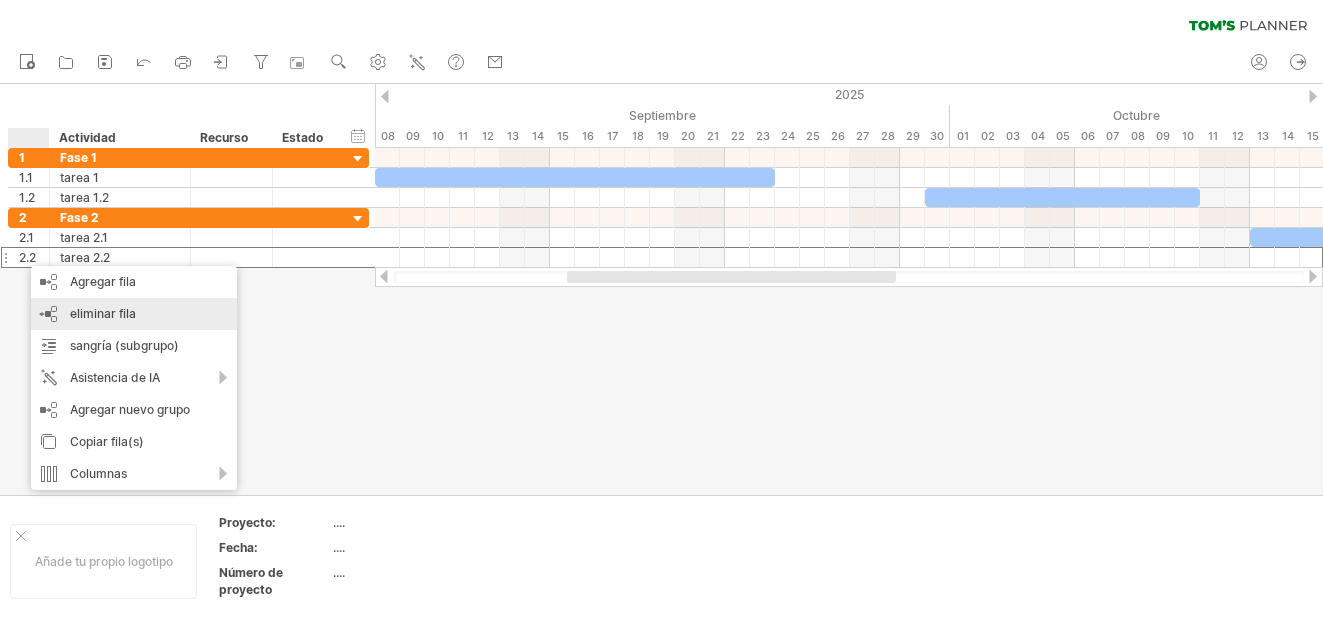 click on "eliminar fila remove selected rows" at bounding box center (134, 314) 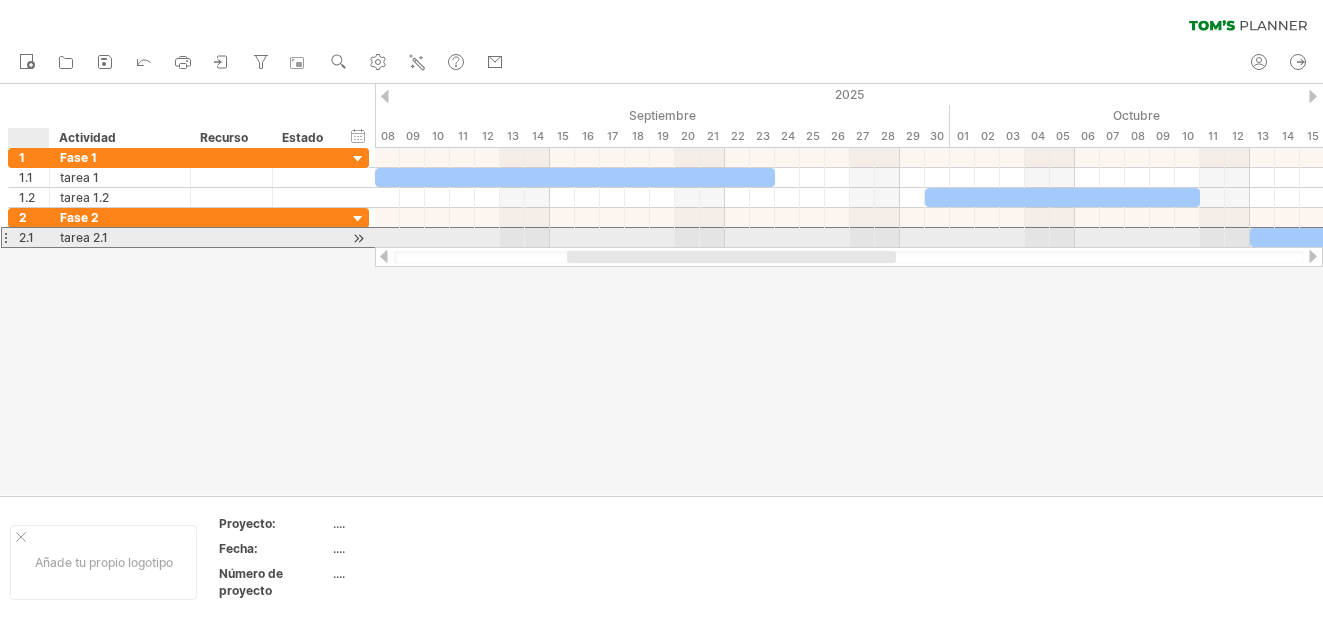 click on "2.1" at bounding box center [34, 237] 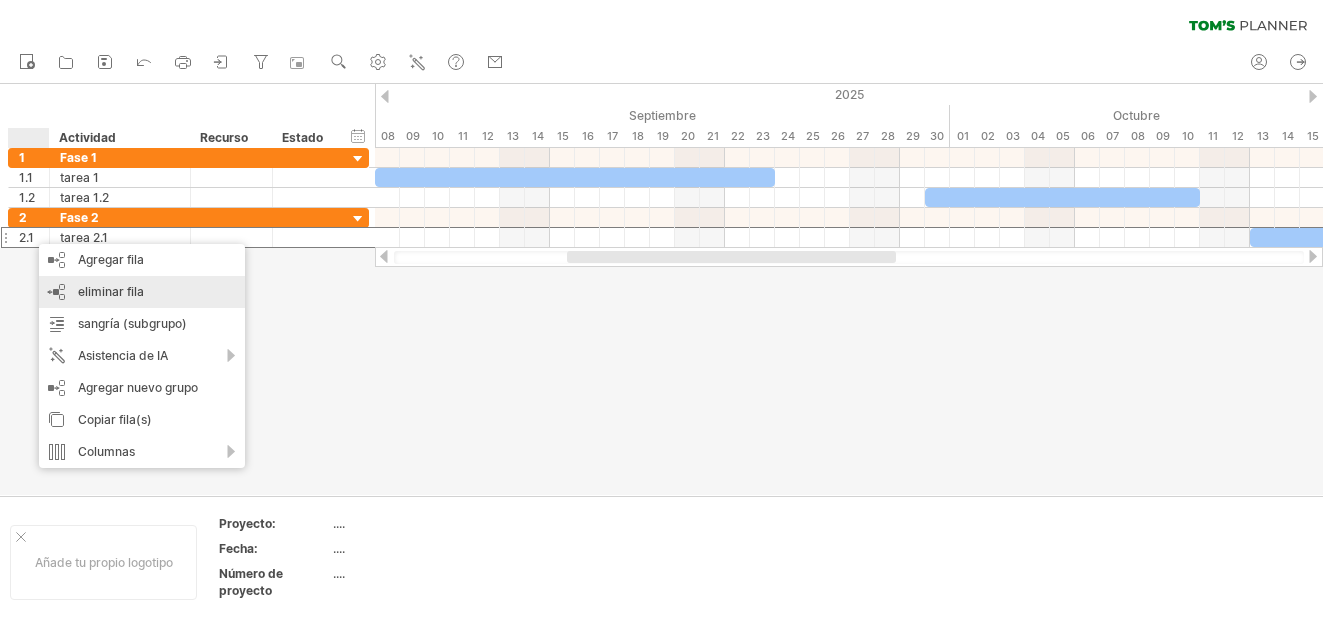click on "eliminar fila remove selected rows" at bounding box center (142, 292) 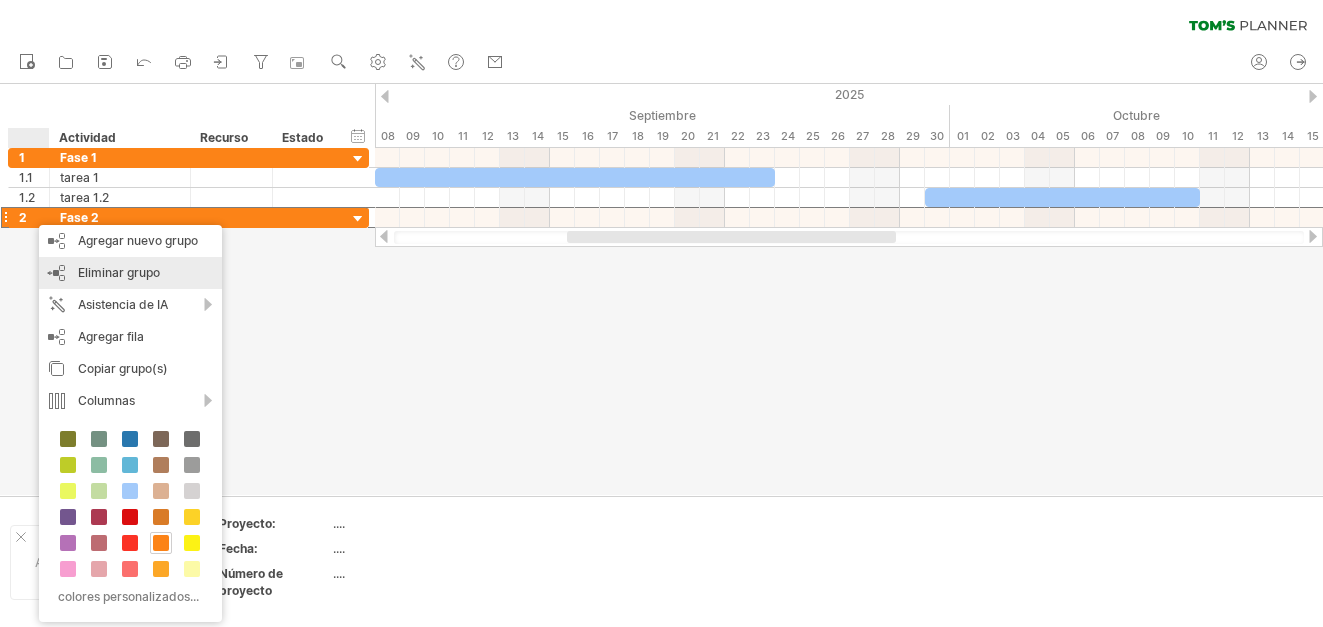 click on "Eliminar grupo remove selected groups" at bounding box center (130, 273) 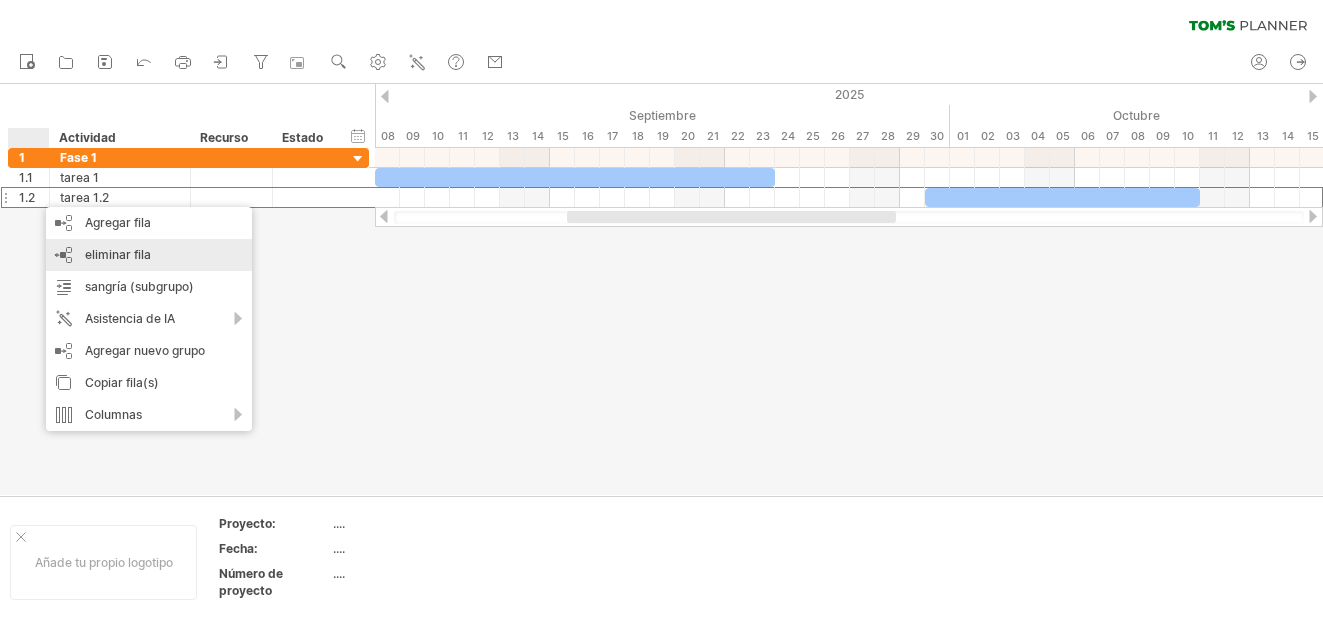 click on "eliminar fila remove selected rows" at bounding box center (149, 255) 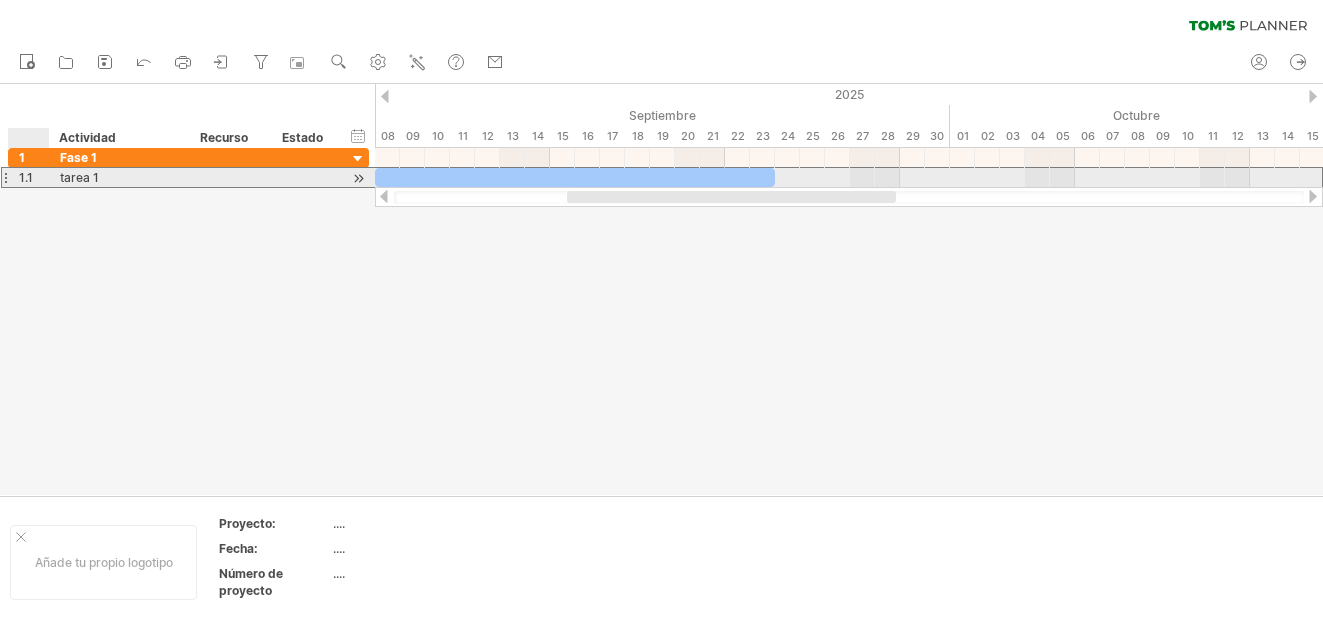 click on "1.1" at bounding box center (34, 177) 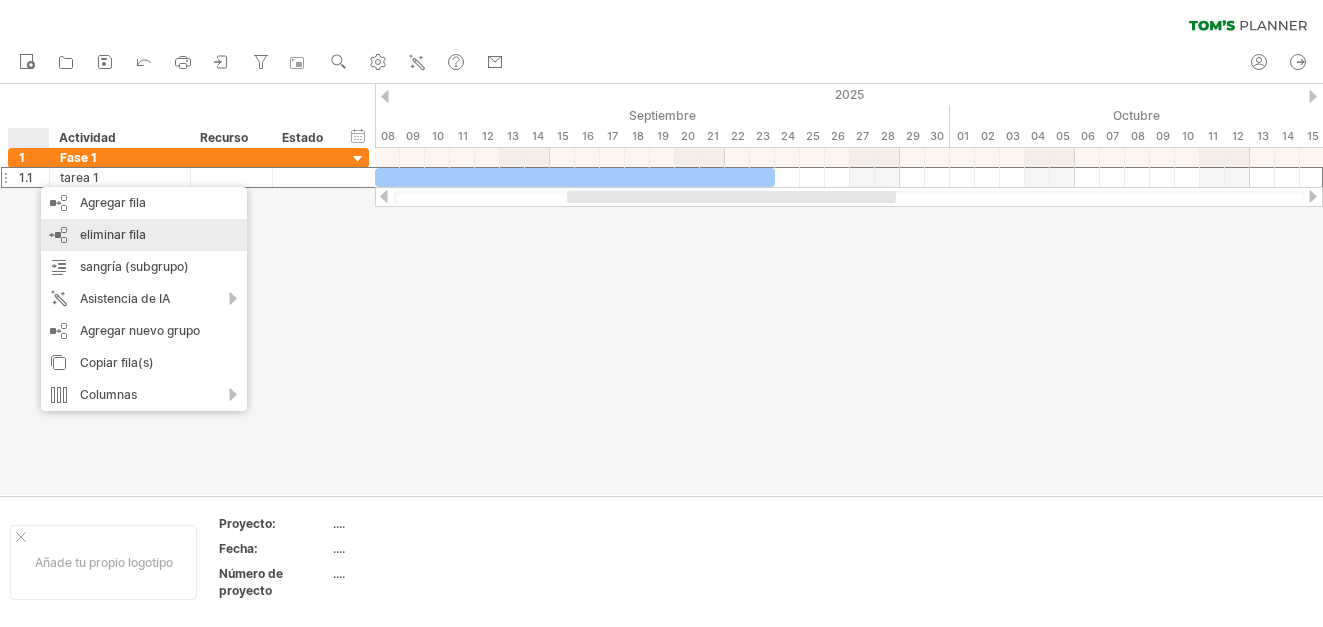 click on "eliminar fila remove selected rows" at bounding box center (144, 235) 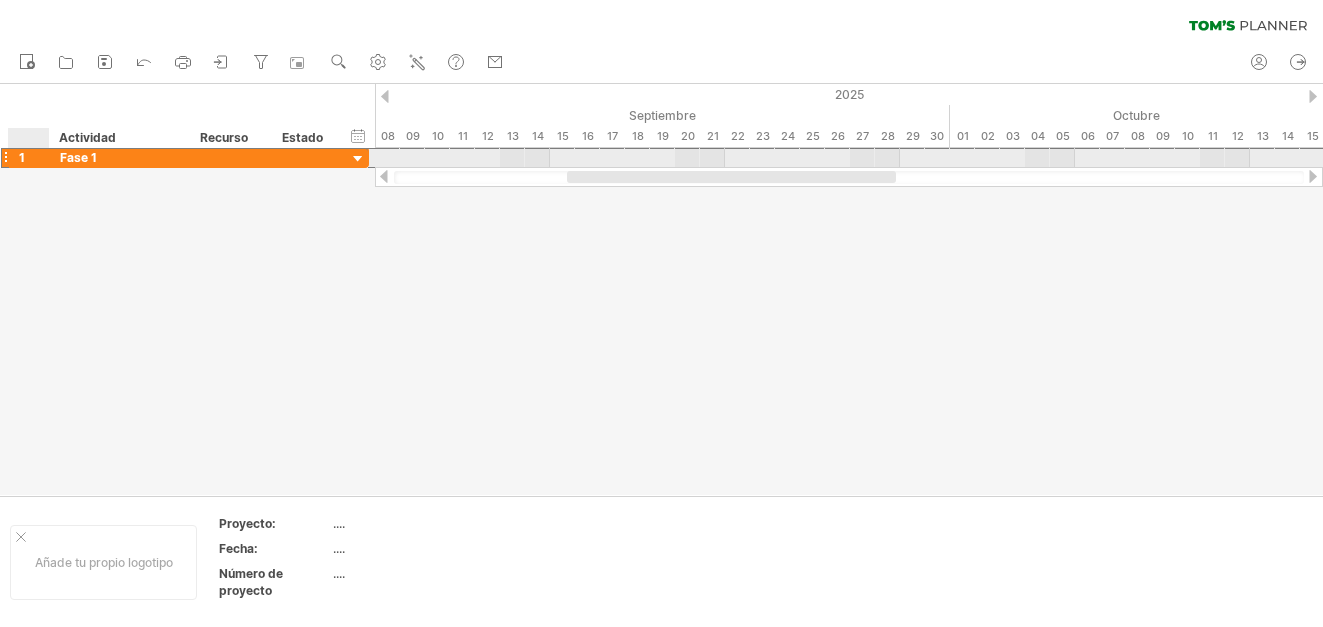 click on "1" at bounding box center (34, 157) 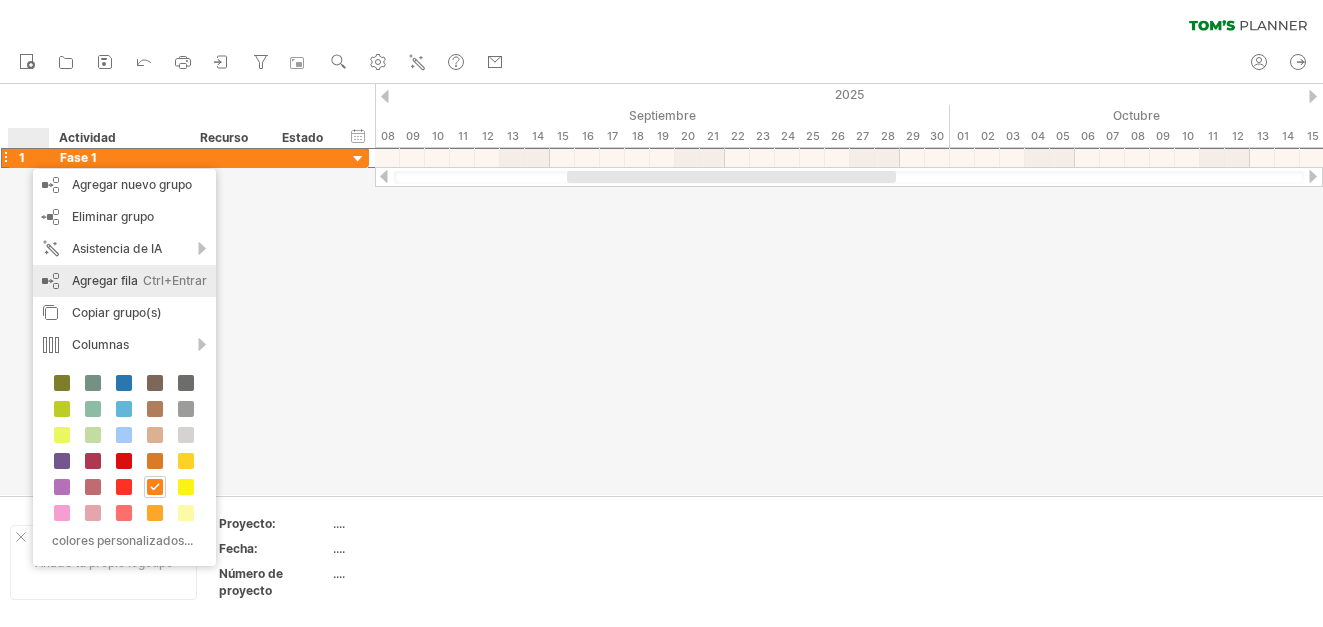 click on "Agregar fila" at bounding box center [105, 280] 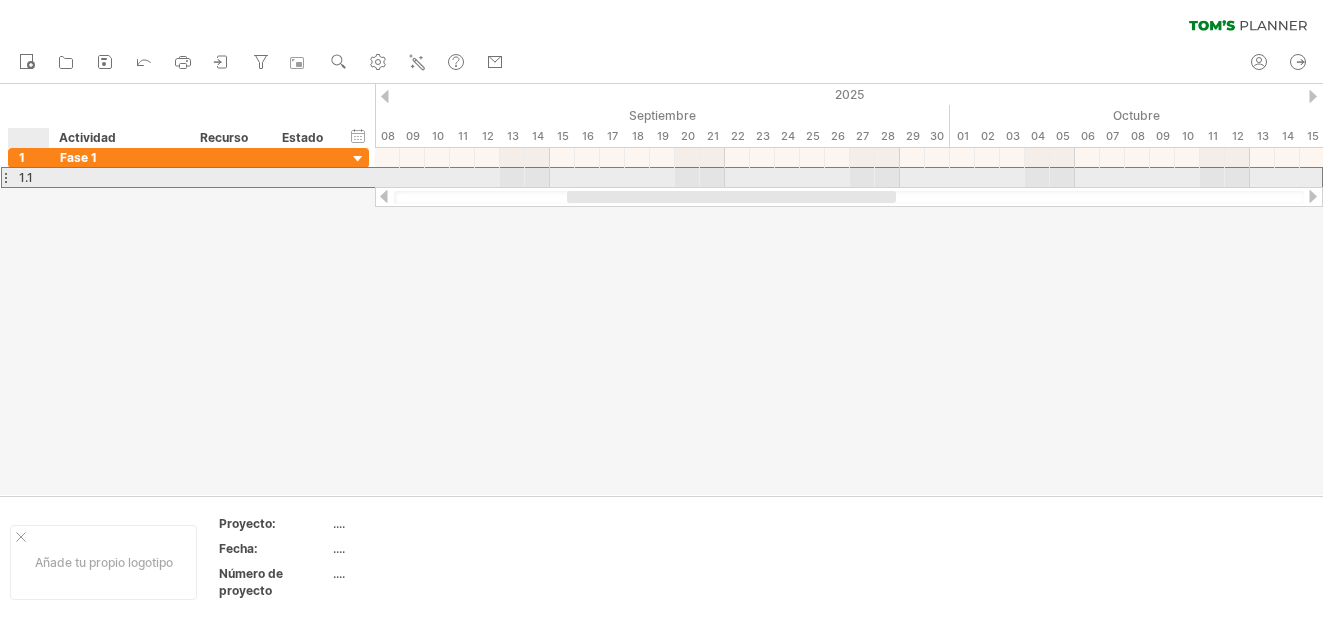 click on "1.1" at bounding box center [29, 177] 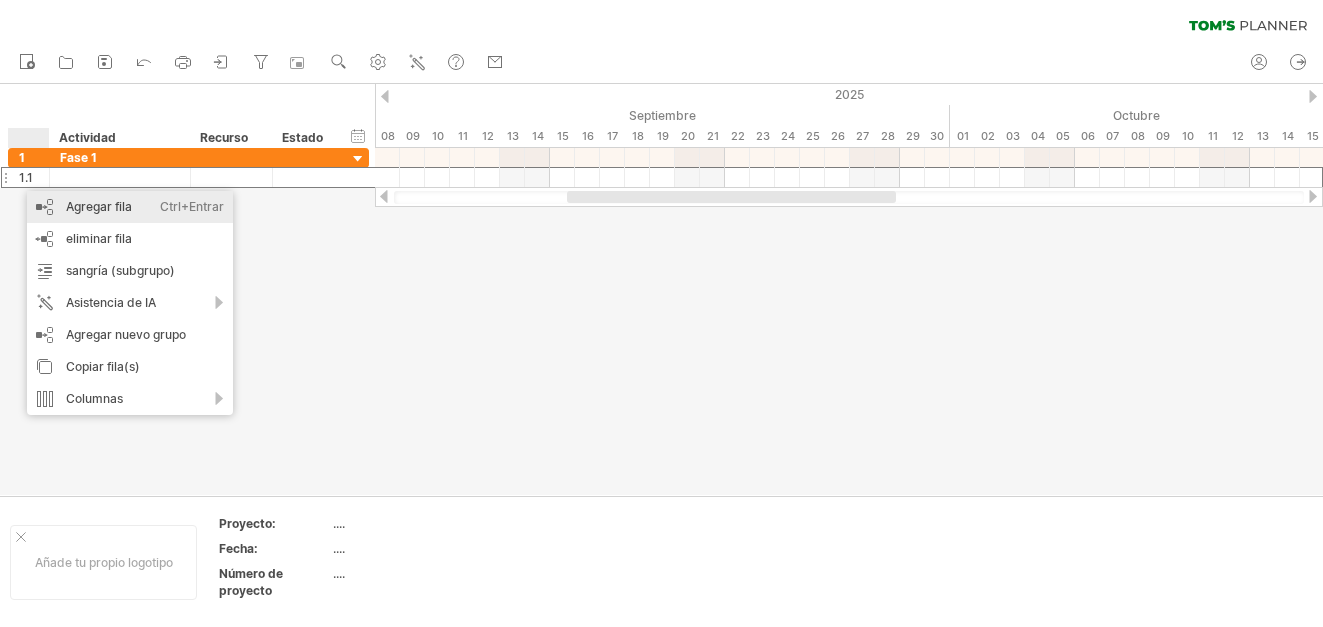 click on "Agregar fila Ctrl+Entrar Cmd+Enter" at bounding box center [130, 207] 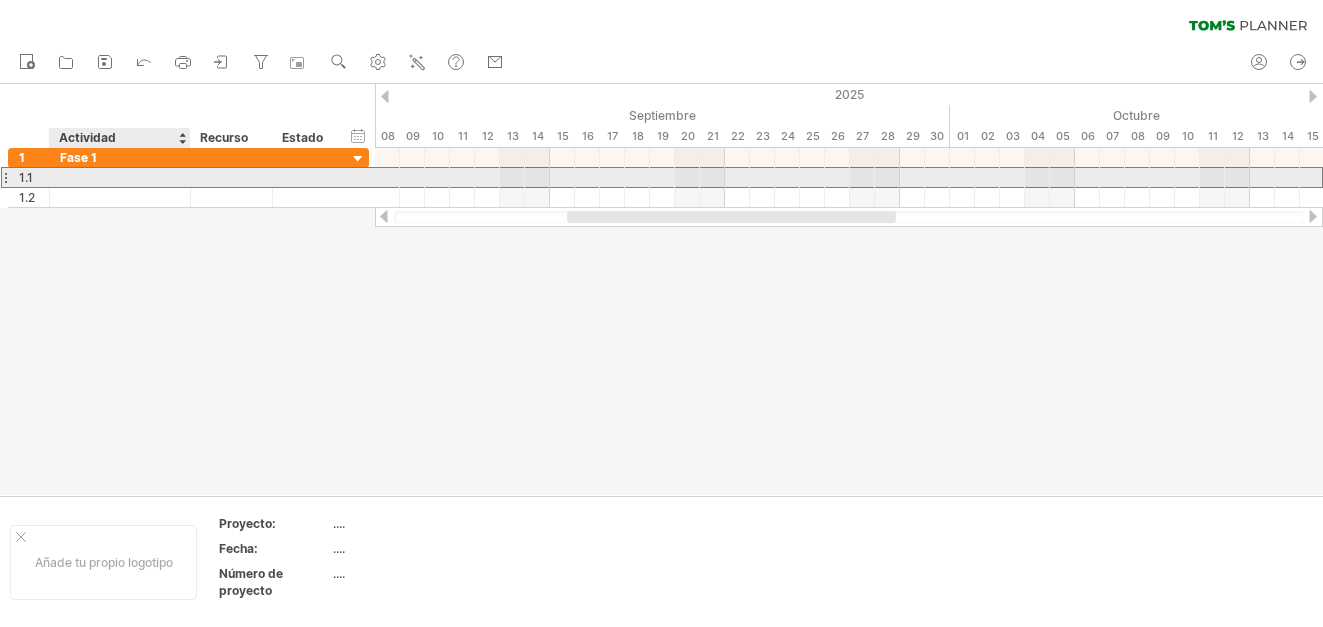 click at bounding box center (120, 177) 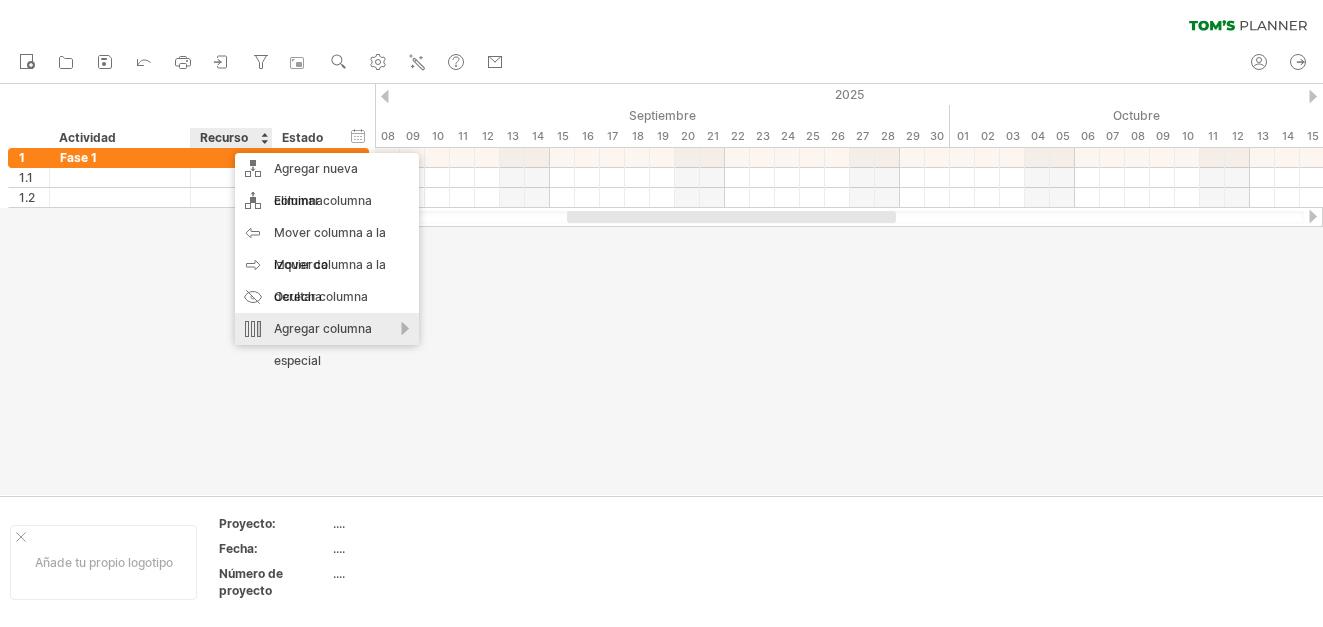 click on "Agregar columna especial" at bounding box center (327, 345) 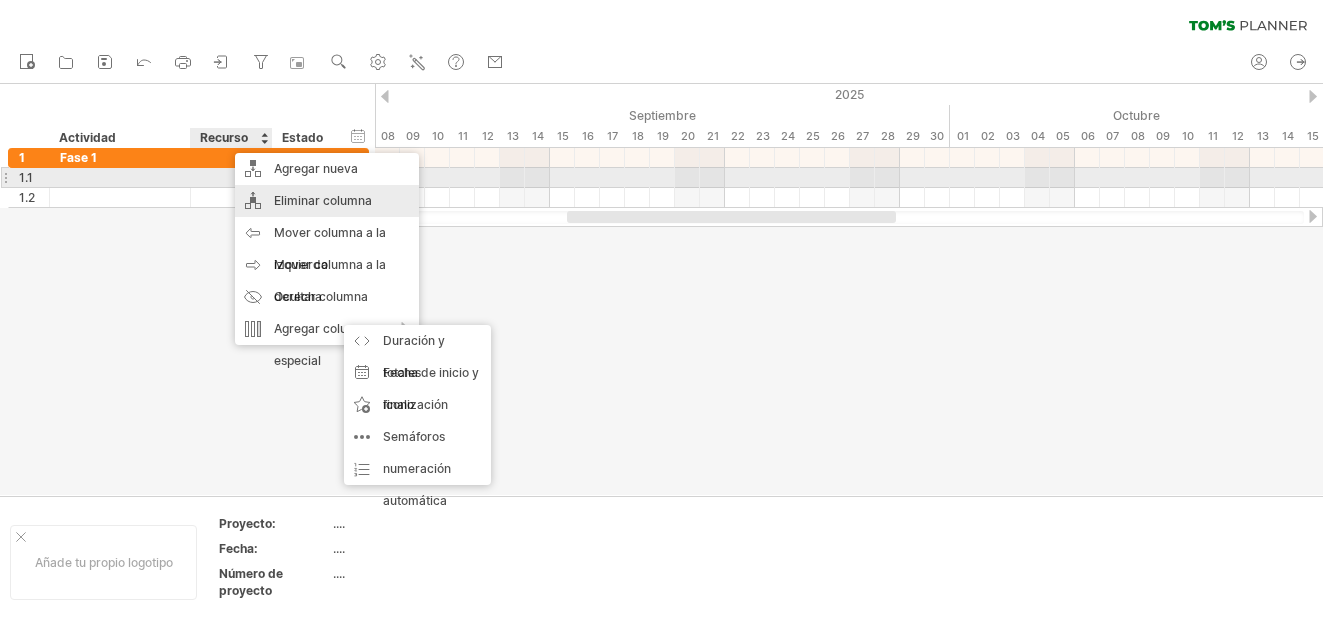 click on "Eliminar columna" at bounding box center [327, 201] 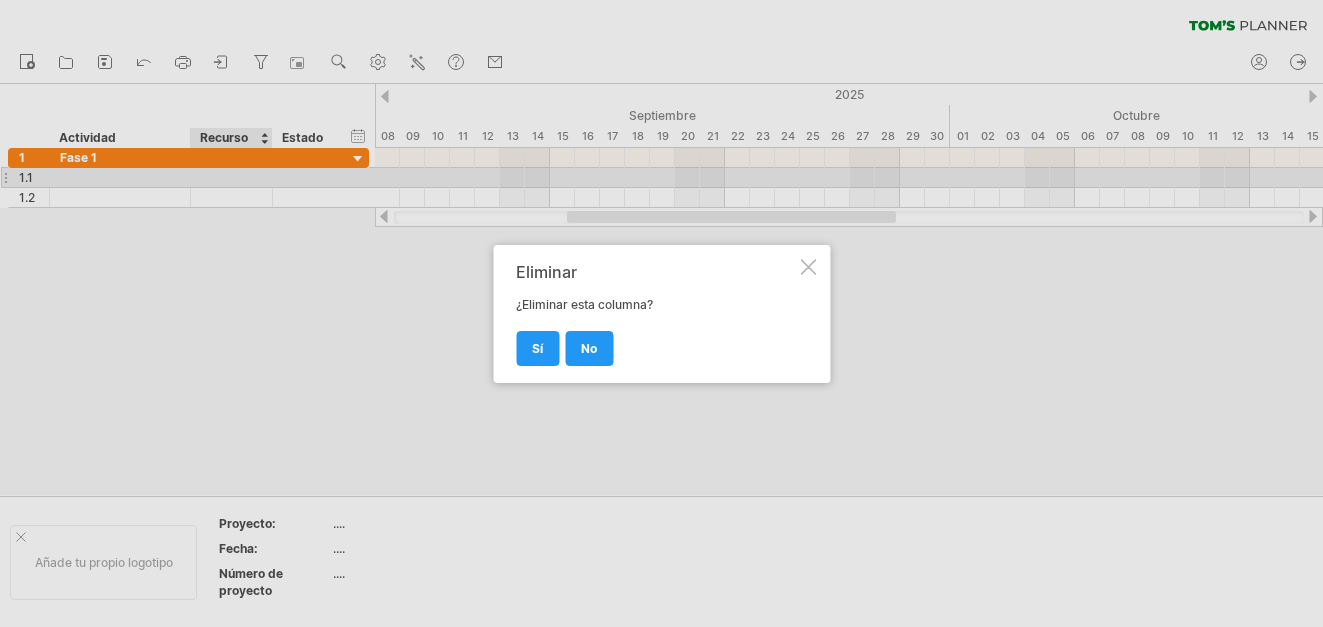 click on "No Sí" at bounding box center [656, 339] 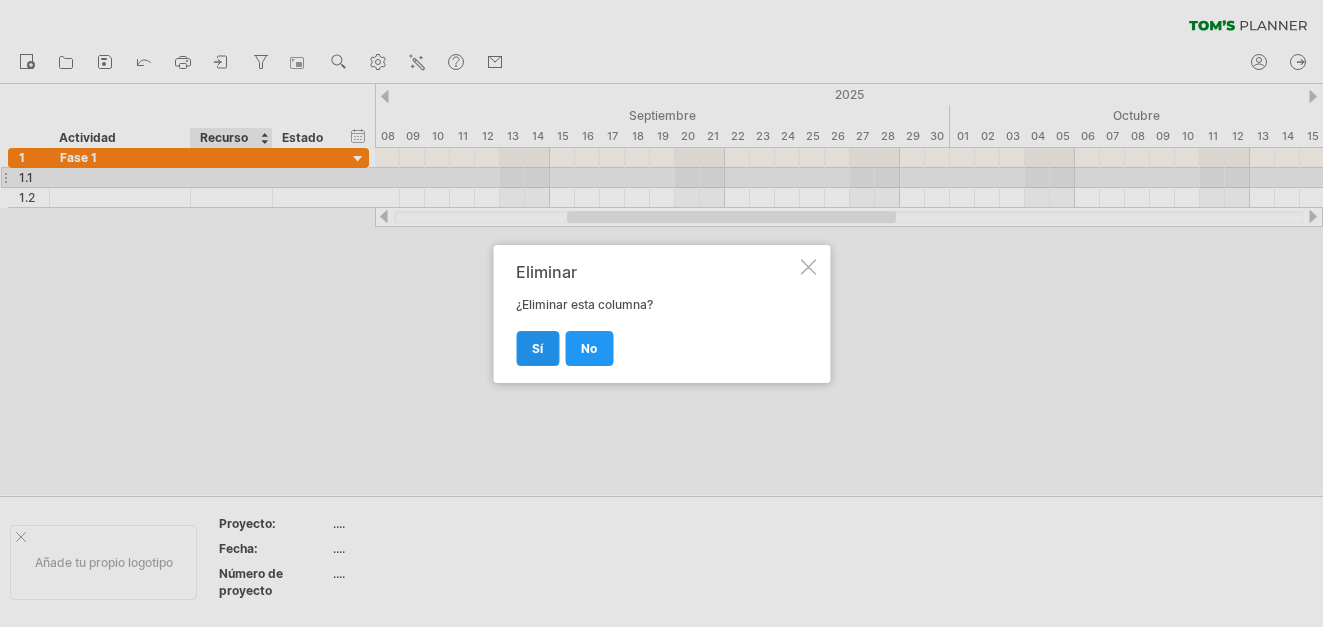 click on "Sí" at bounding box center [537, 348] 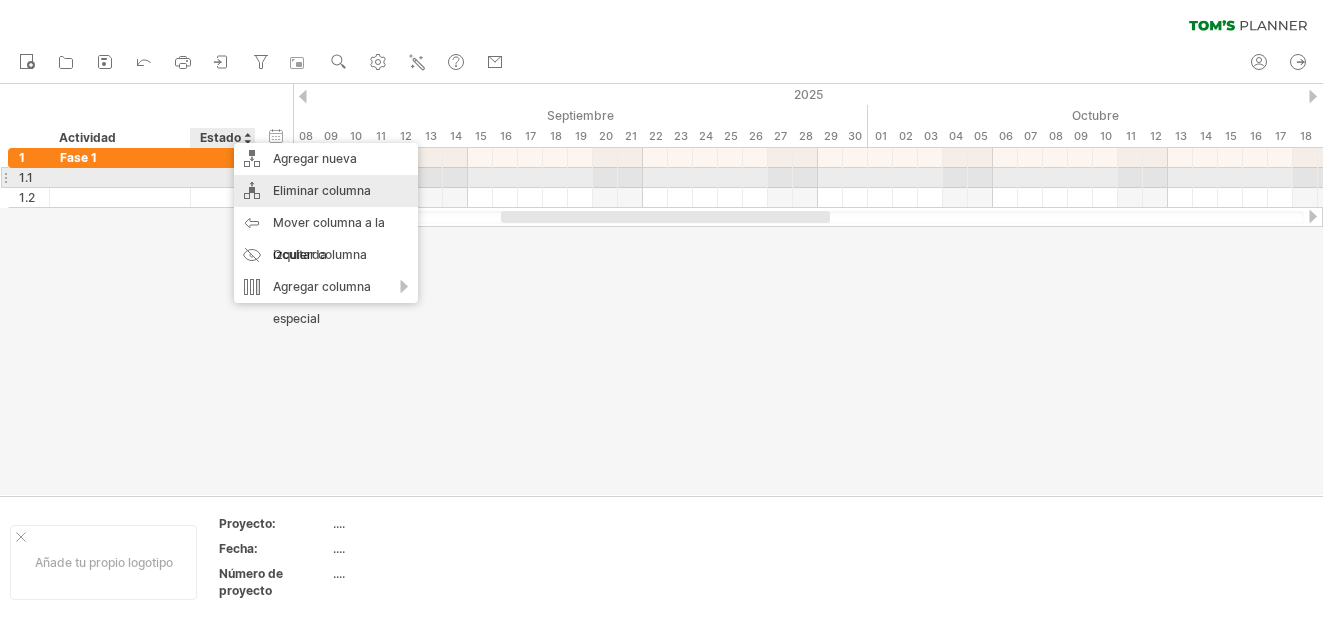click on "Eliminar columna" at bounding box center [326, 191] 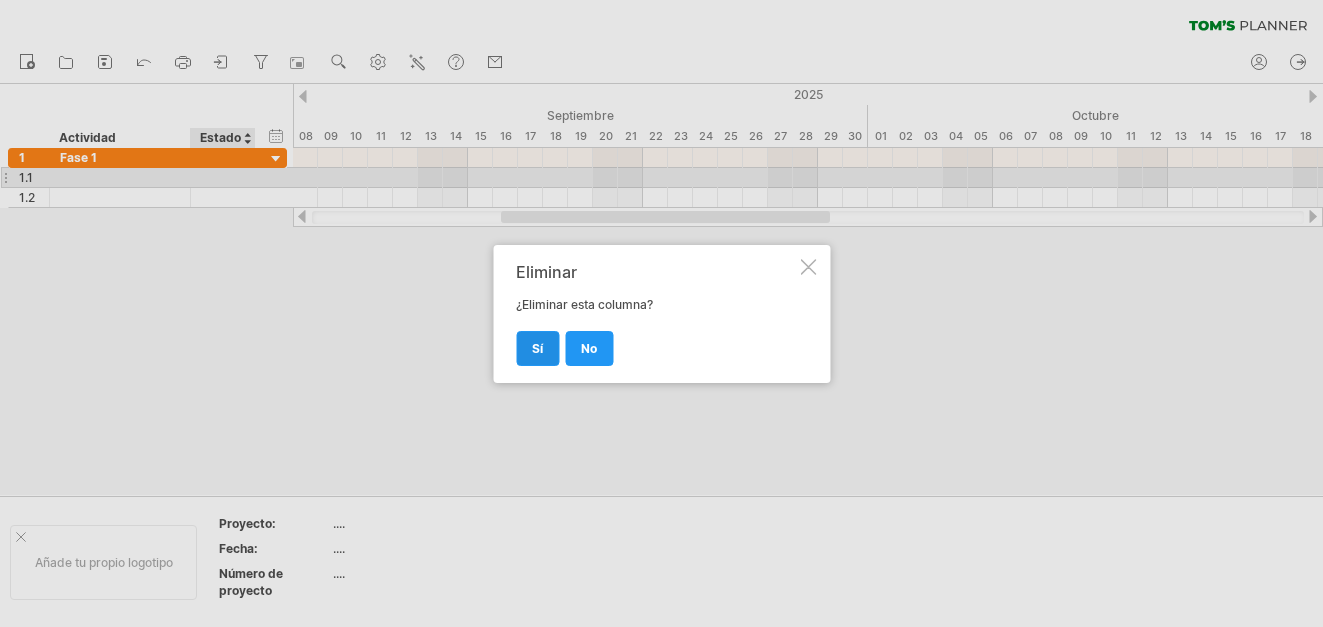 click on "Sí" at bounding box center [537, 348] 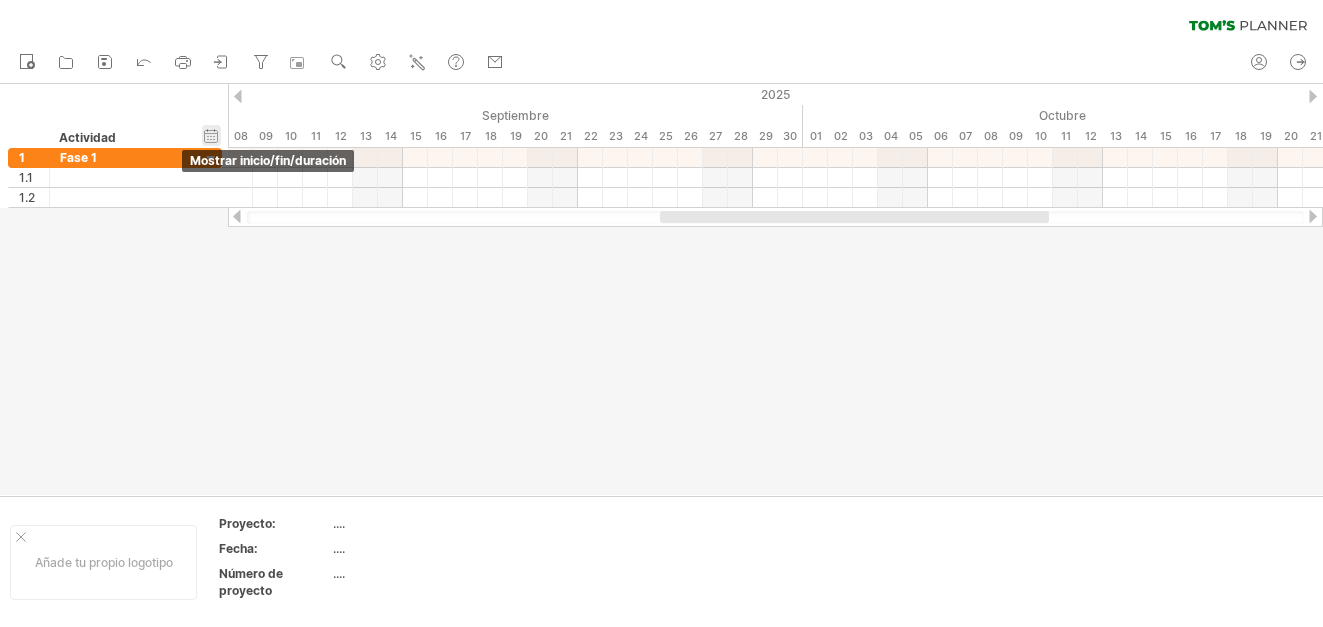 click on "hide start/end/duration Mostrar inicio/fin/duración" at bounding box center (211, 135) 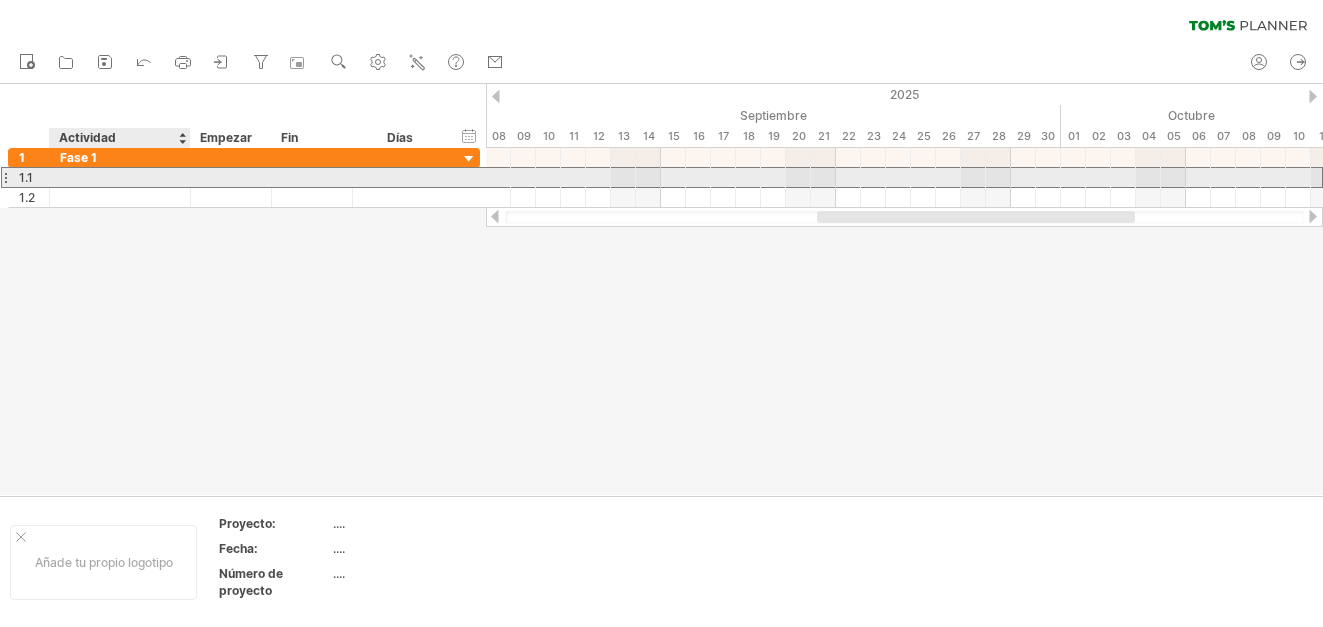 click at bounding box center (120, 177) 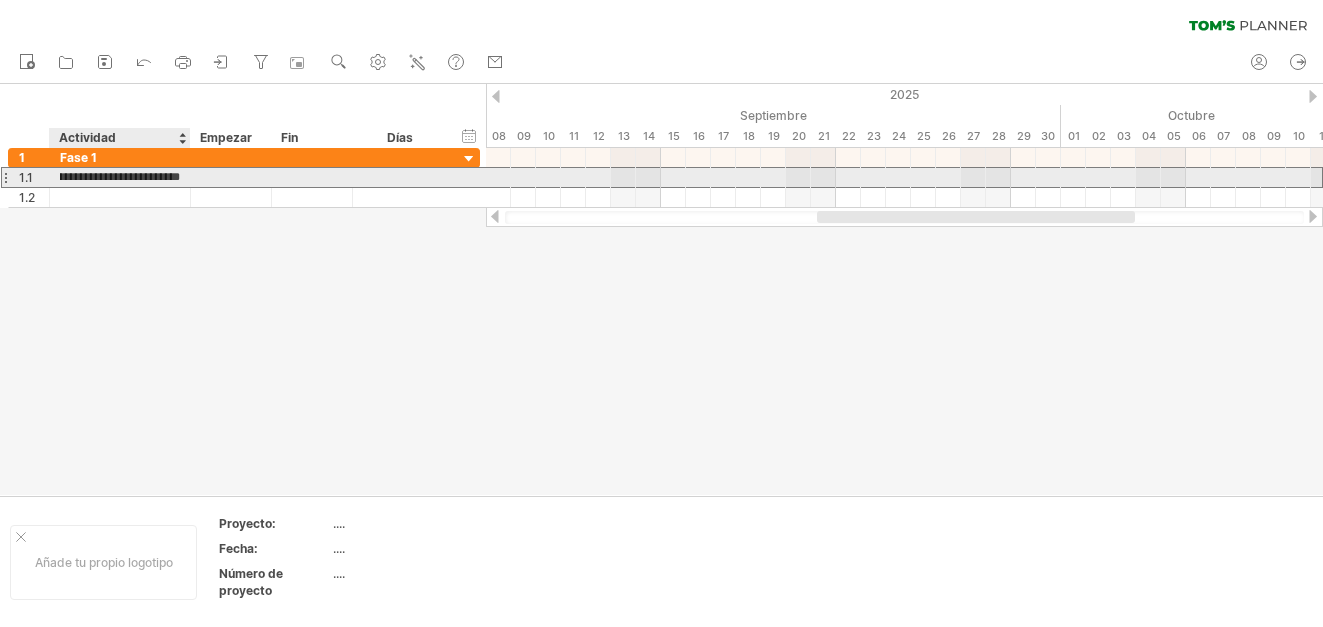 type on "**********" 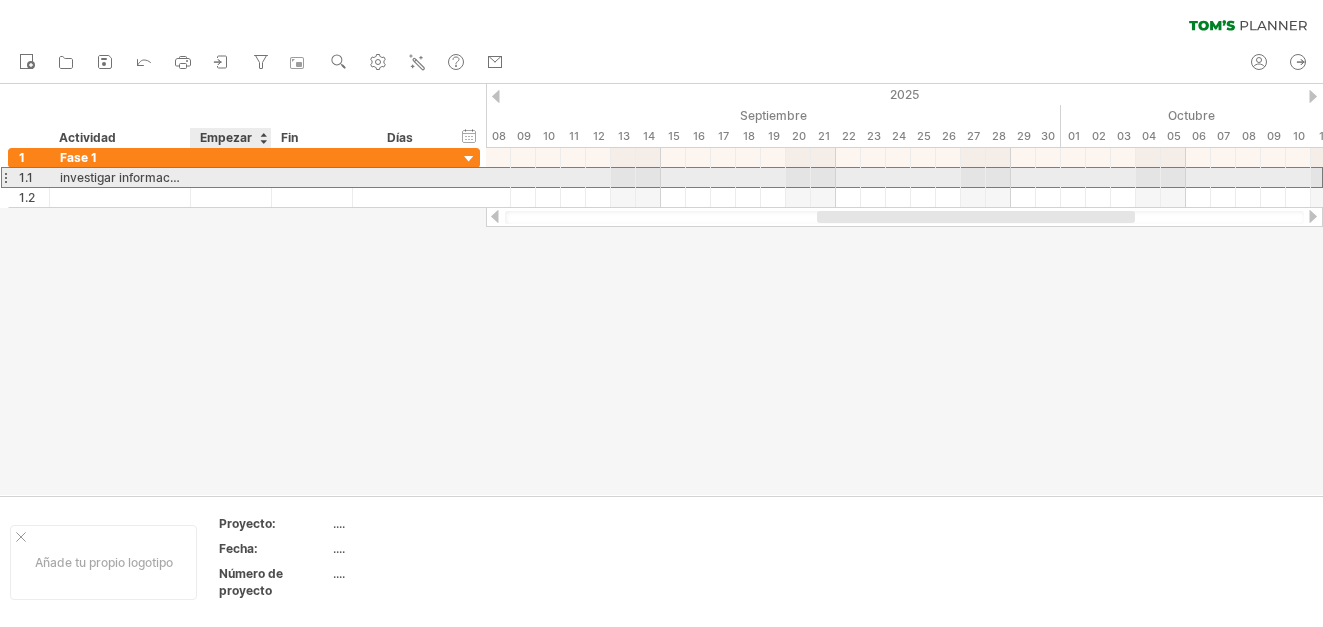 click at bounding box center [231, 177] 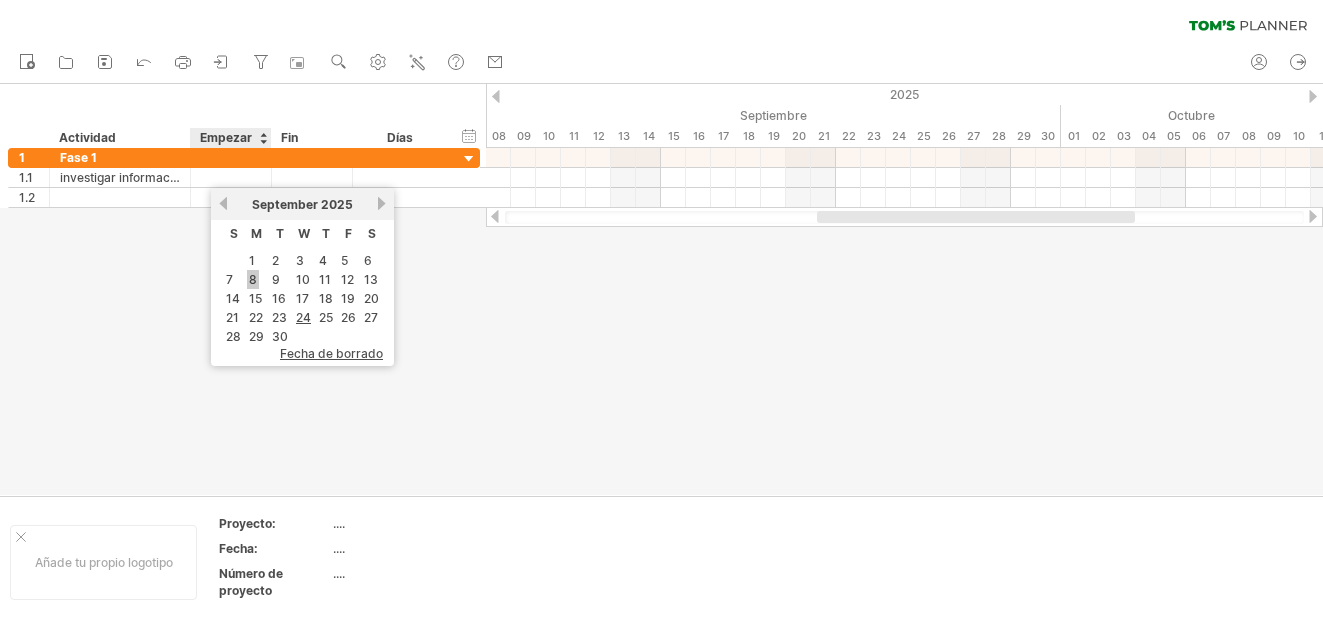 click on "8" at bounding box center [253, 279] 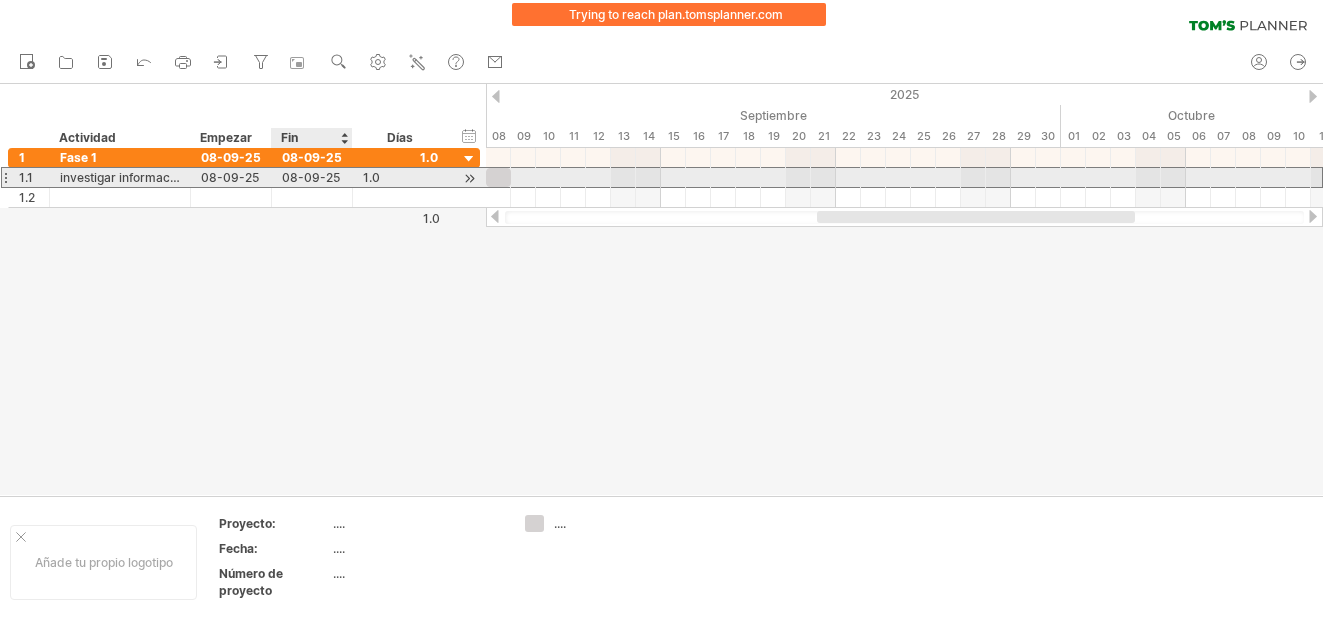 click on "08-09-25" at bounding box center [312, 177] 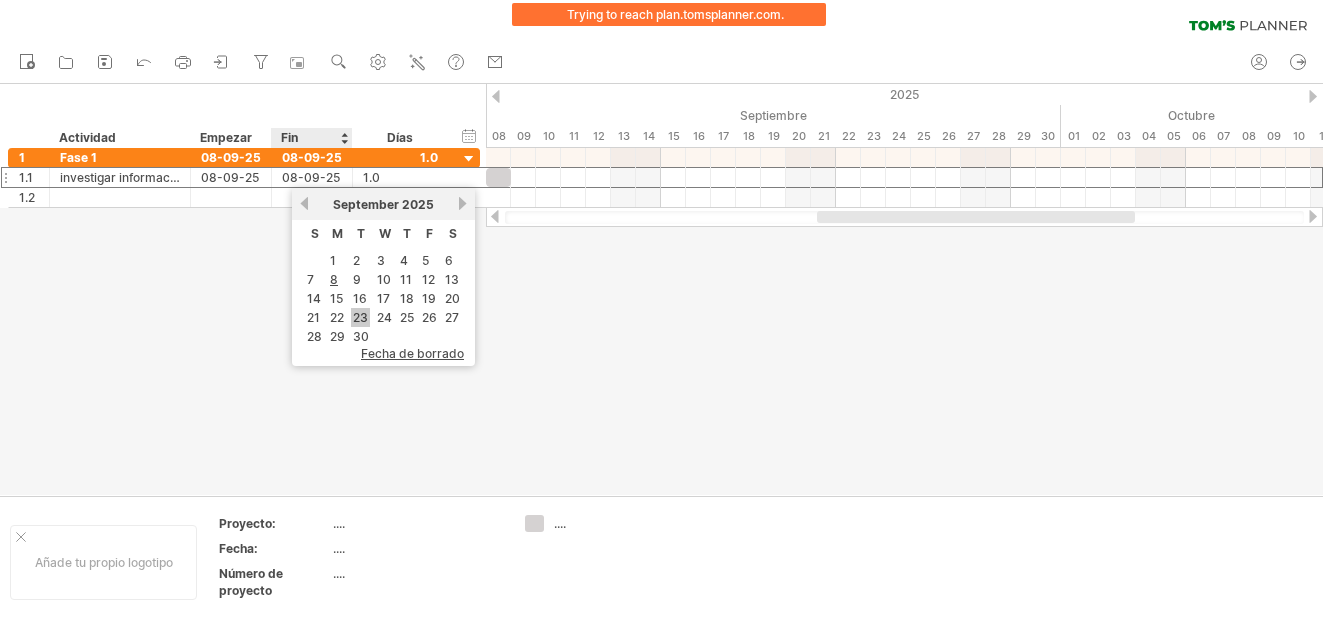 click on "23" at bounding box center (360, 317) 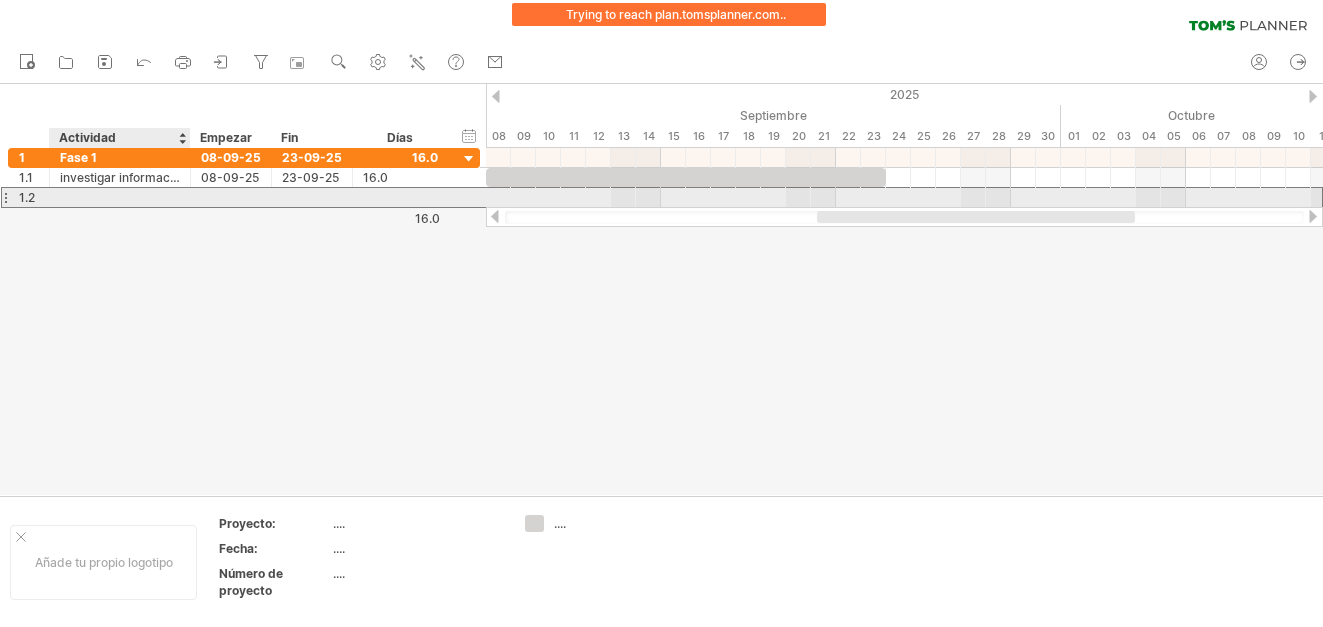 click at bounding box center [120, 197] 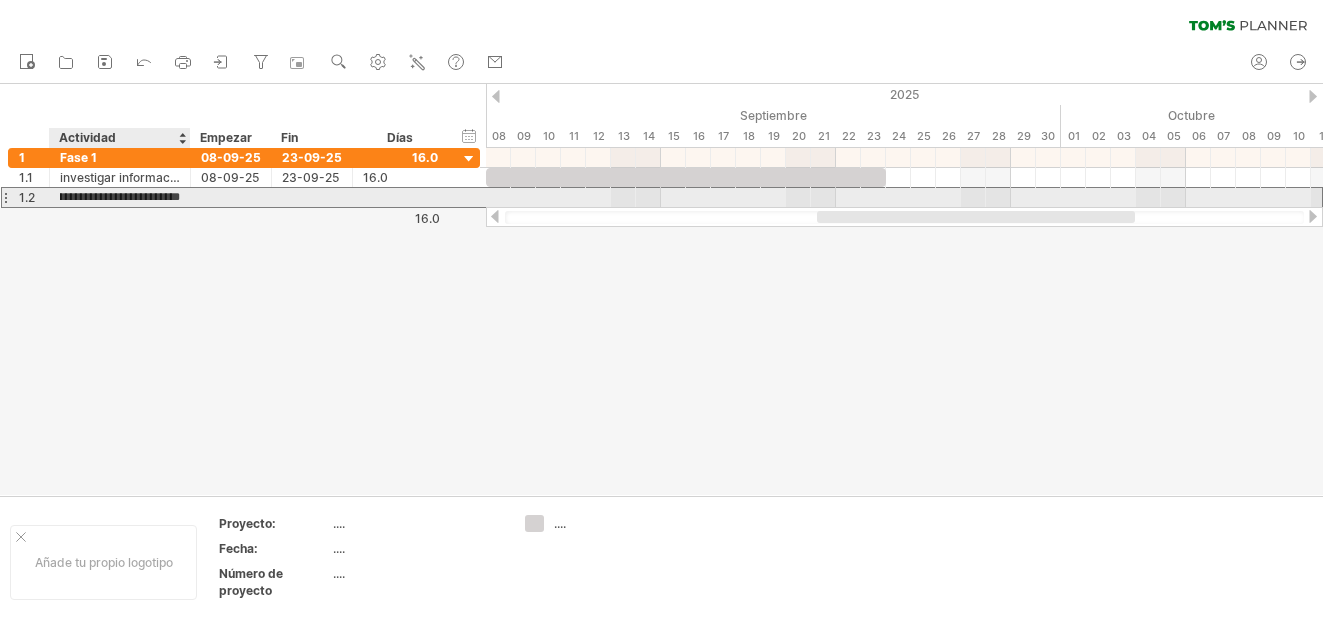 type on "**********" 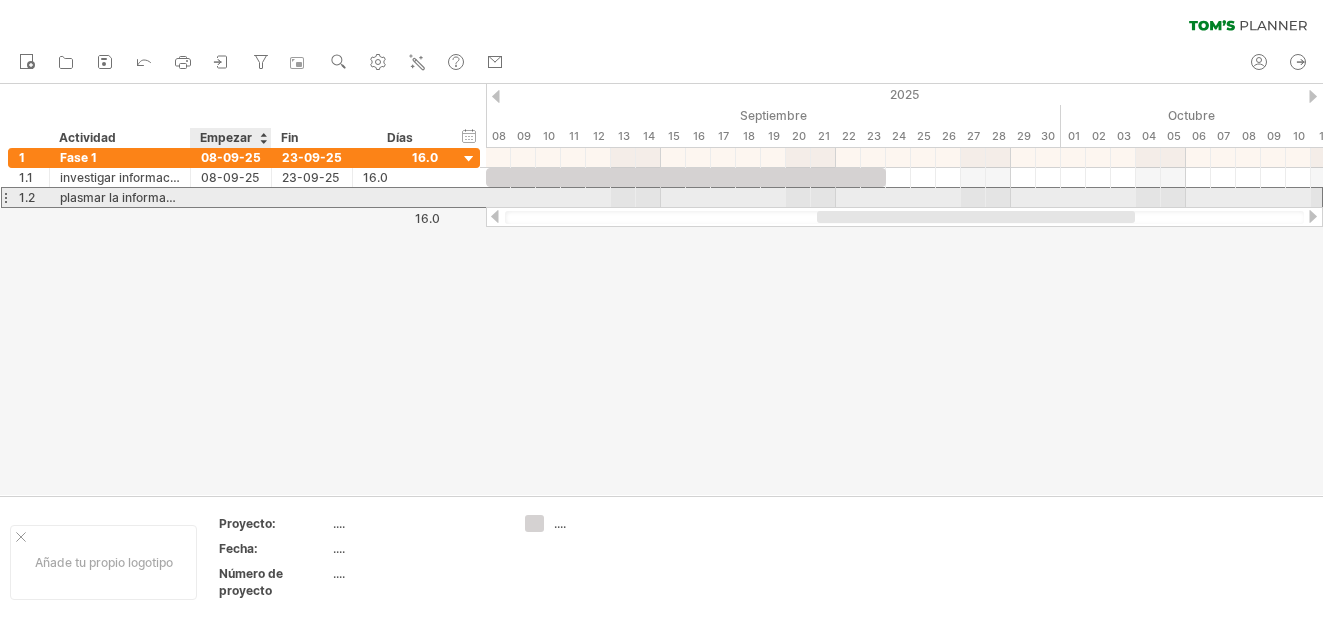 click at bounding box center (231, 197) 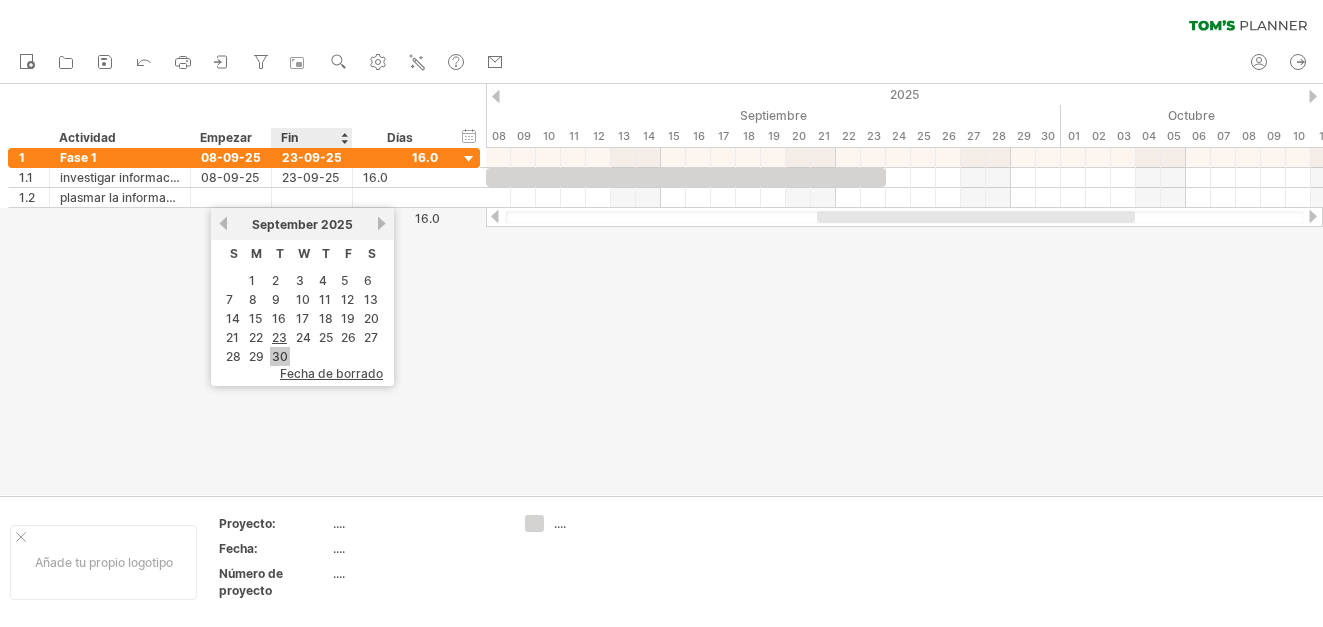 click on "30" at bounding box center [280, 356] 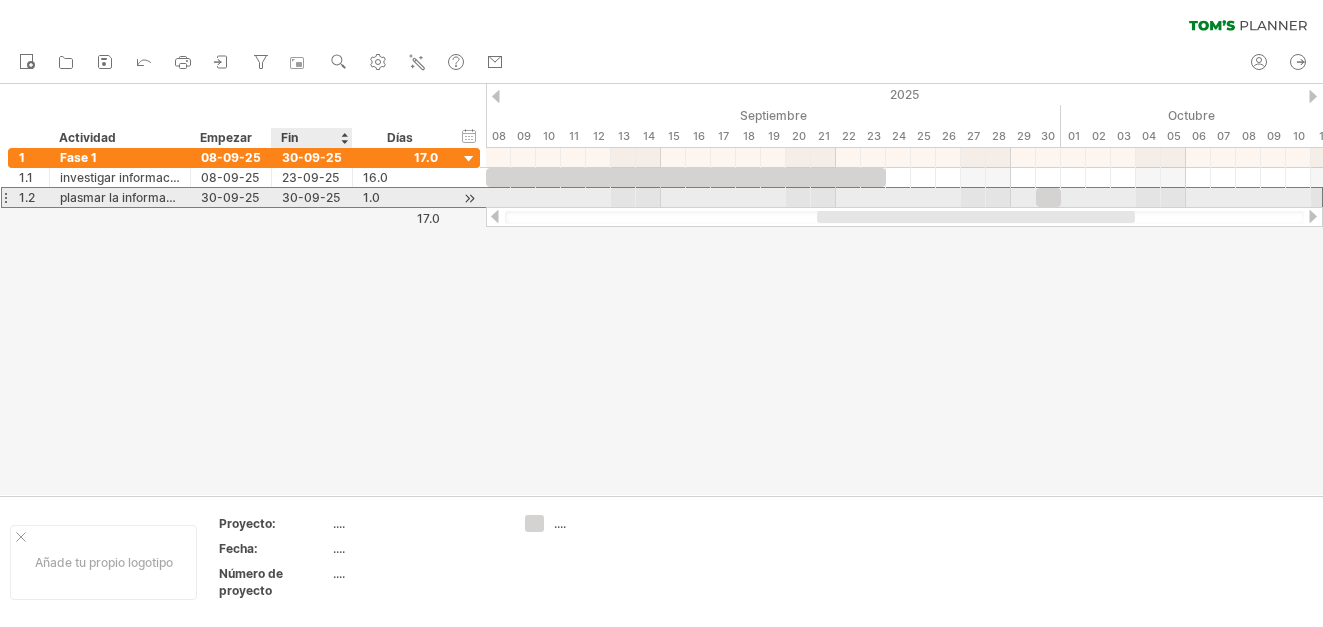 click on "30-09-25" at bounding box center [312, 197] 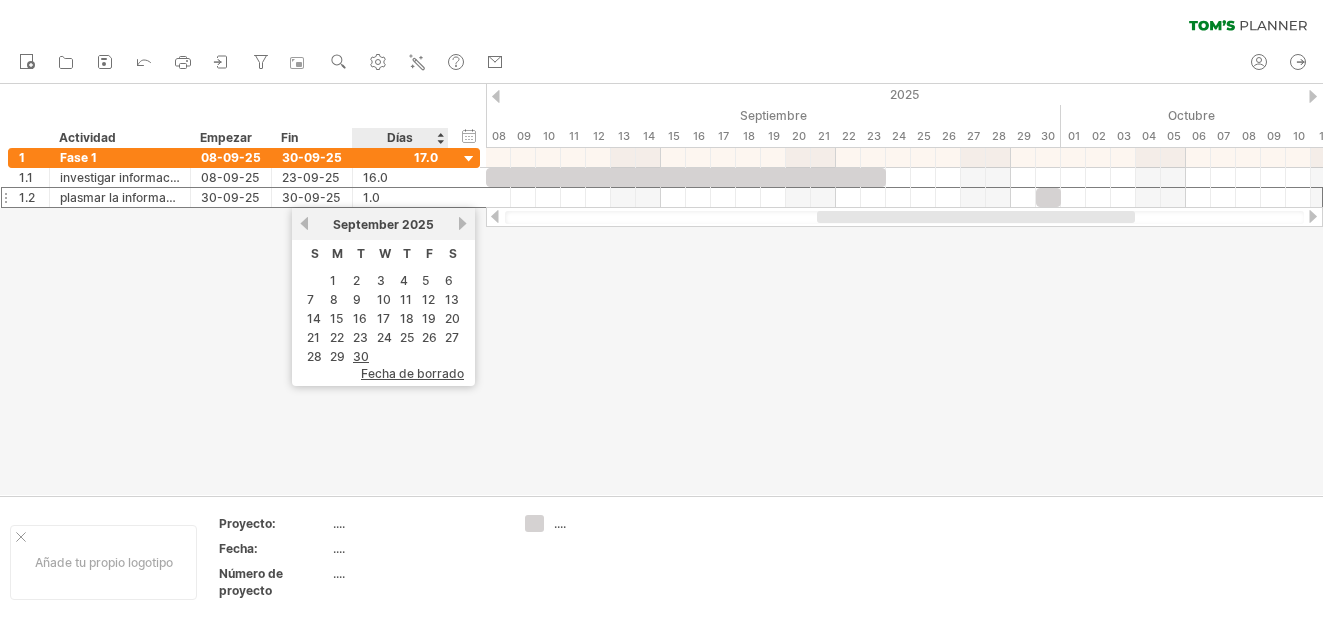 click on "próximo" at bounding box center (462, 223) 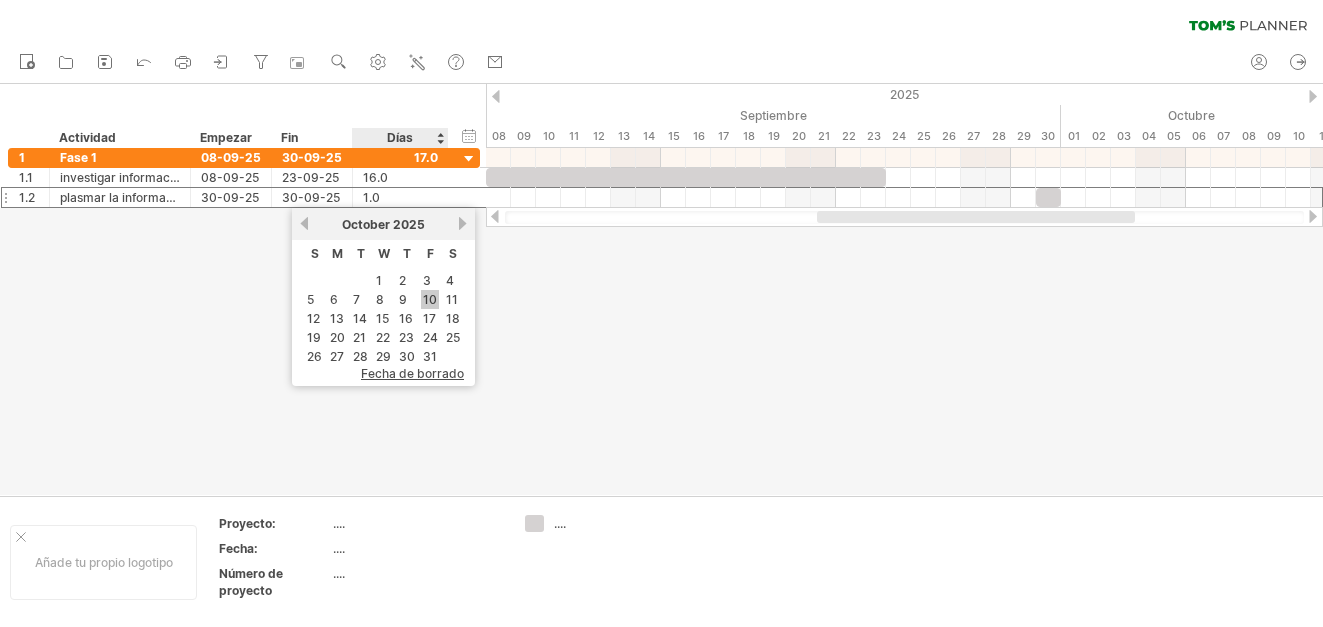 click on "10" at bounding box center [430, 299] 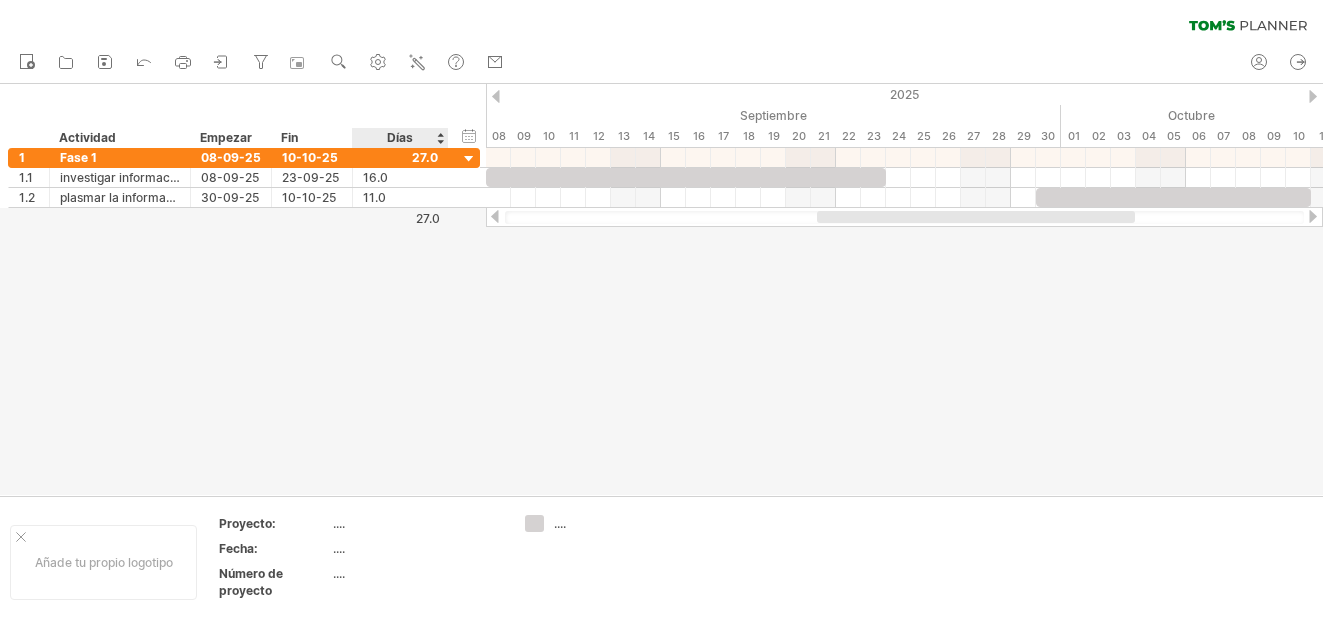 click at bounding box center [661, 289] 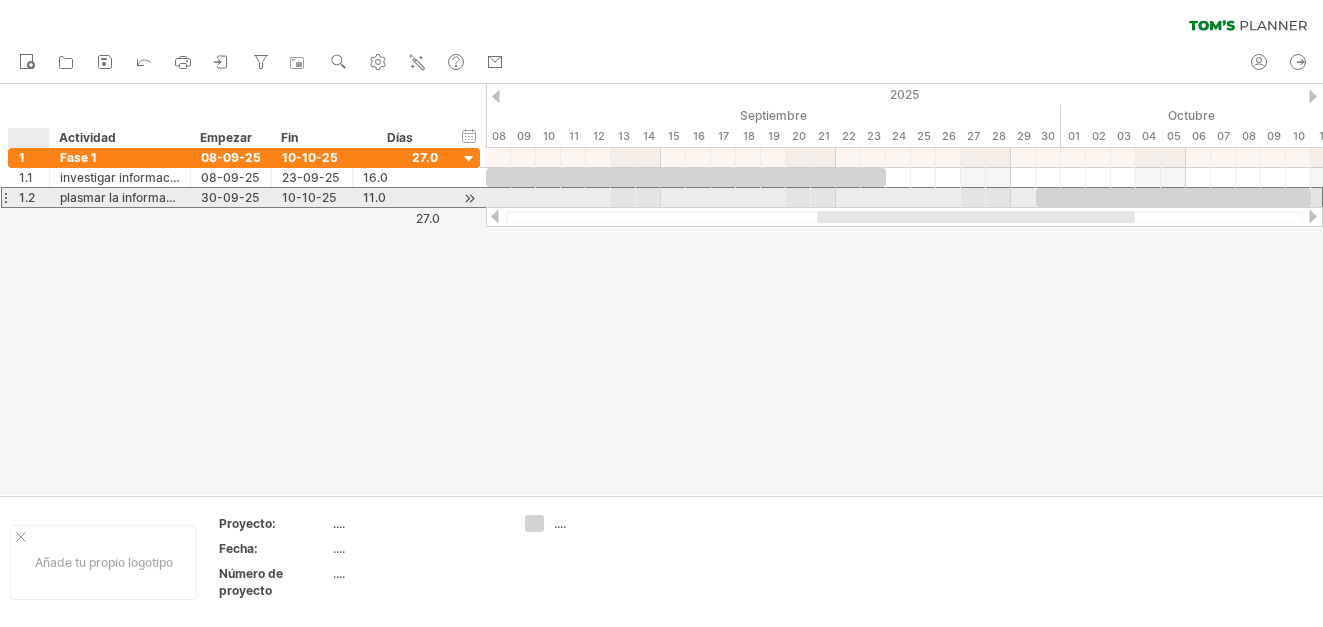 click on "1.2" at bounding box center (34, 197) 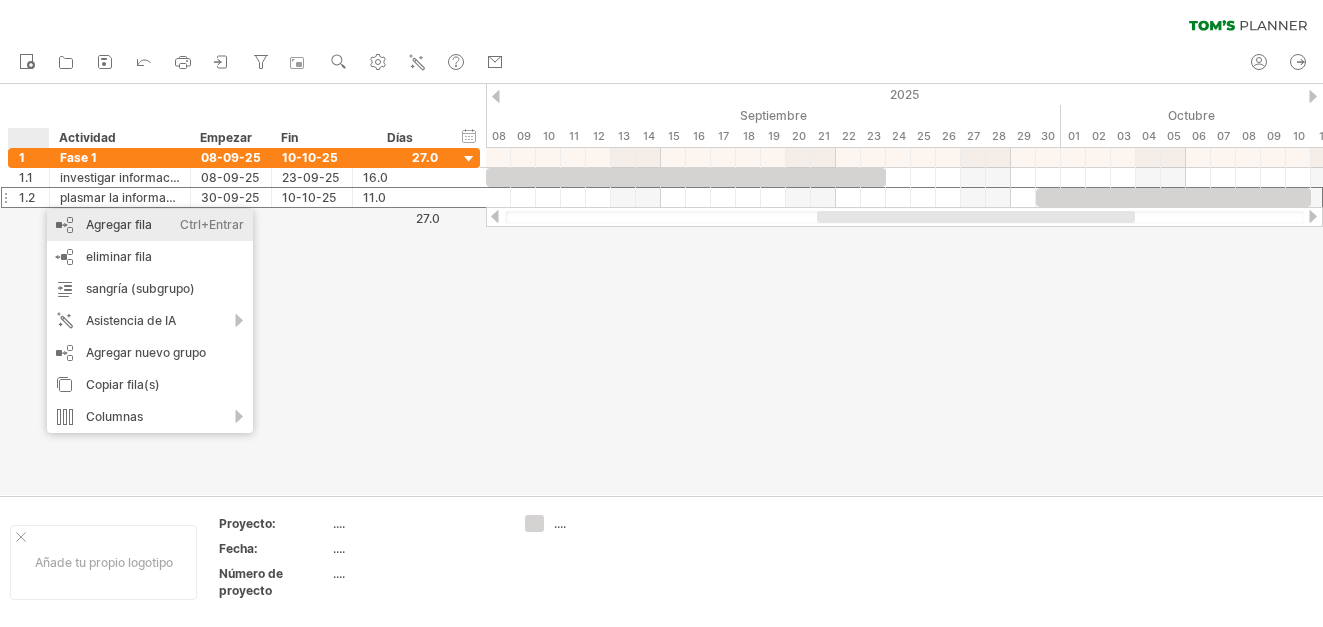 click on "Agregar fila Ctrl+Entrar Cmd+Enter" at bounding box center (150, 225) 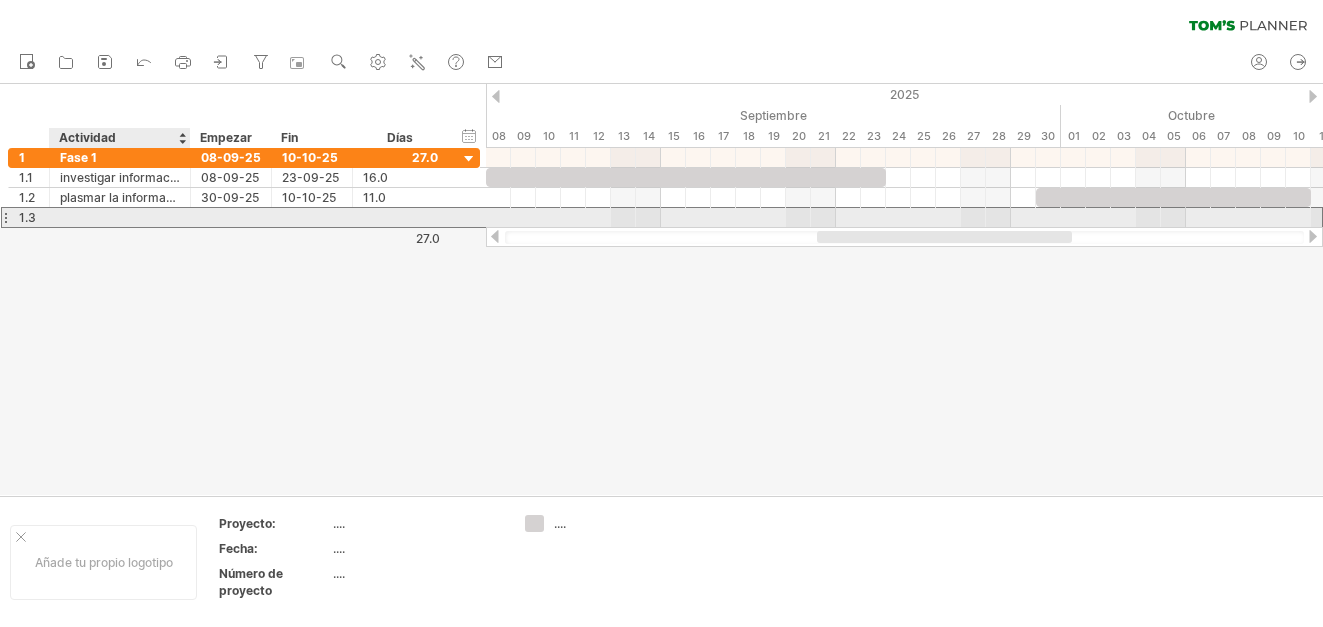 click at bounding box center (120, 217) 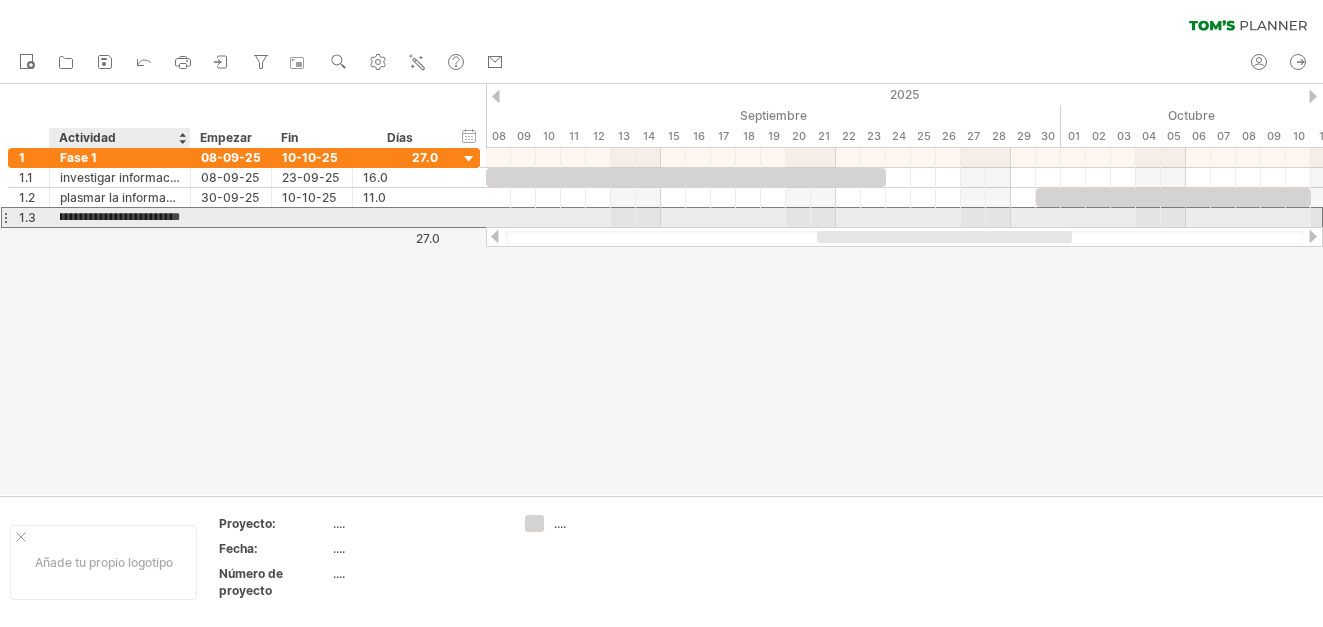 type on "**********" 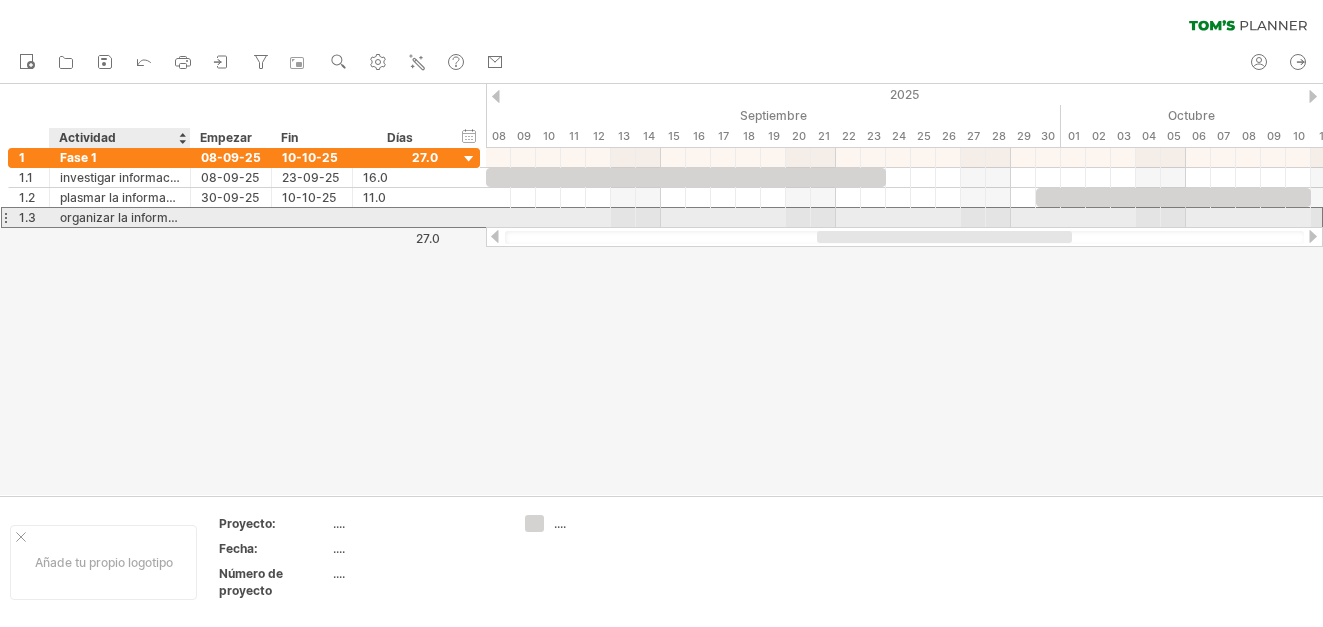 click at bounding box center (231, 217) 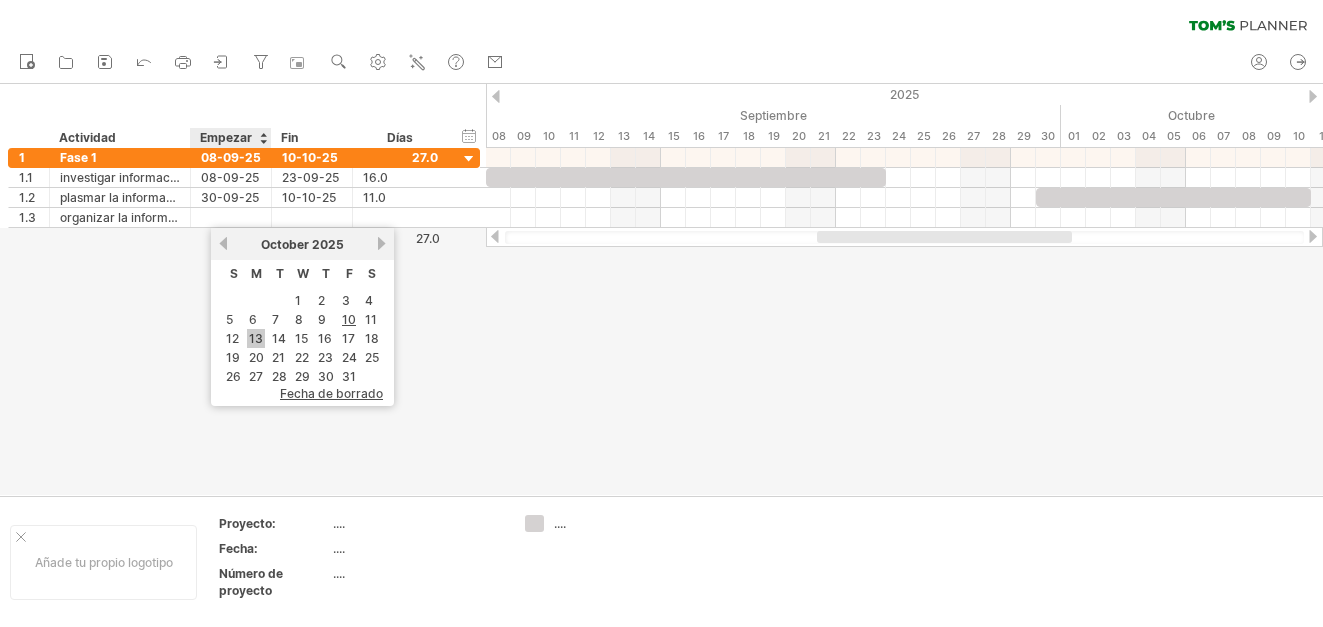 click on "13" at bounding box center [256, 338] 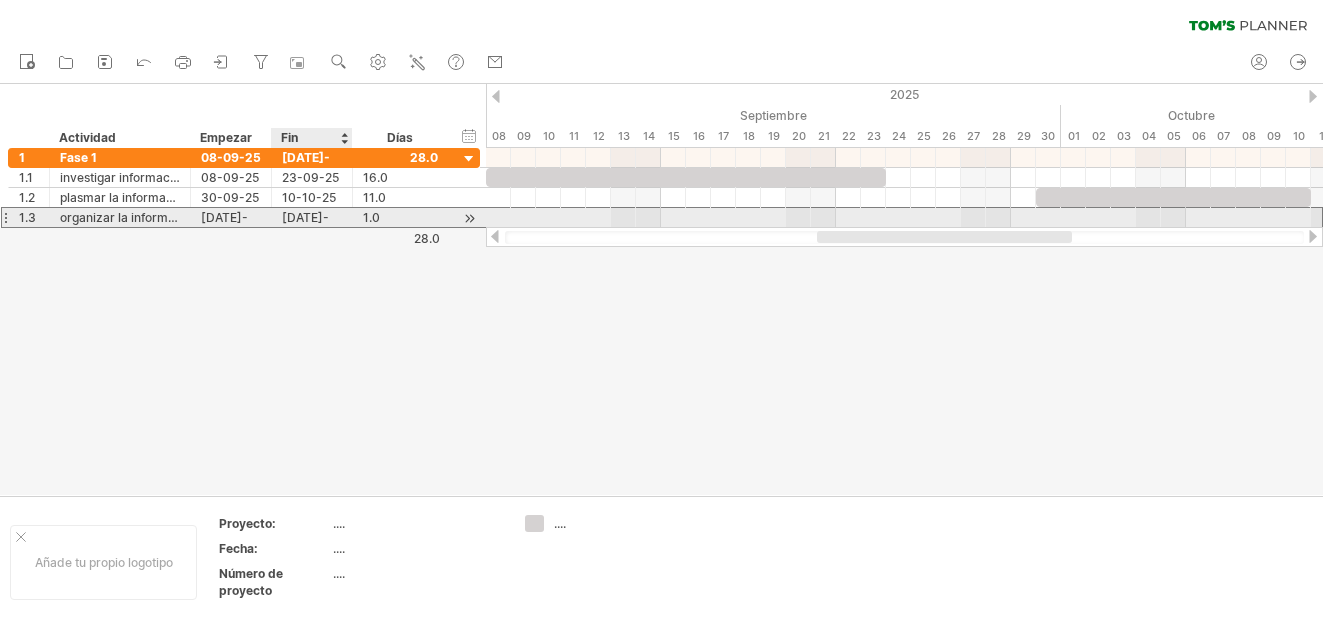 click on "[DATE]-[MONTH]-[YEAR]" at bounding box center (312, 217) 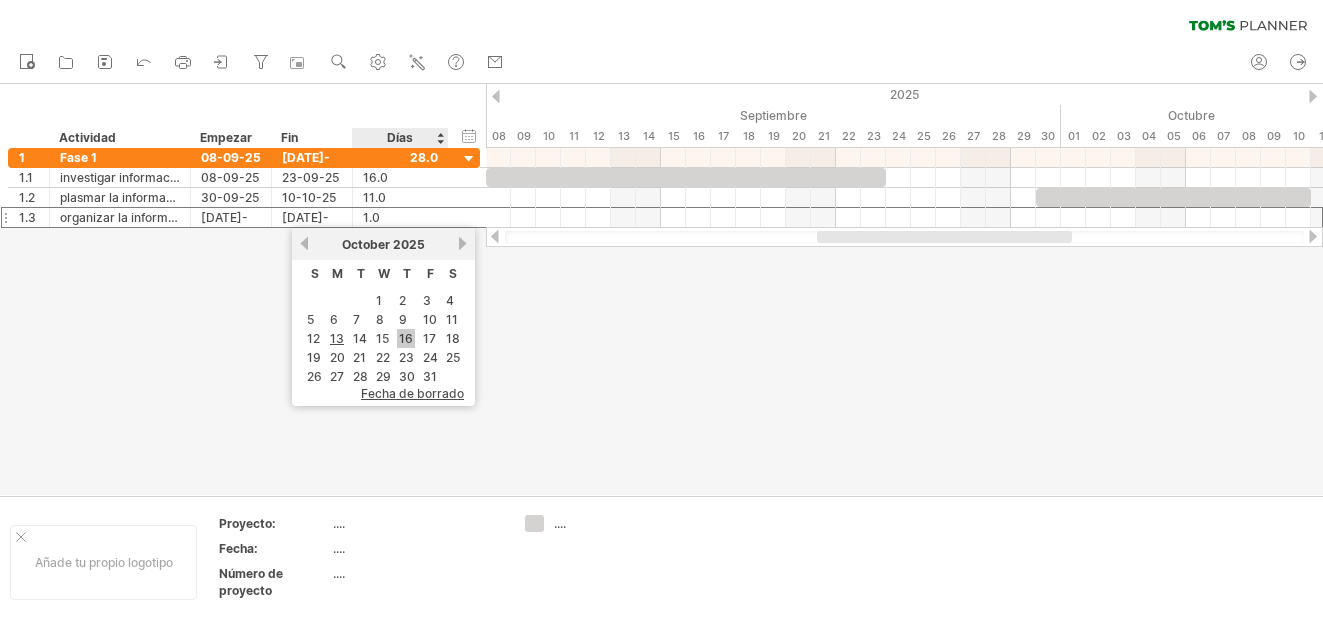 click on "16" at bounding box center [406, 338] 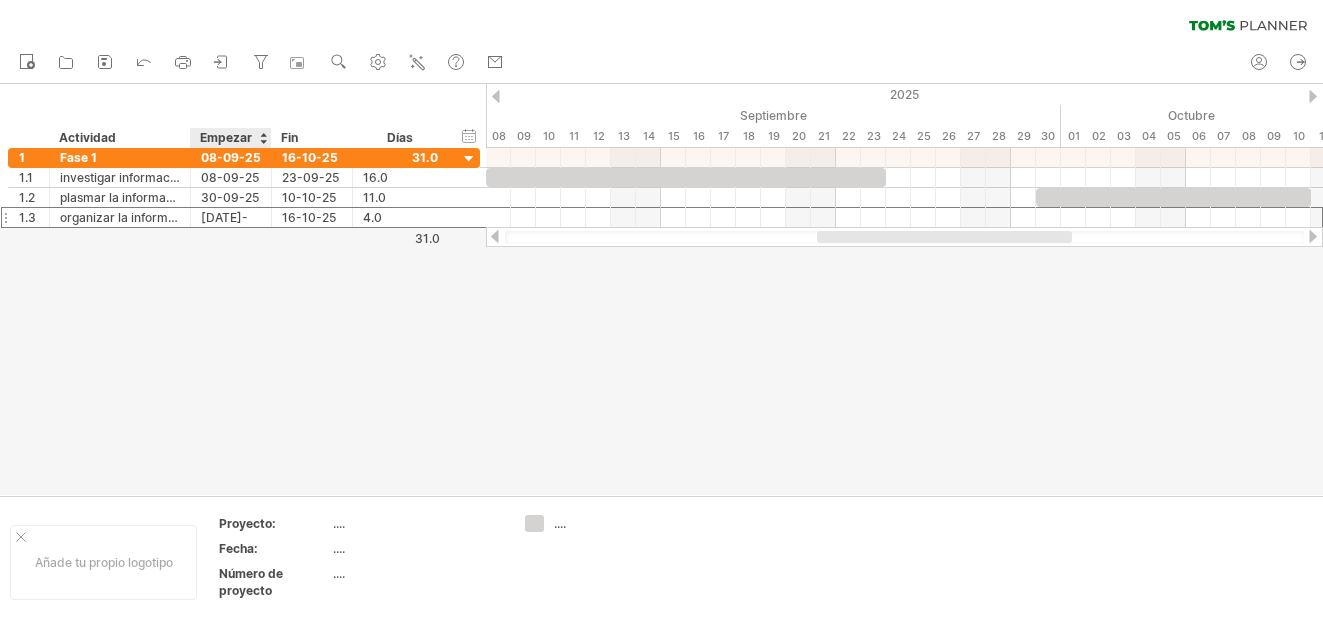 click at bounding box center [661, 289] 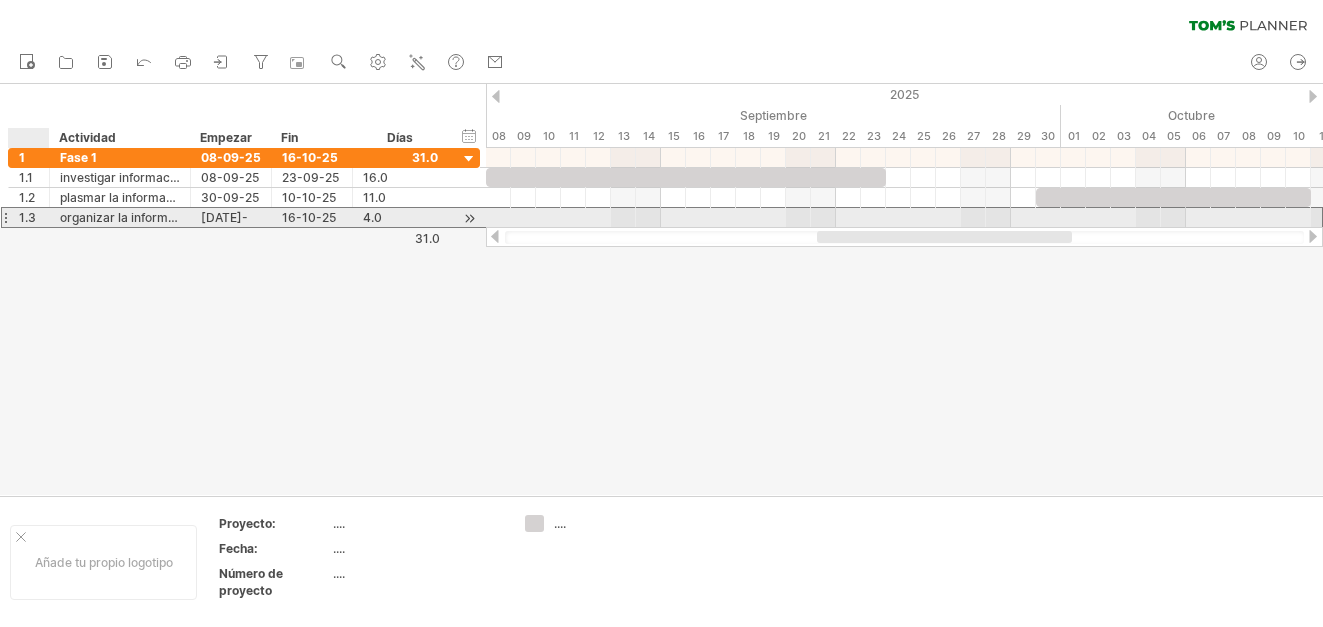 click on "1.3" at bounding box center [34, 217] 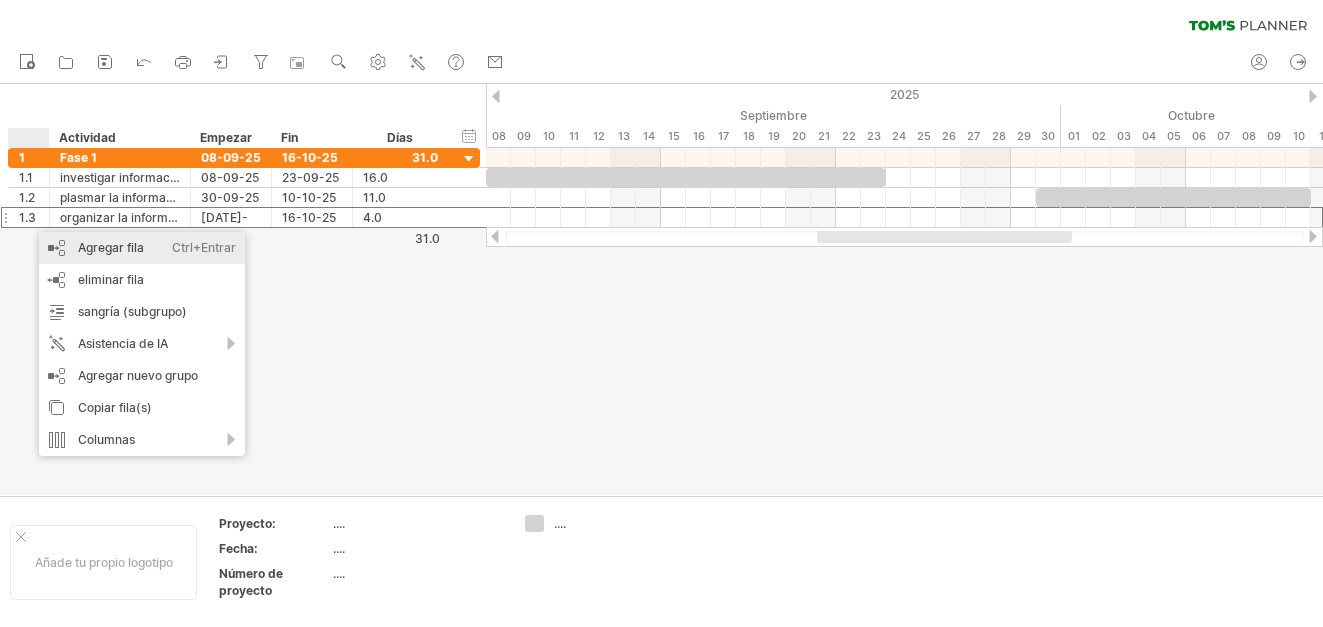 click on "Agregar fila" at bounding box center (111, 247) 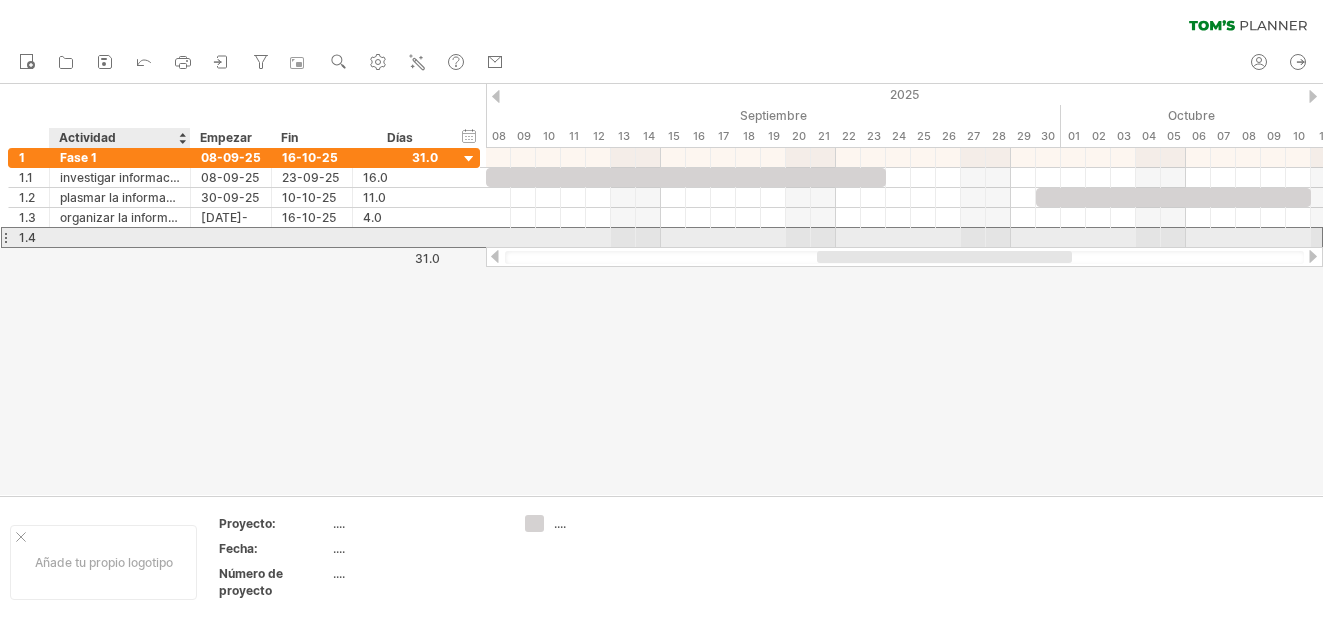 click at bounding box center (120, 237) 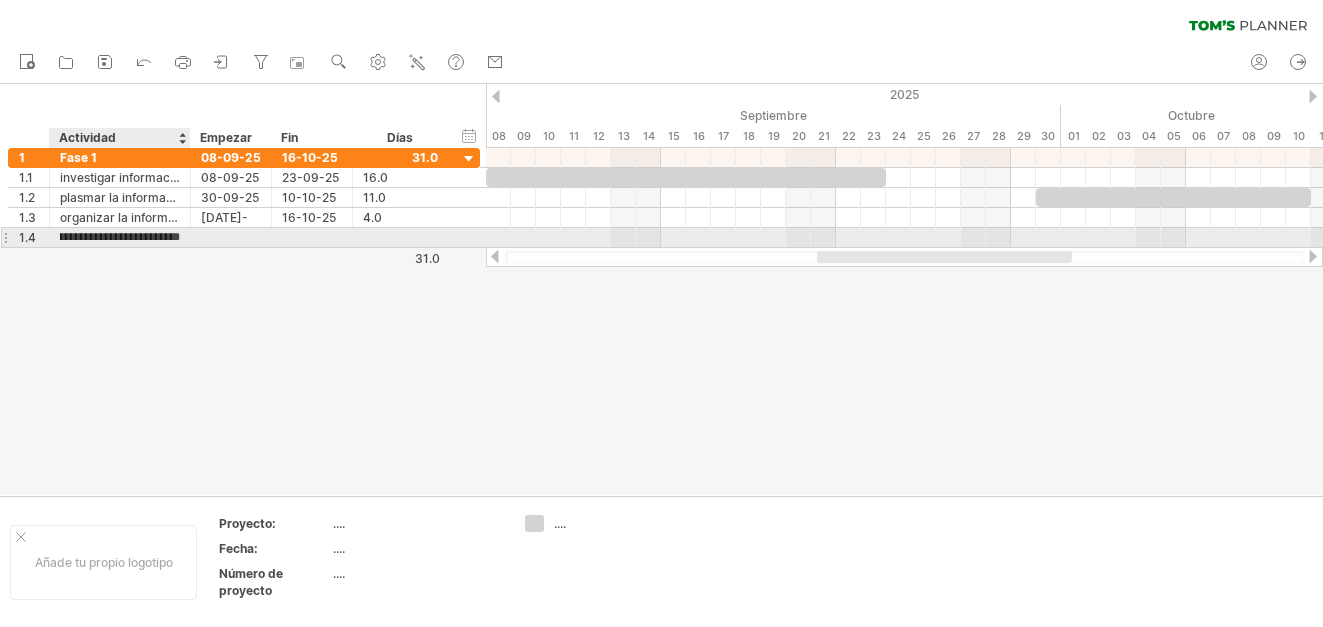scroll, scrollTop: 0, scrollLeft: 106, axis: horizontal 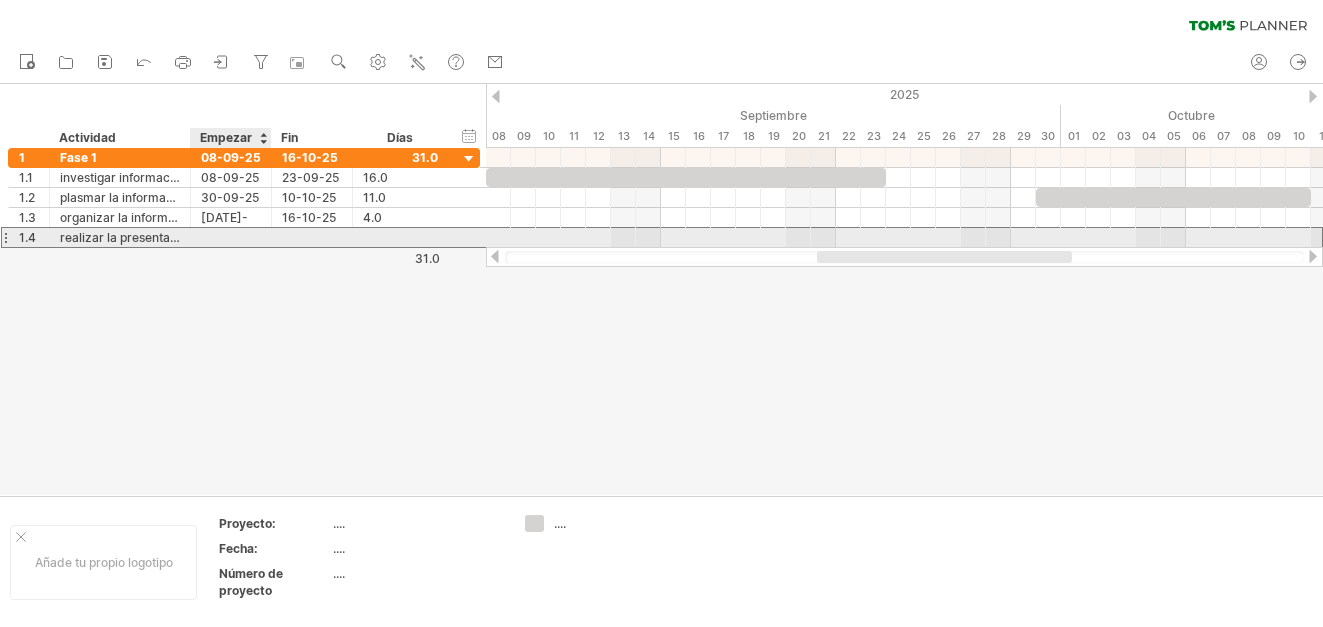 click at bounding box center (231, 237) 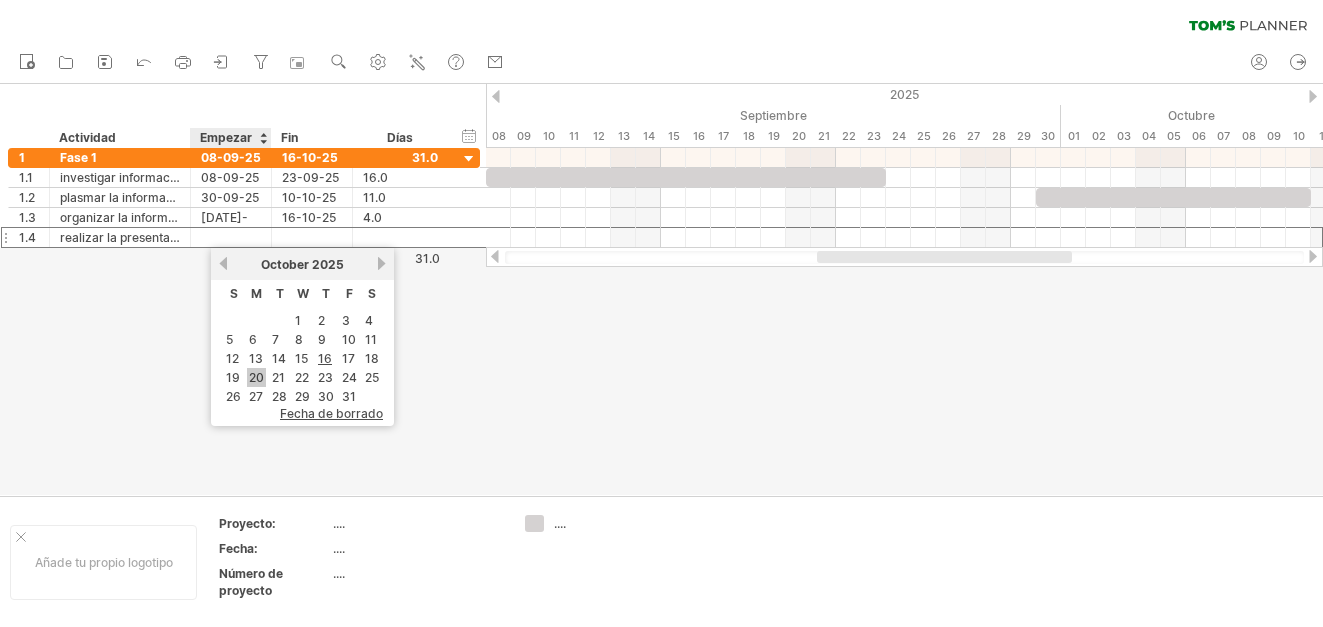 click on "20" at bounding box center (256, 377) 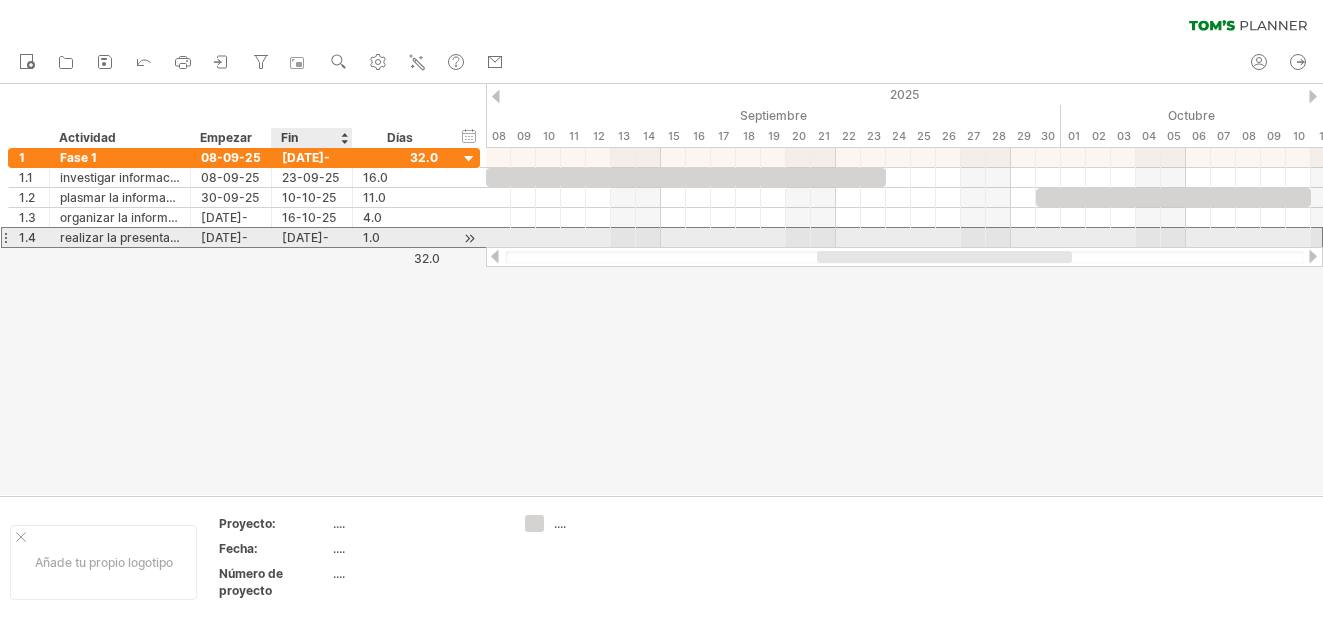 click on "[DATE]-[MONTH]-[YEAR]" at bounding box center (312, 237) 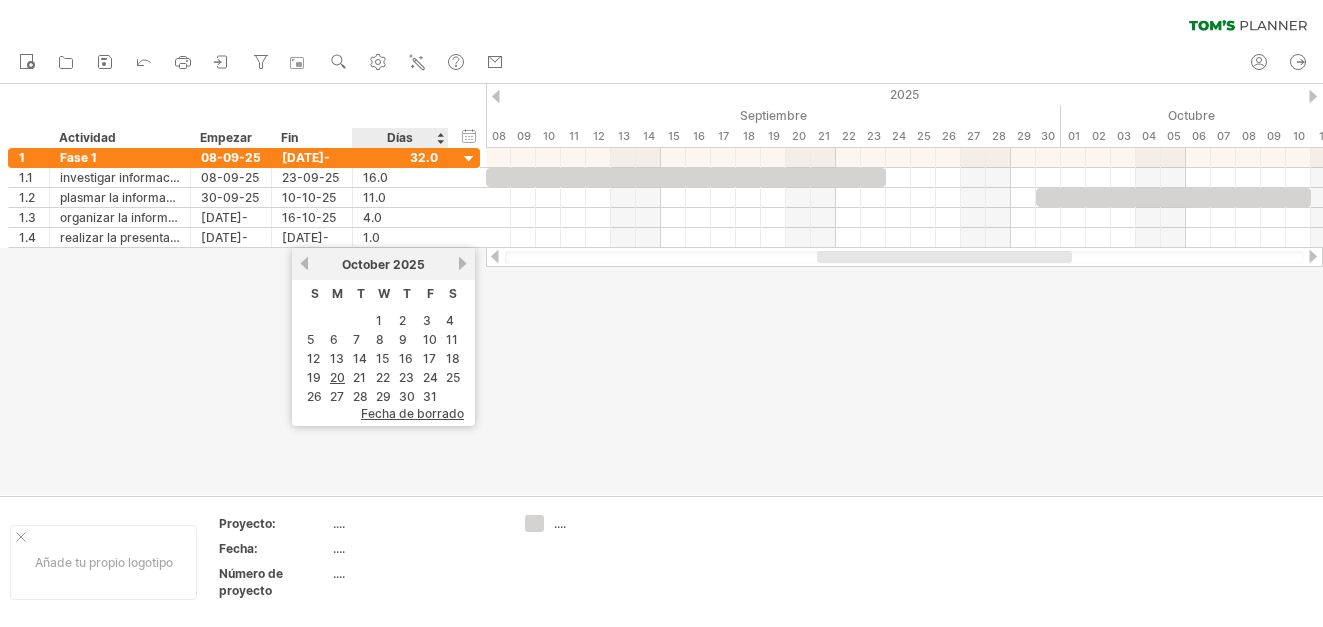 click on "próximo" at bounding box center (462, 263) 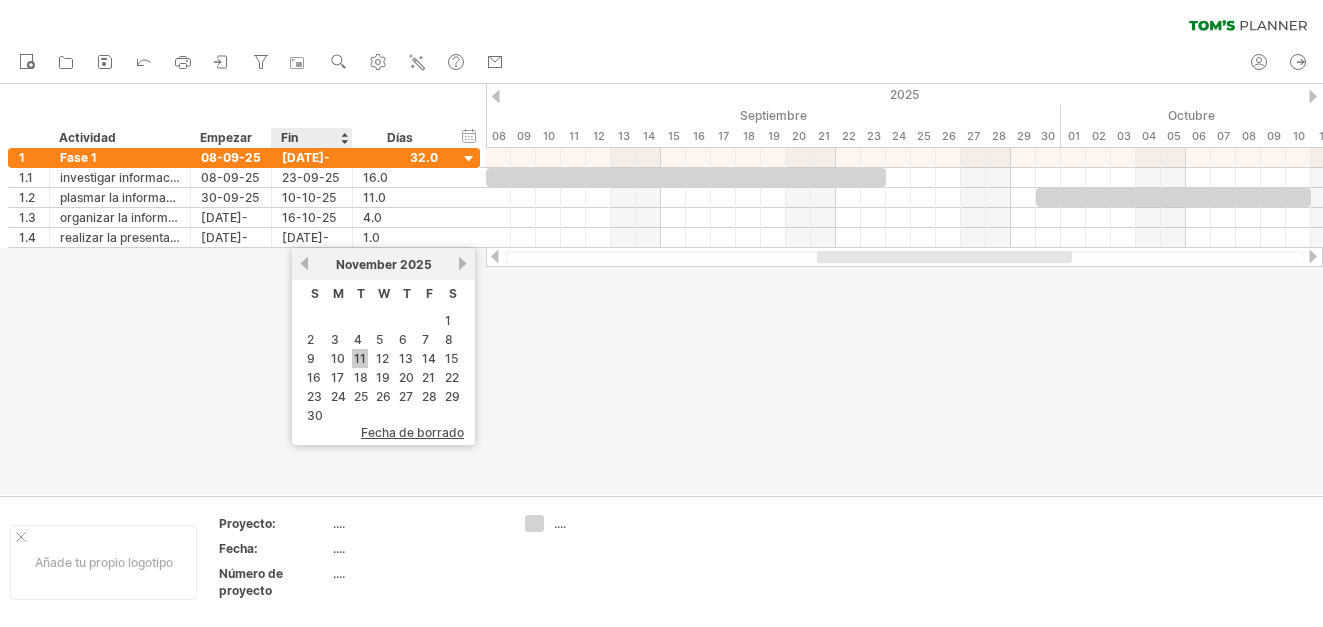 click on "11" at bounding box center [360, 358] 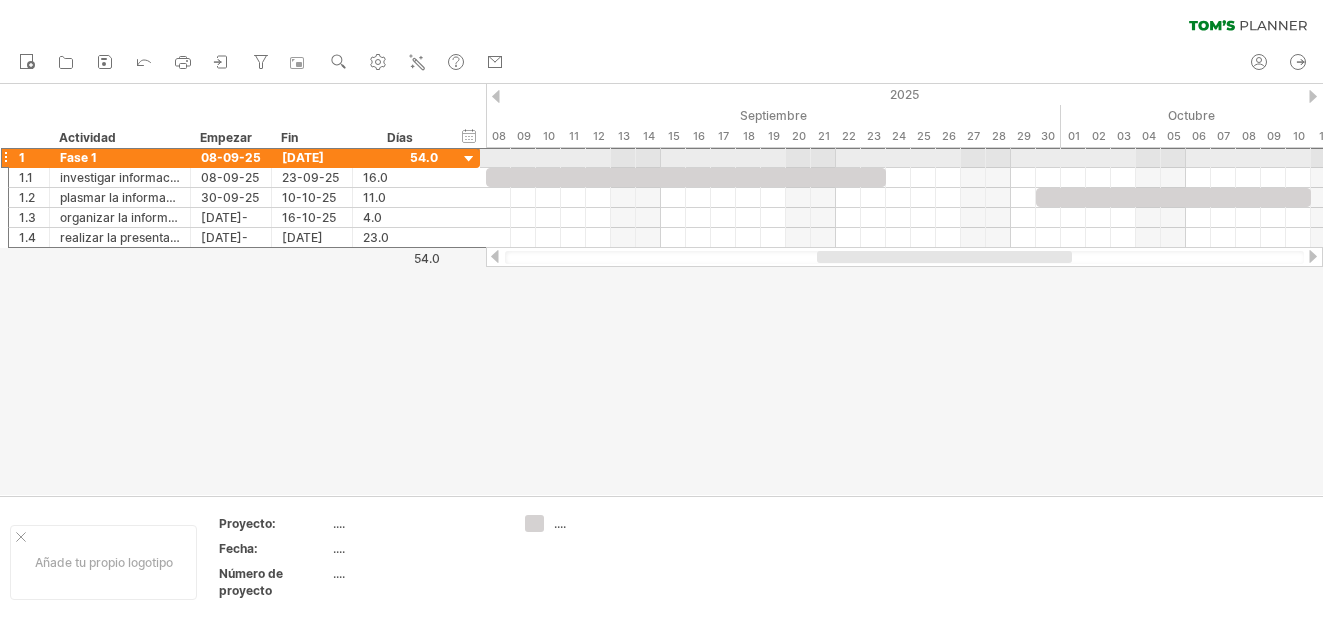 click on "1" at bounding box center (29, 157) 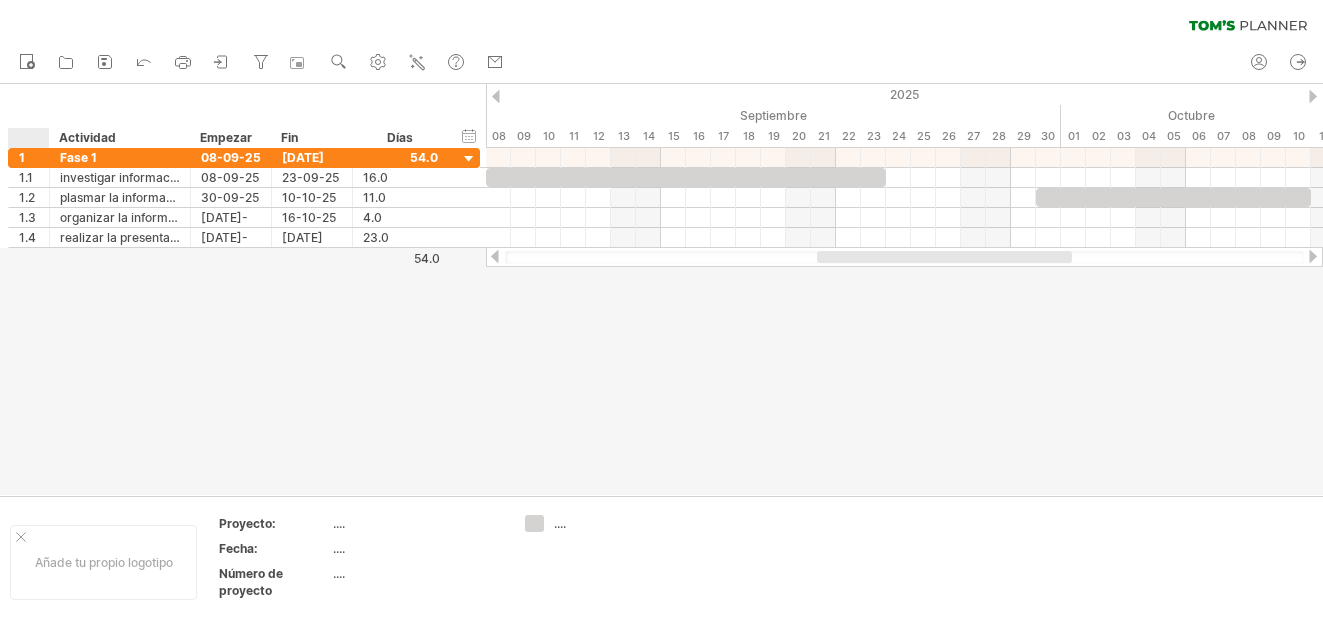click at bounding box center (661, 289) 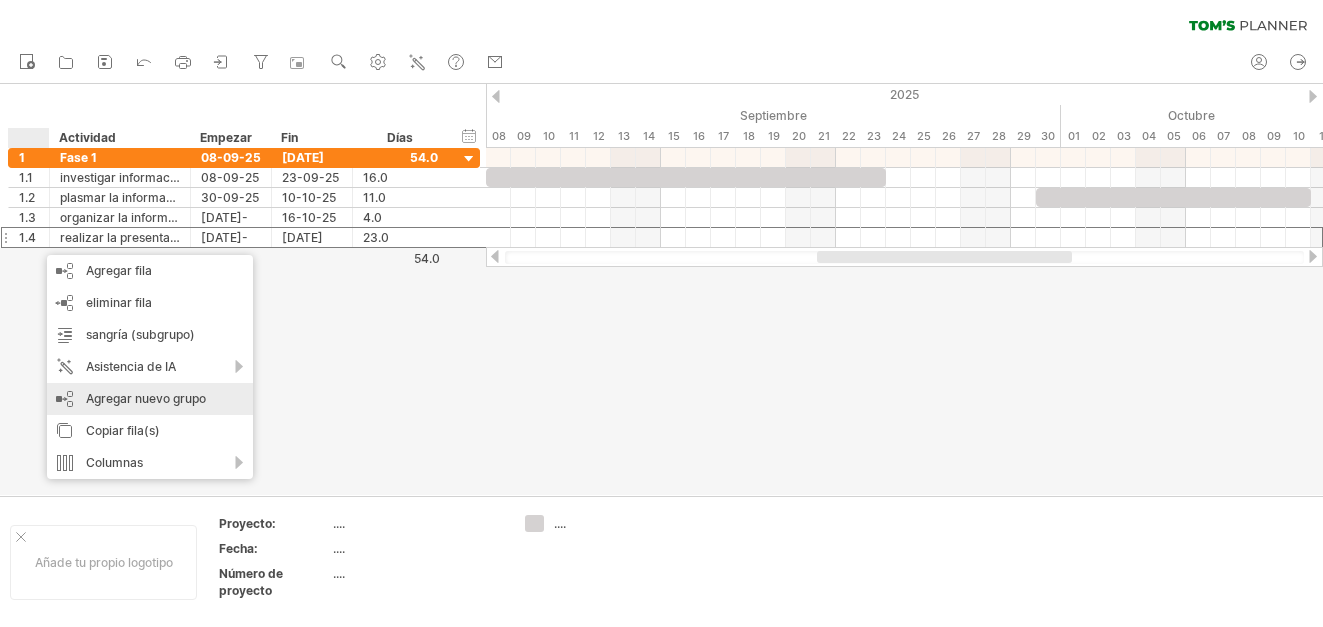 click on "Agregar nuevo grupo" at bounding box center (150, 399) 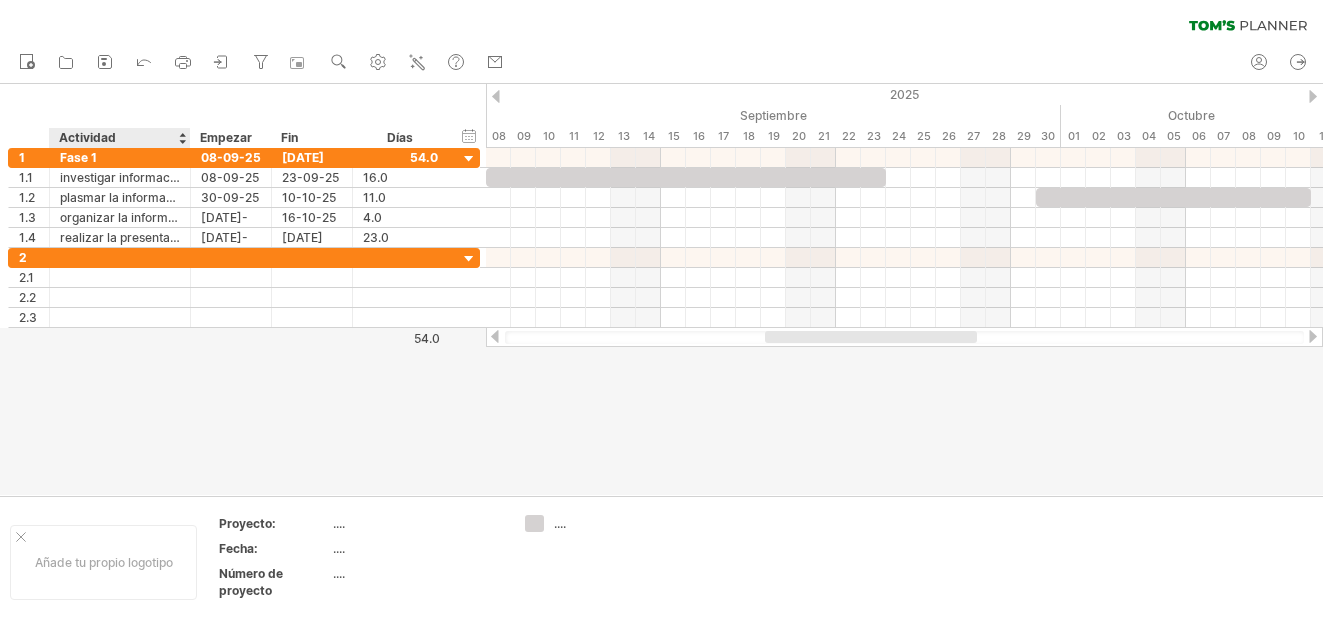 click at bounding box center (661, 289) 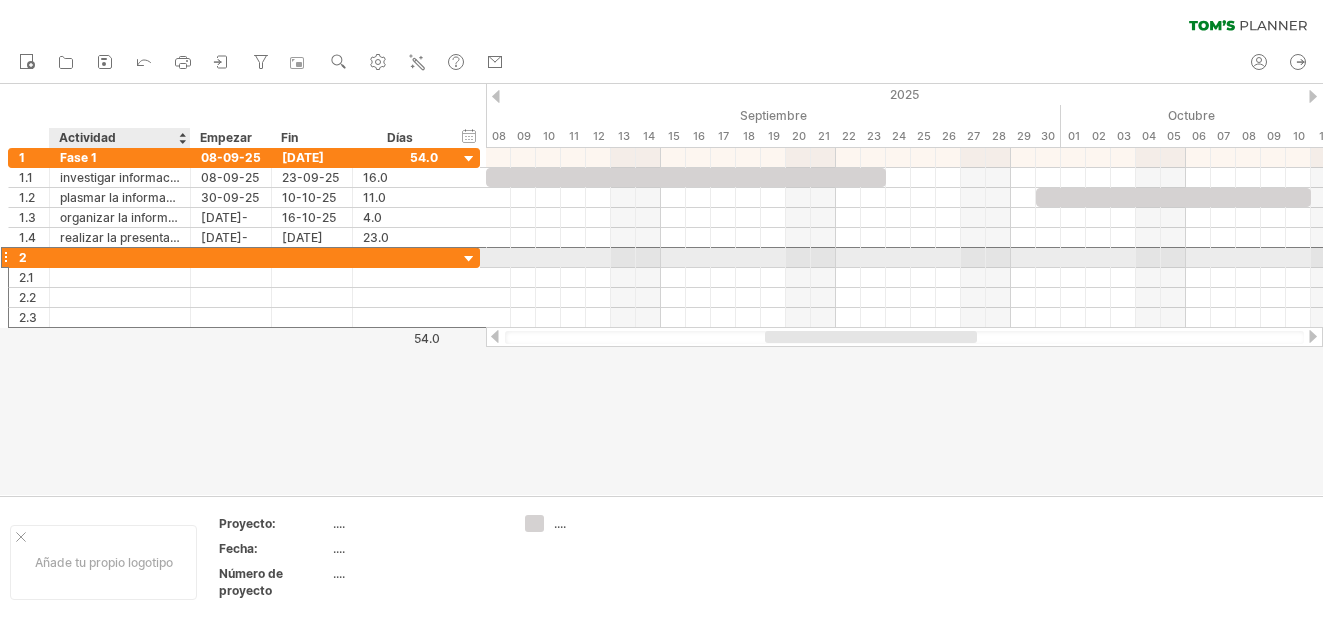 click at bounding box center [120, 257] 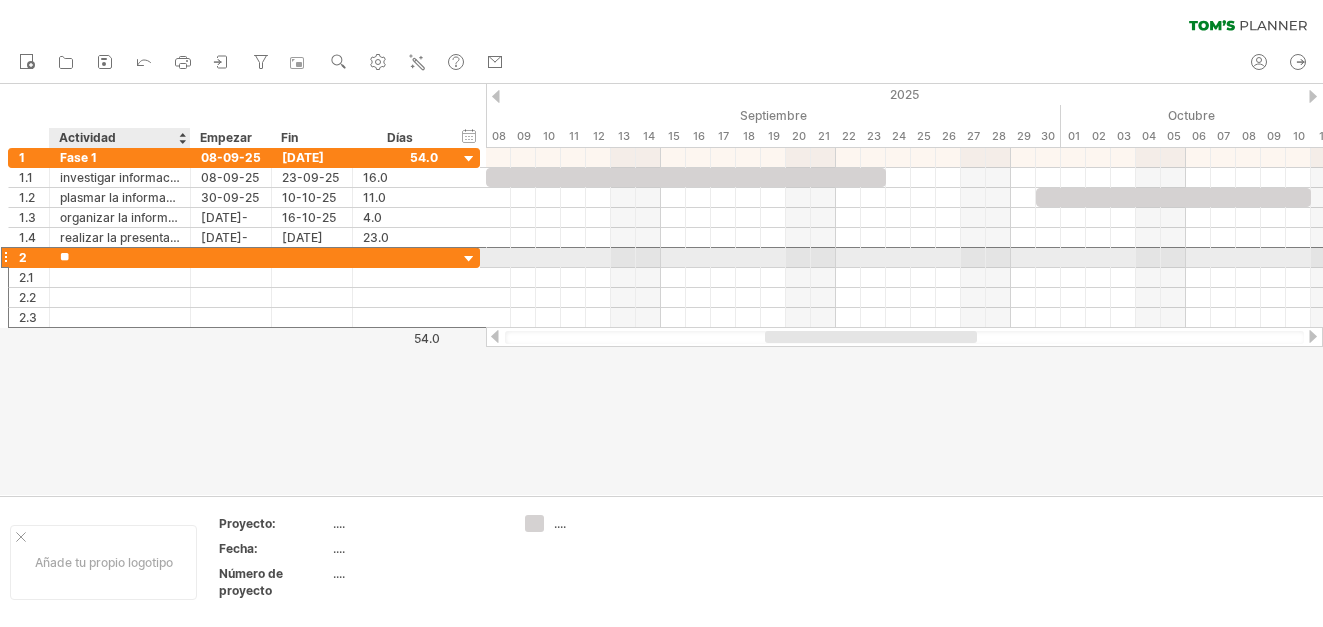 type on "*" 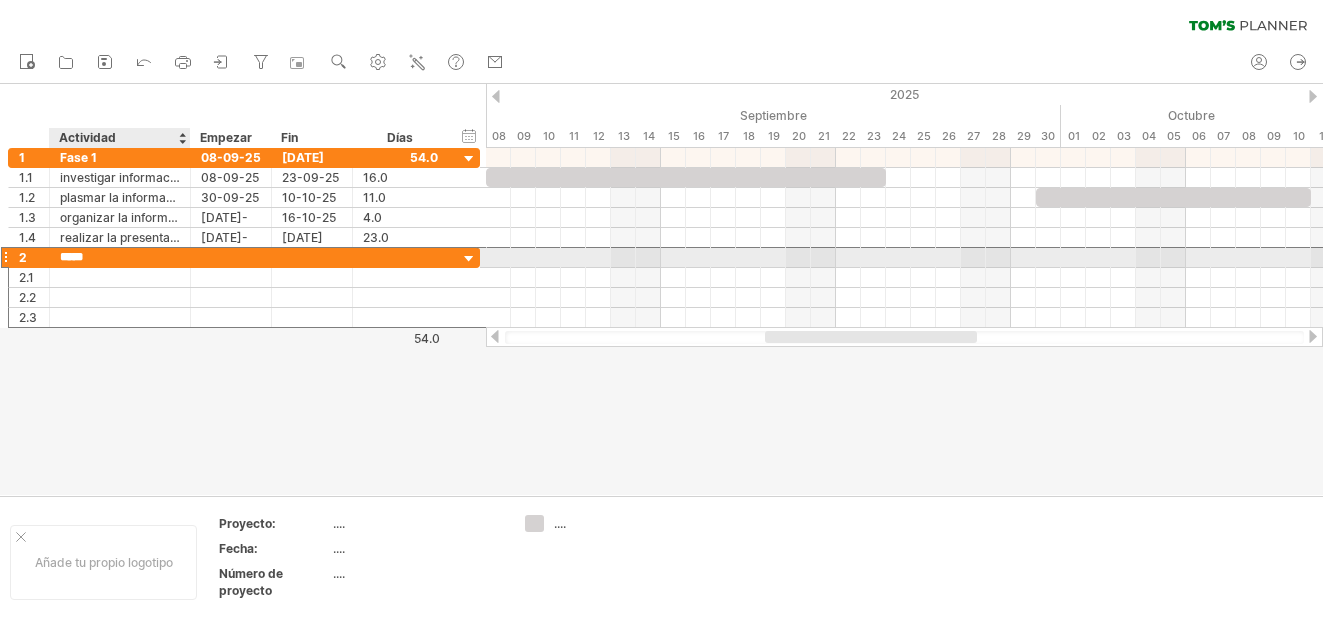 type on "******" 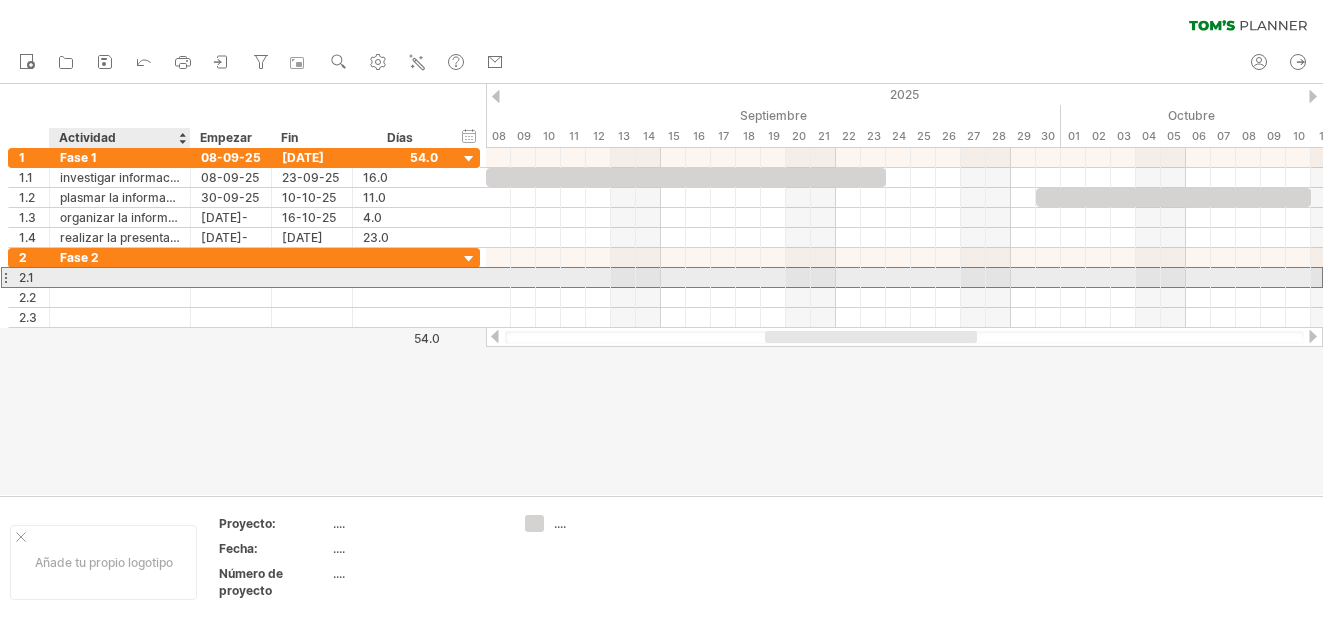 click at bounding box center [120, 277] 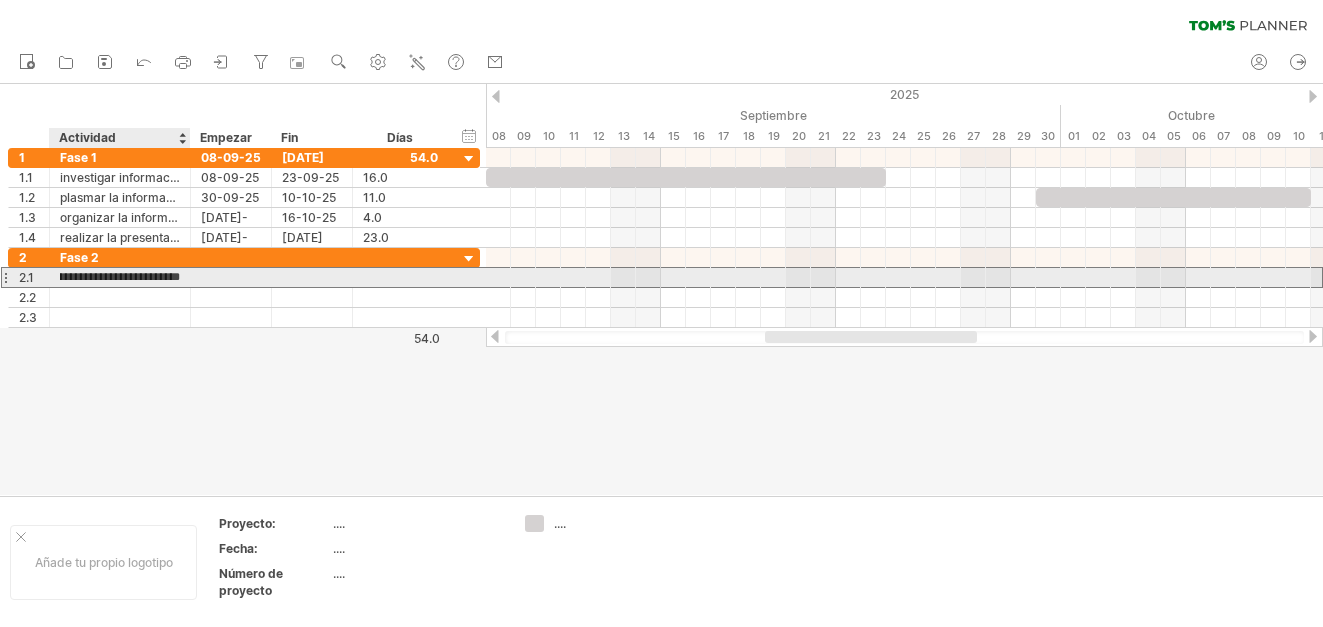 scroll, scrollTop: 0, scrollLeft: 61, axis: horizontal 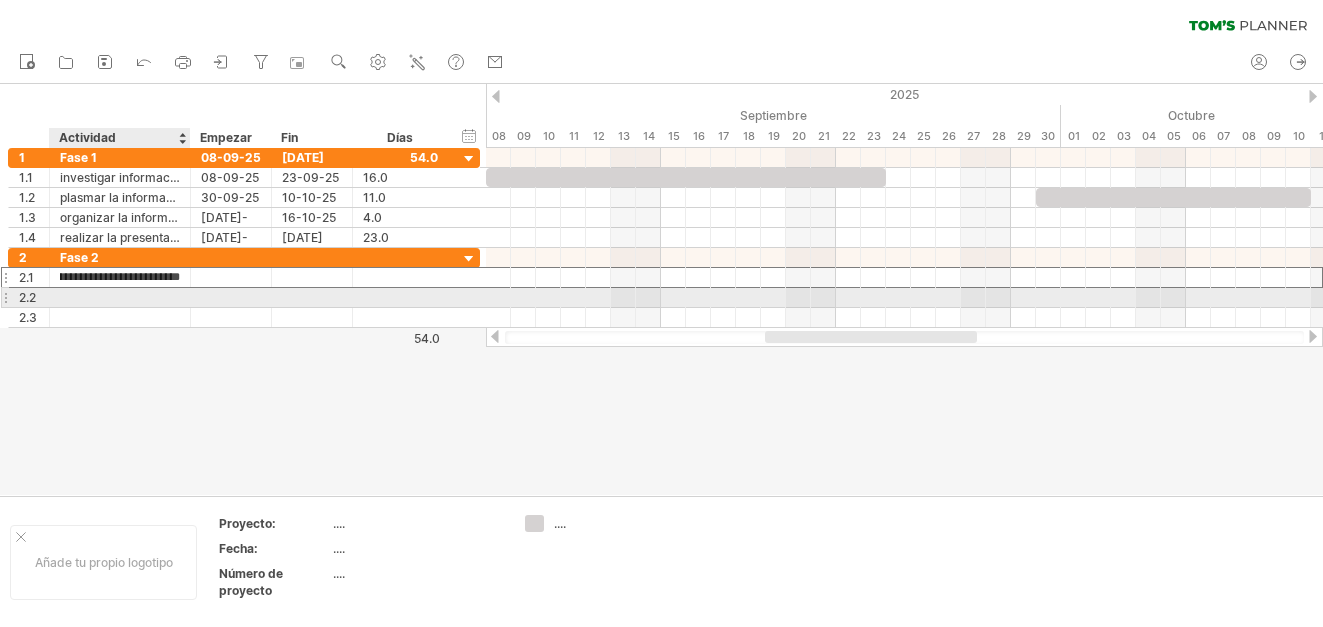 type on "**********" 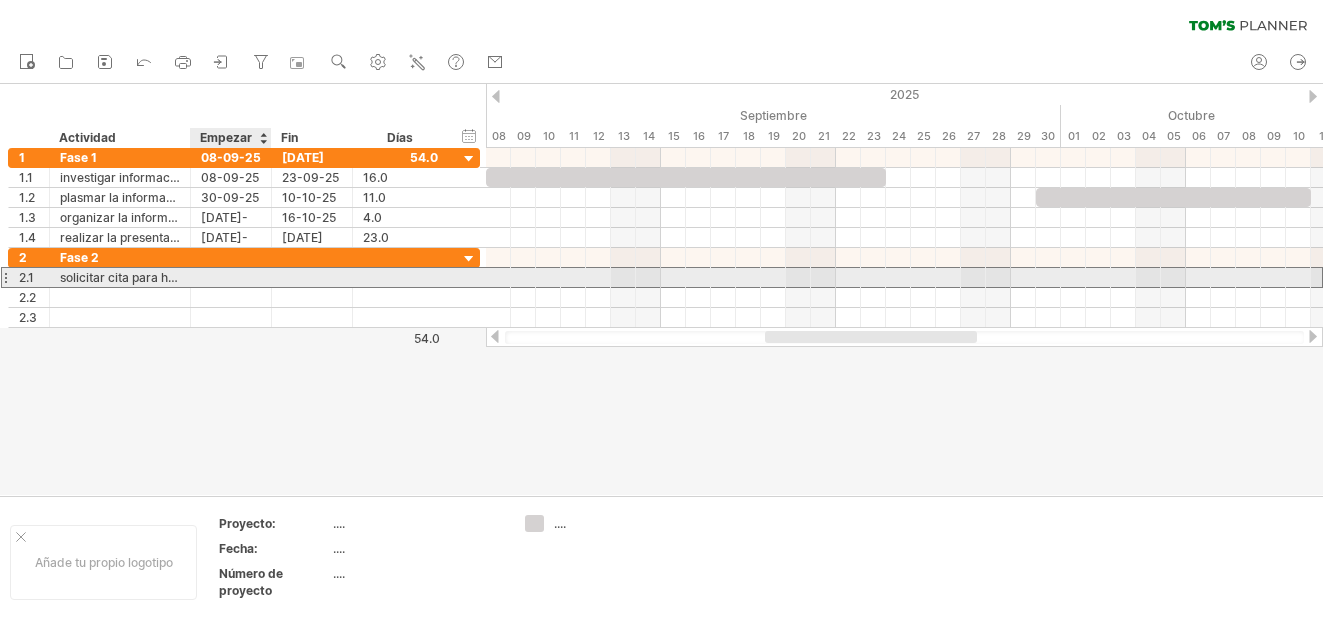click at bounding box center [231, 277] 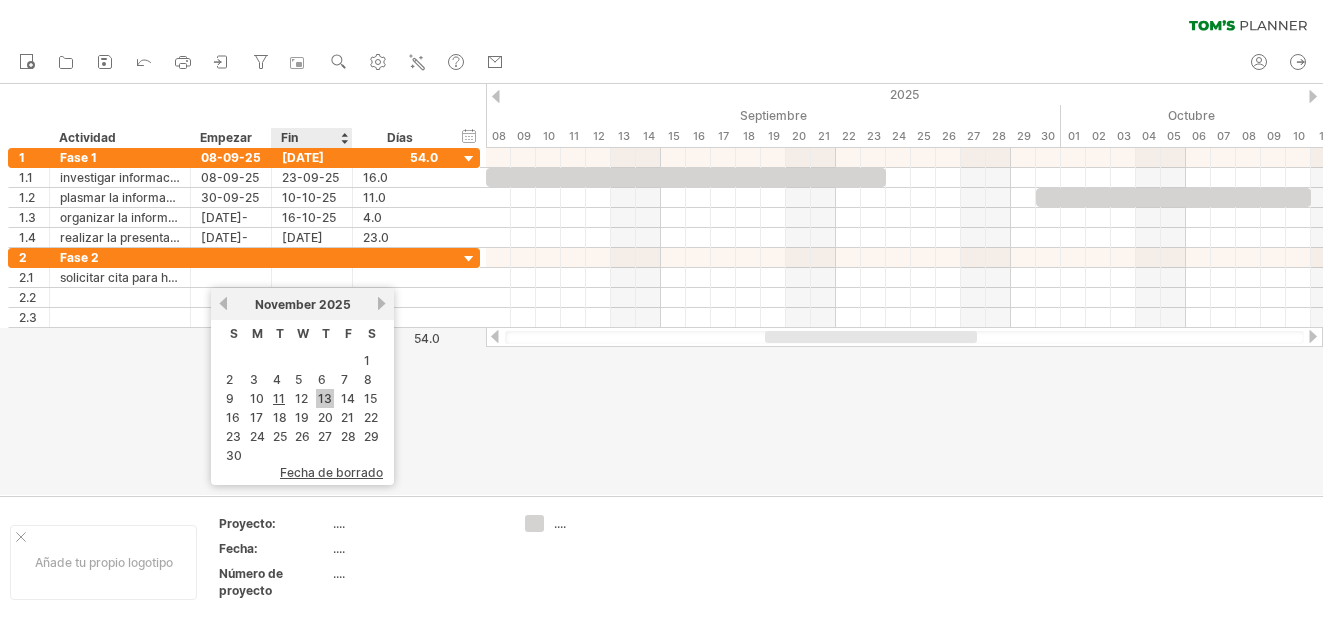 click on "13" at bounding box center (325, 398) 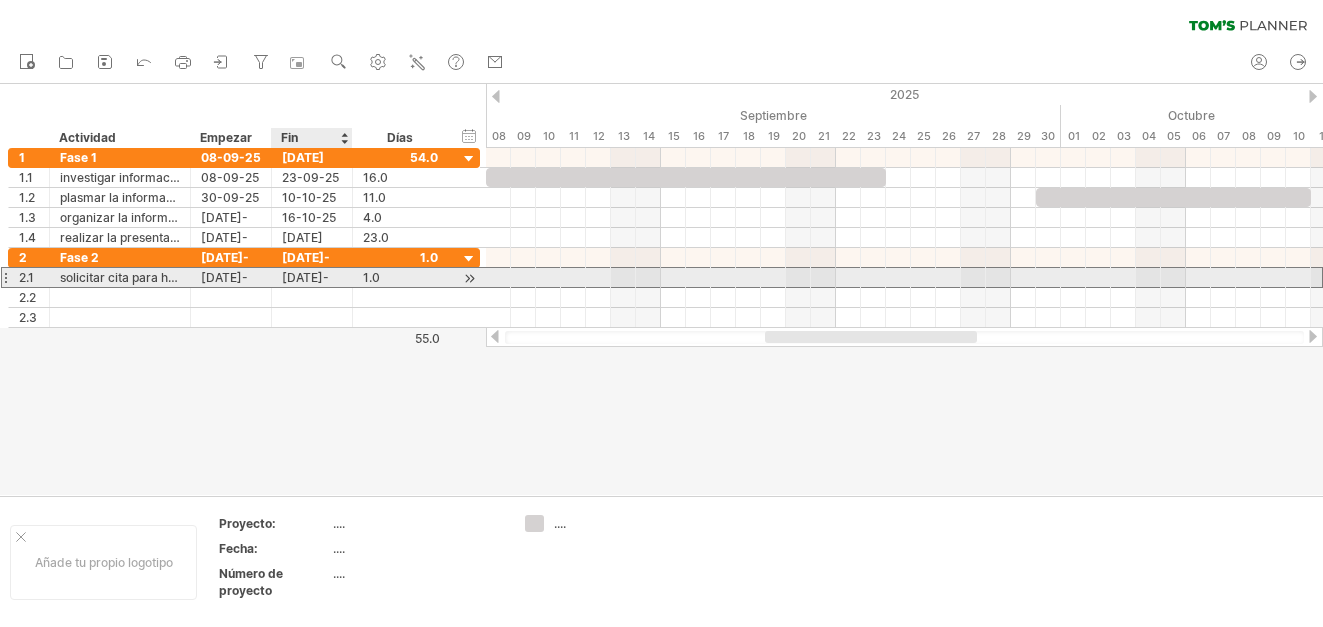 click on "[DATE]-[MONTH]-[YEAR]" at bounding box center [312, 277] 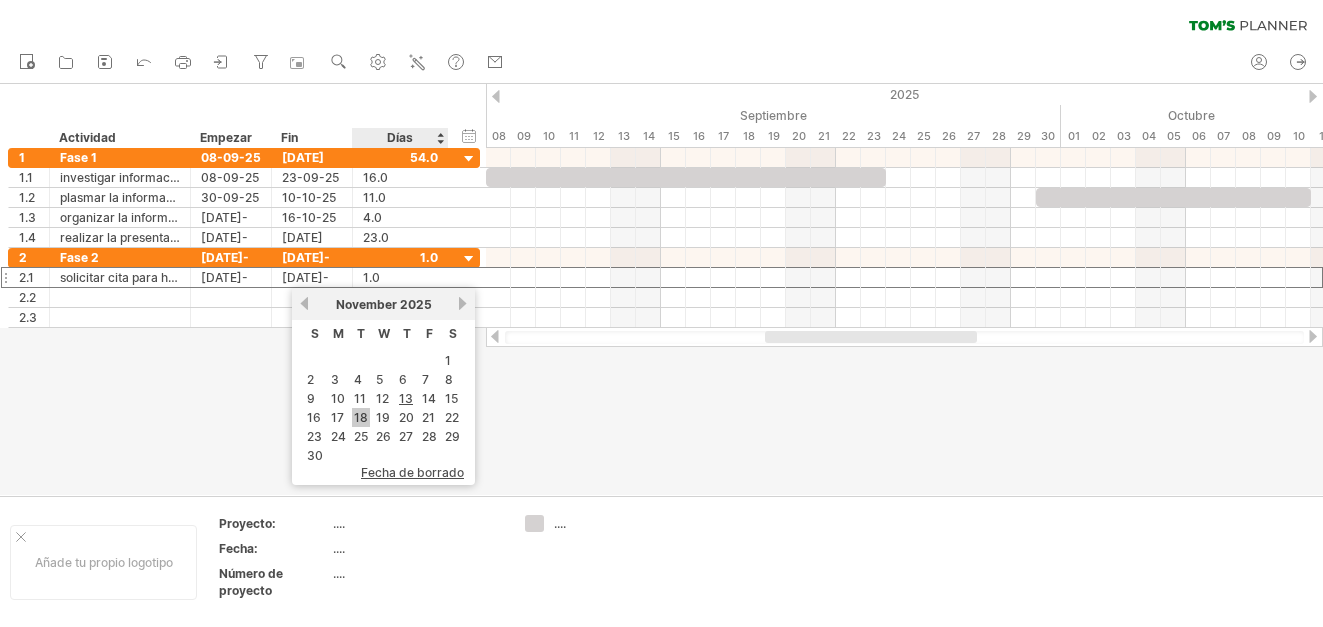 click on "18" at bounding box center [361, 417] 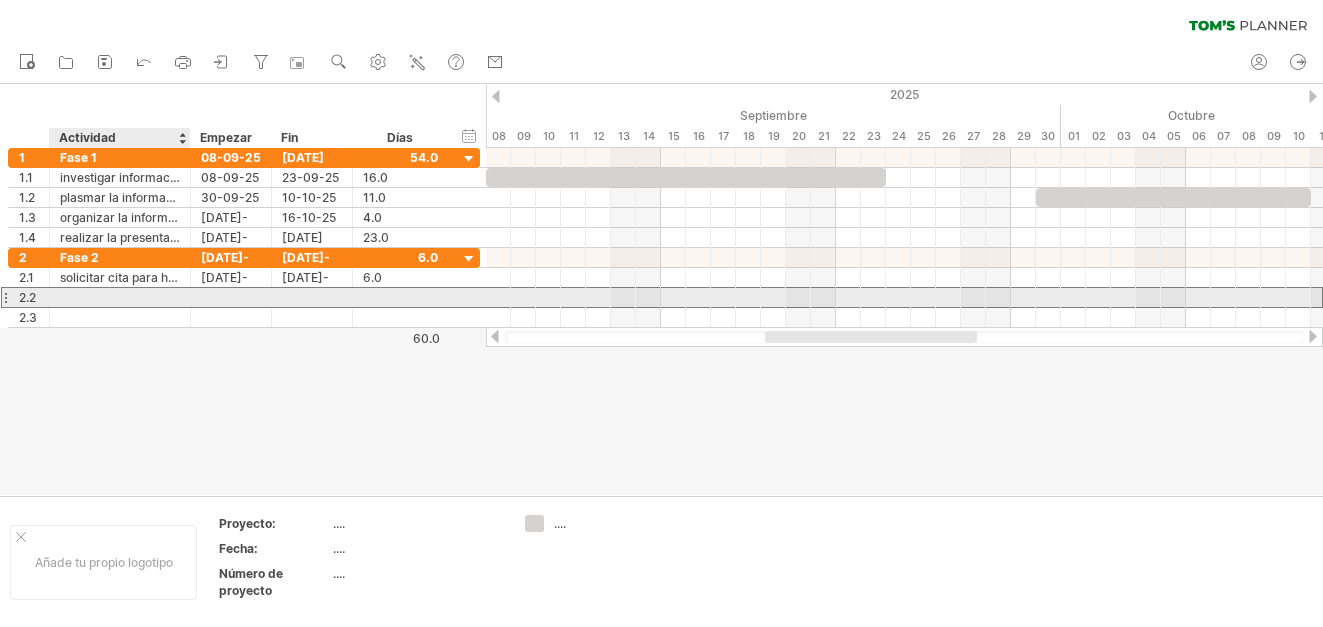 click at bounding box center (120, 297) 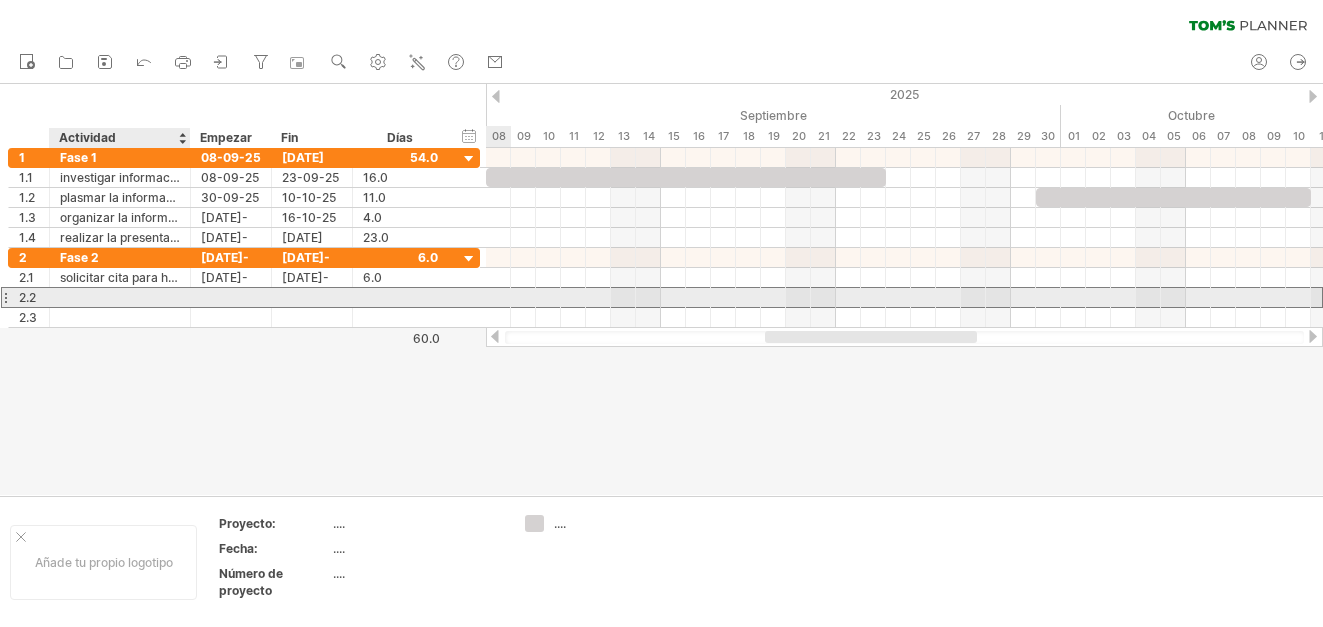click at bounding box center [120, 297] 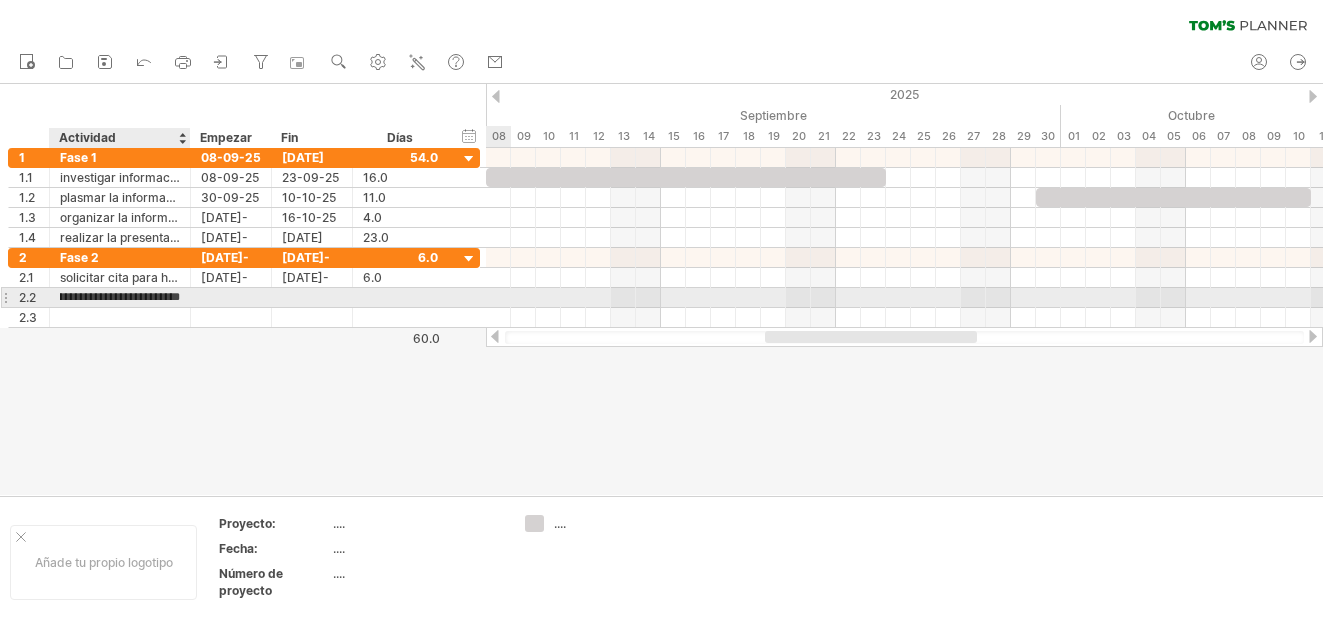 type on "**********" 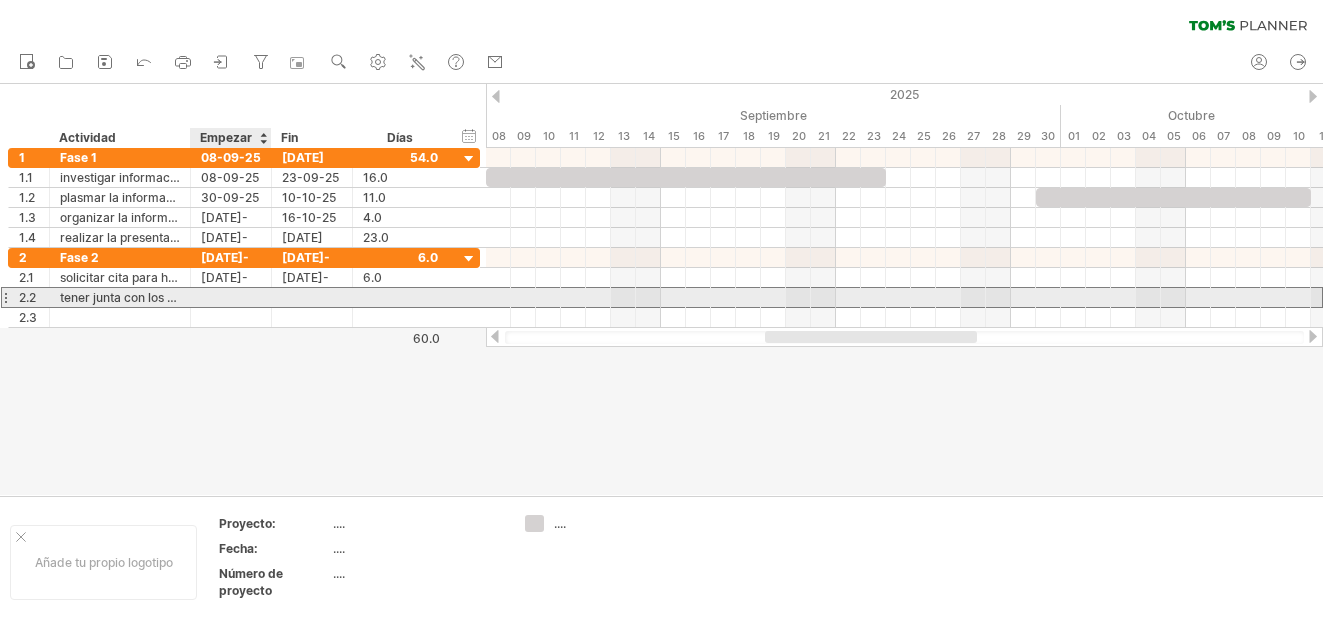 click at bounding box center [231, 297] 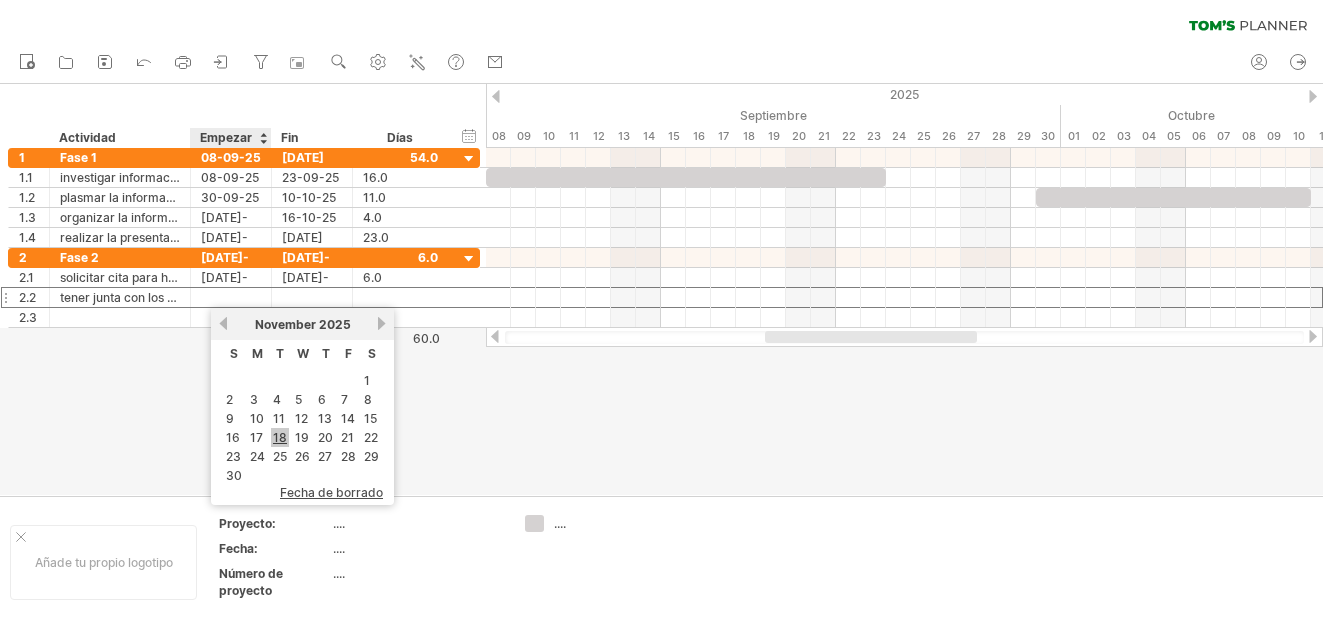 click on "18" at bounding box center (280, 437) 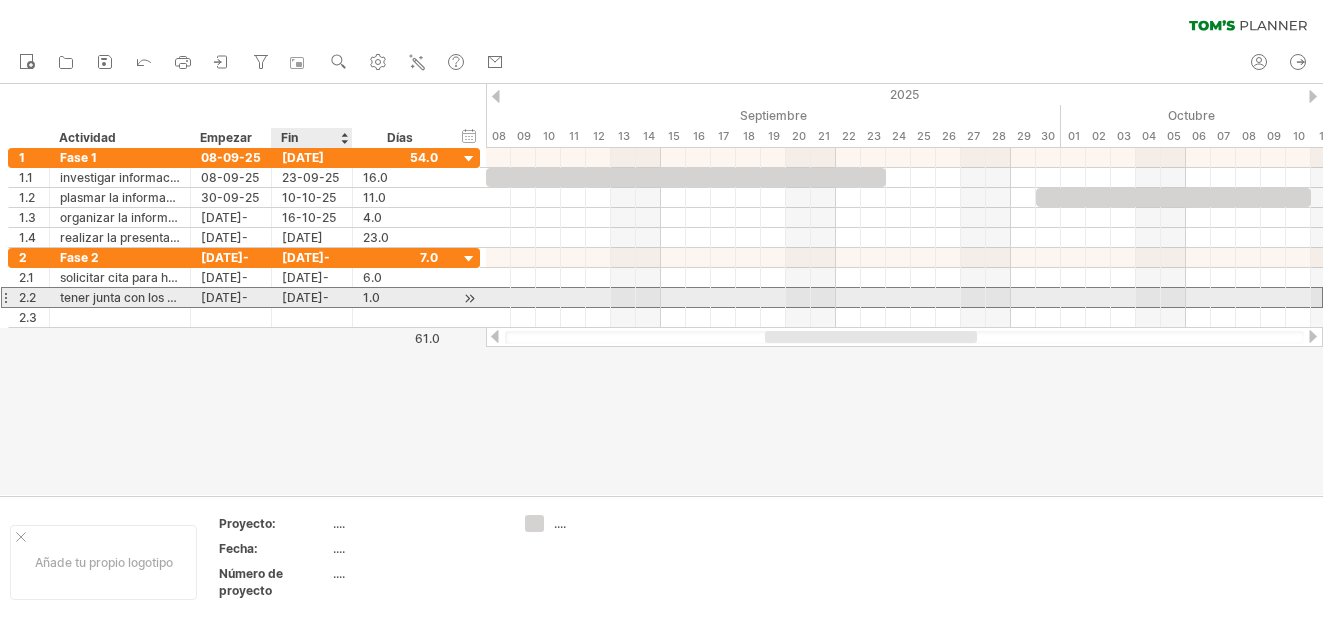 click on "[DATE]-[MONTH]-[YEAR]" at bounding box center (312, 297) 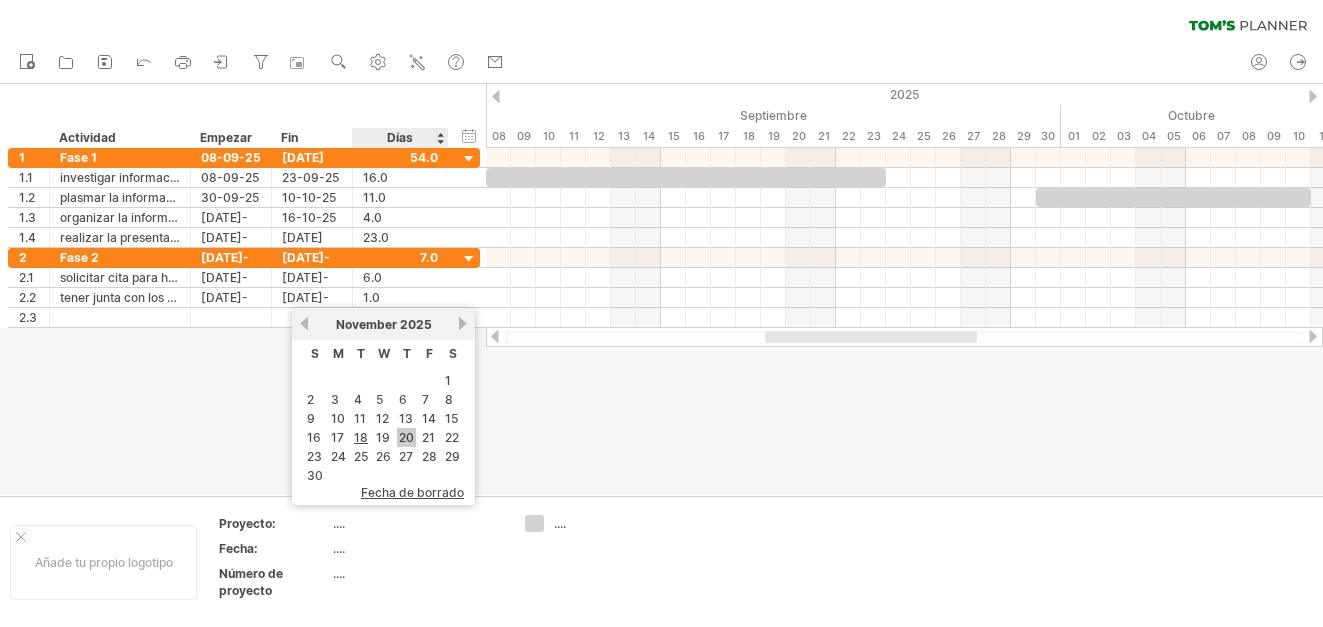 click on "20" at bounding box center (406, 437) 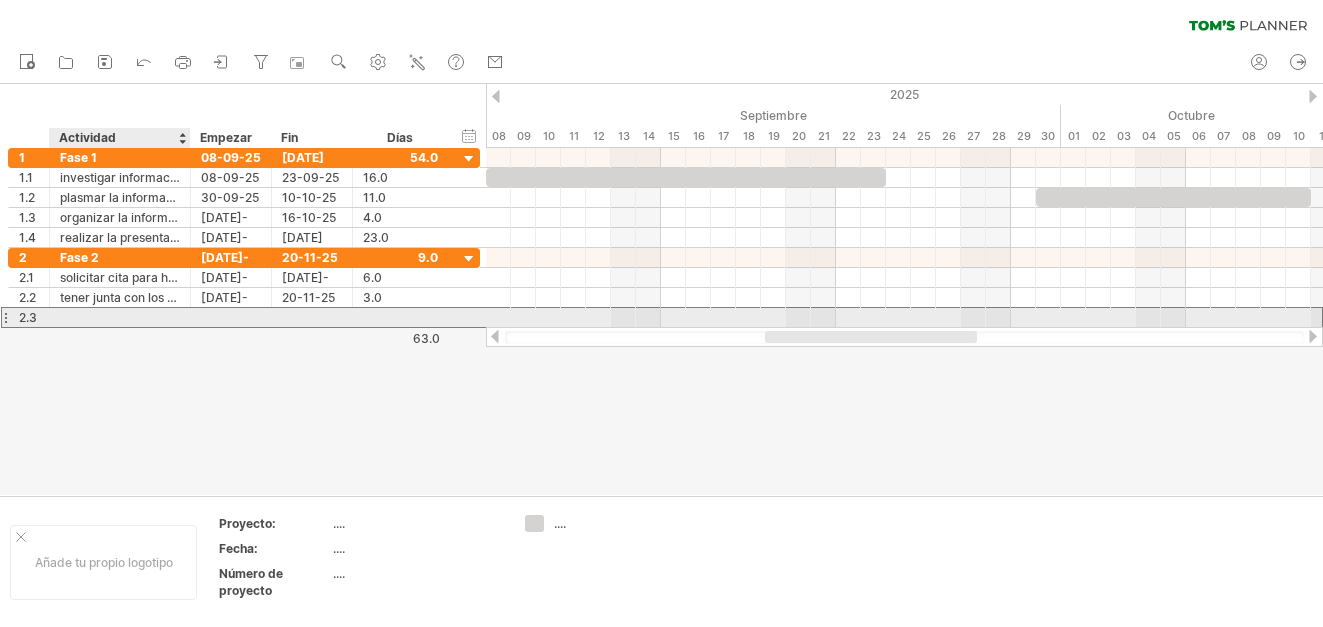click at bounding box center (120, 317) 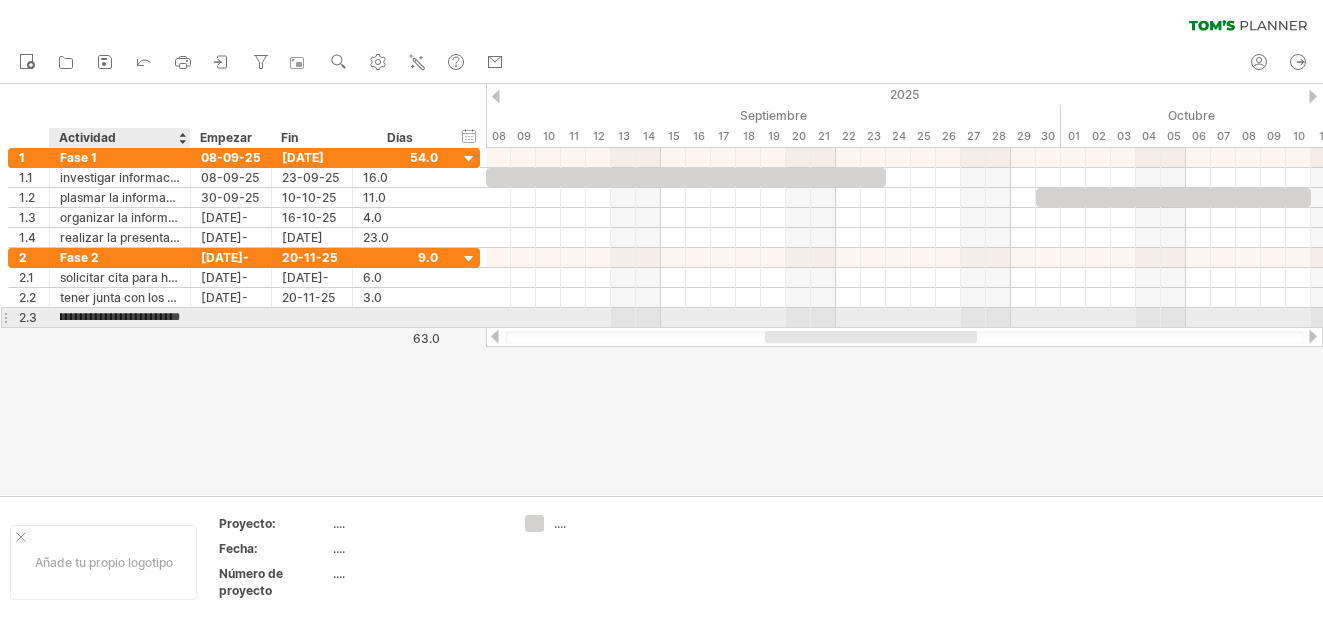 scroll, scrollTop: 0, scrollLeft: 293, axis: horizontal 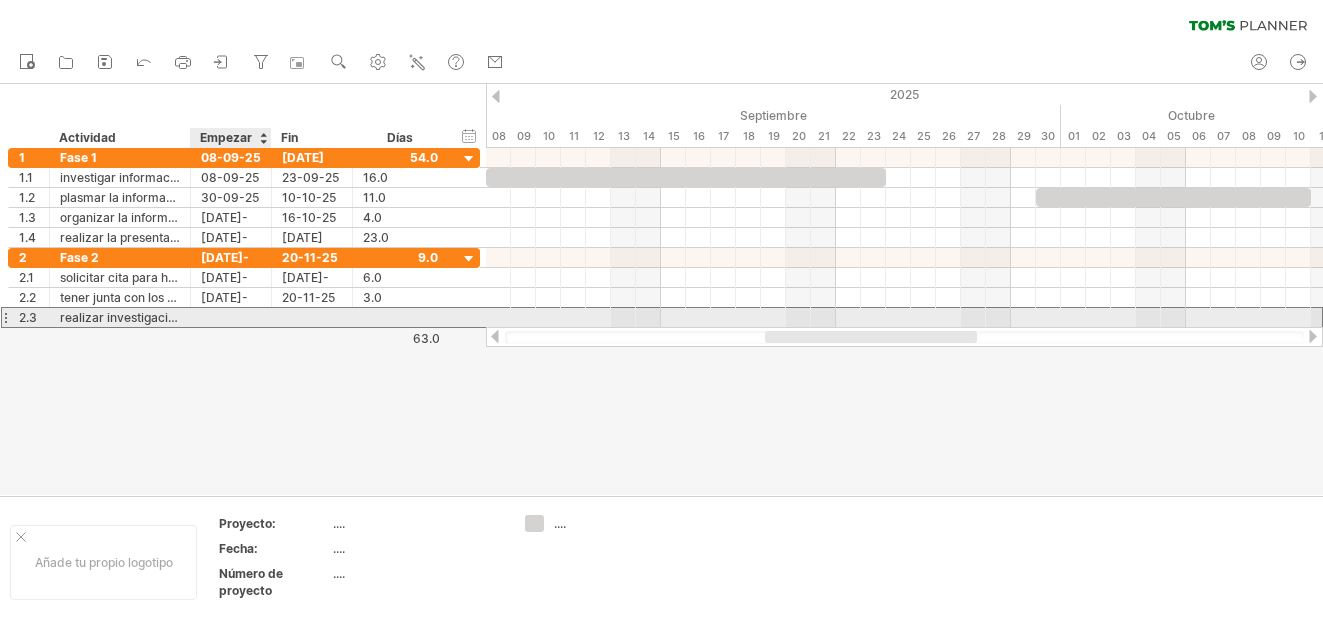 click at bounding box center (231, 317) 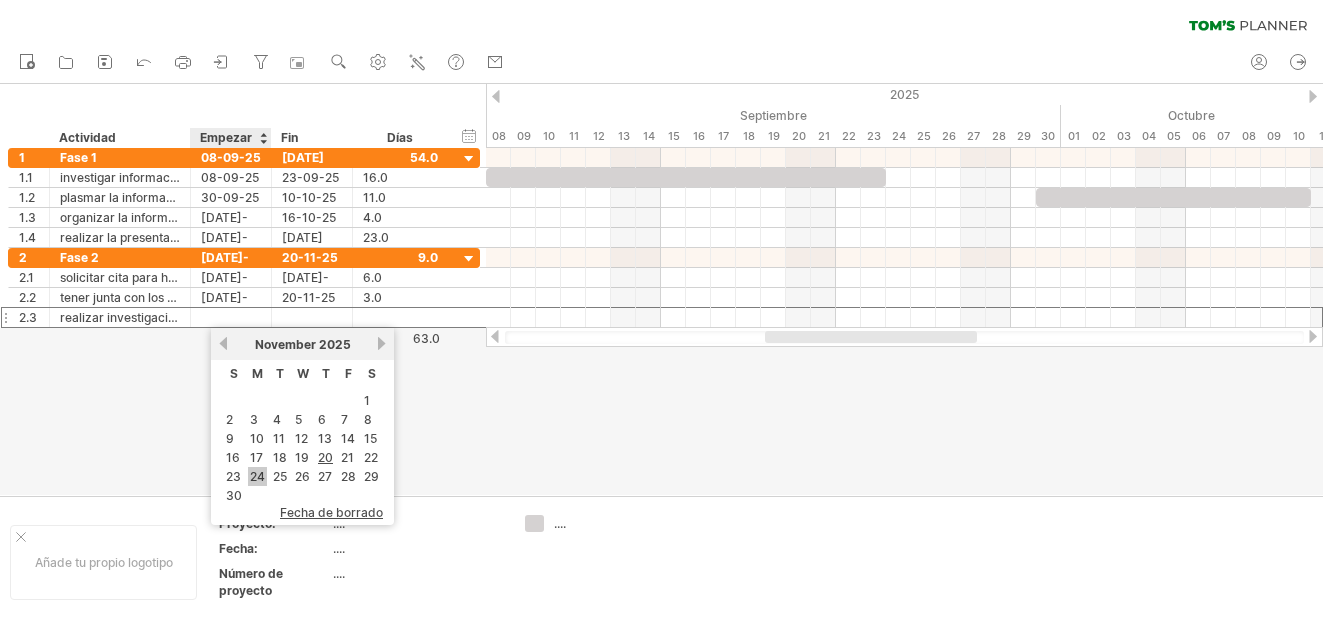 click on "24" at bounding box center (257, 476) 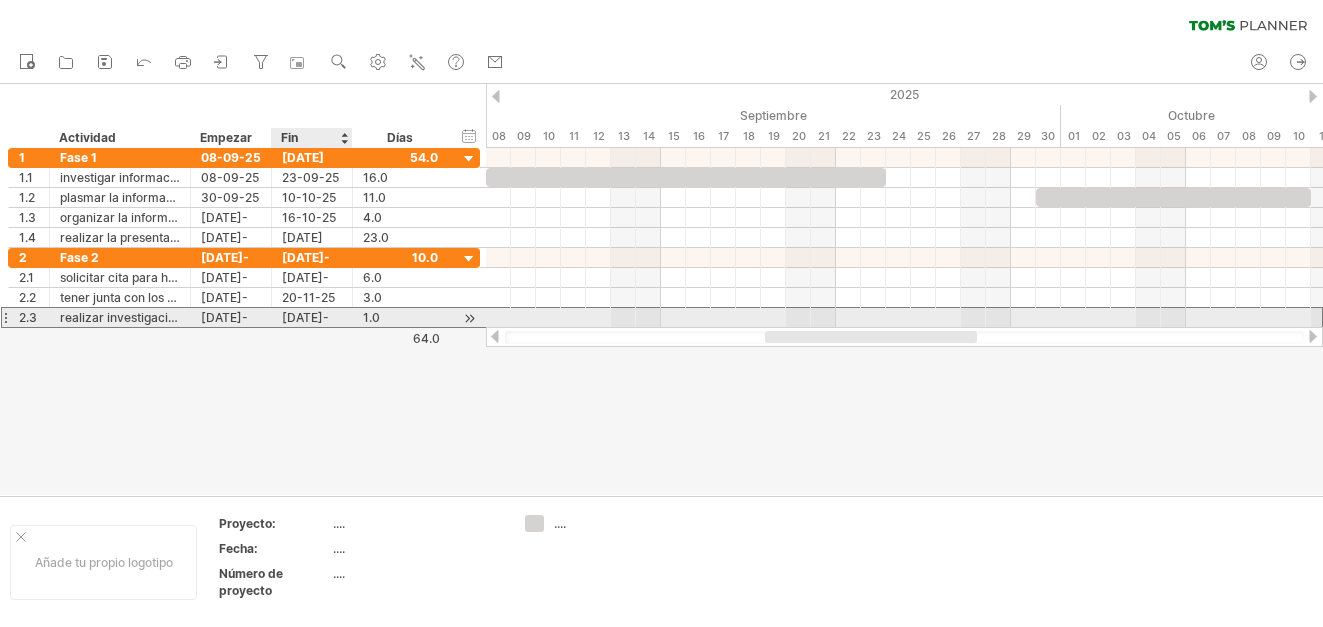 click on "[DATE]-[MONTH]-[YEAR]" at bounding box center (312, 317) 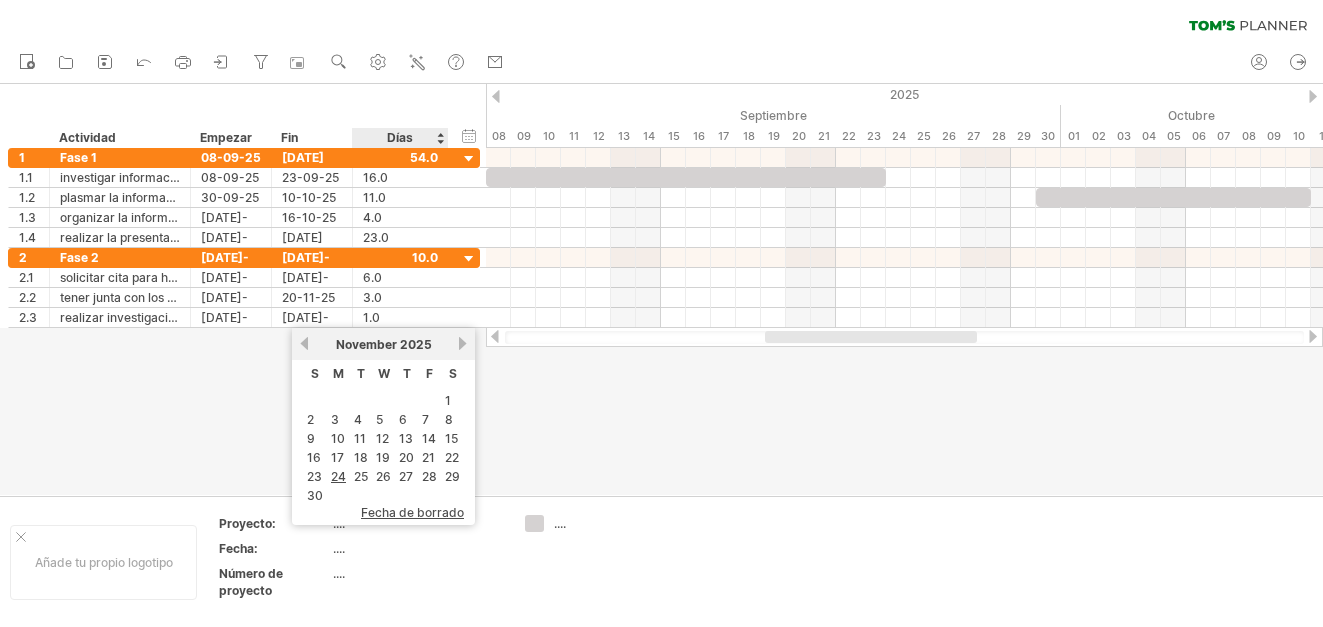 click on "próximo" at bounding box center [462, 343] 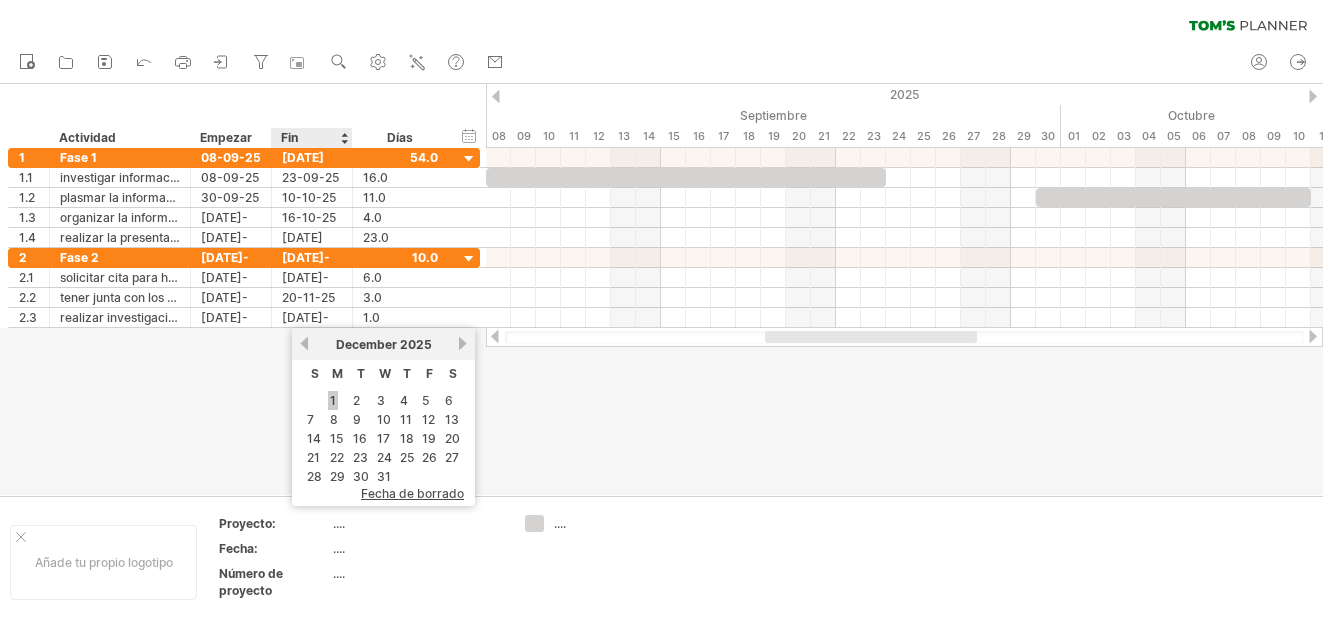 click on "1" at bounding box center [333, 400] 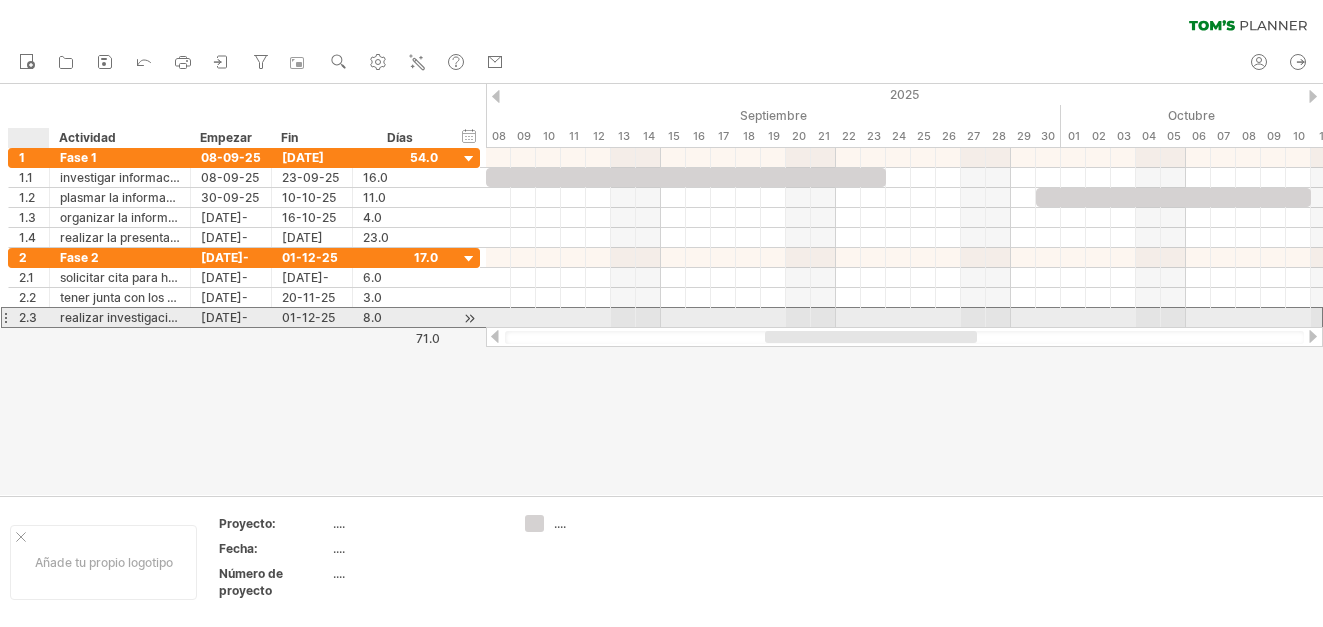 click on "2.3" at bounding box center (34, 317) 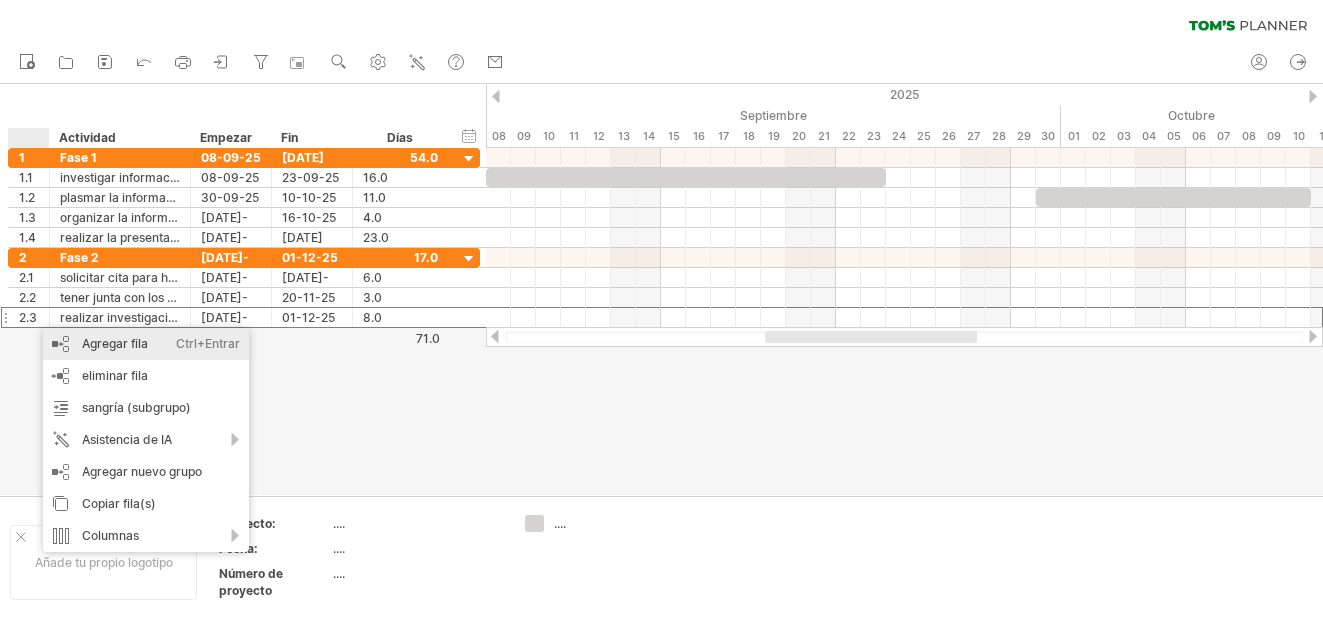 click on "Agregar fila Ctrl+Entrar Cmd+Enter" at bounding box center (146, 344) 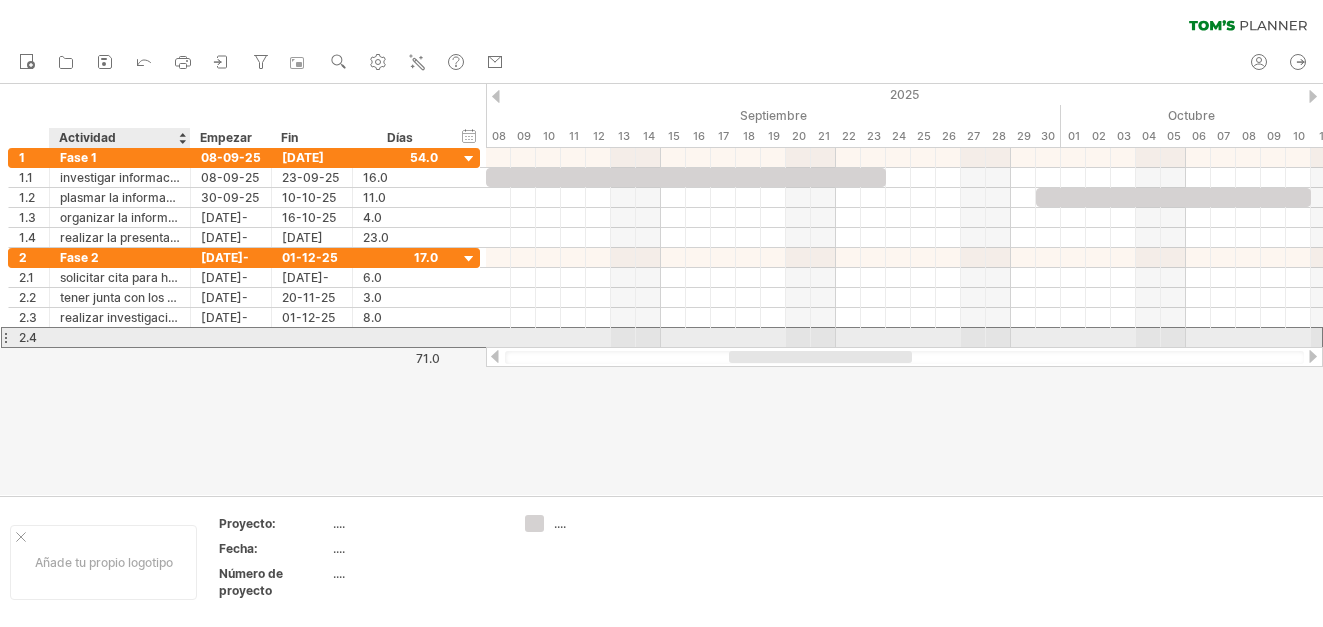 click at bounding box center [120, 337] 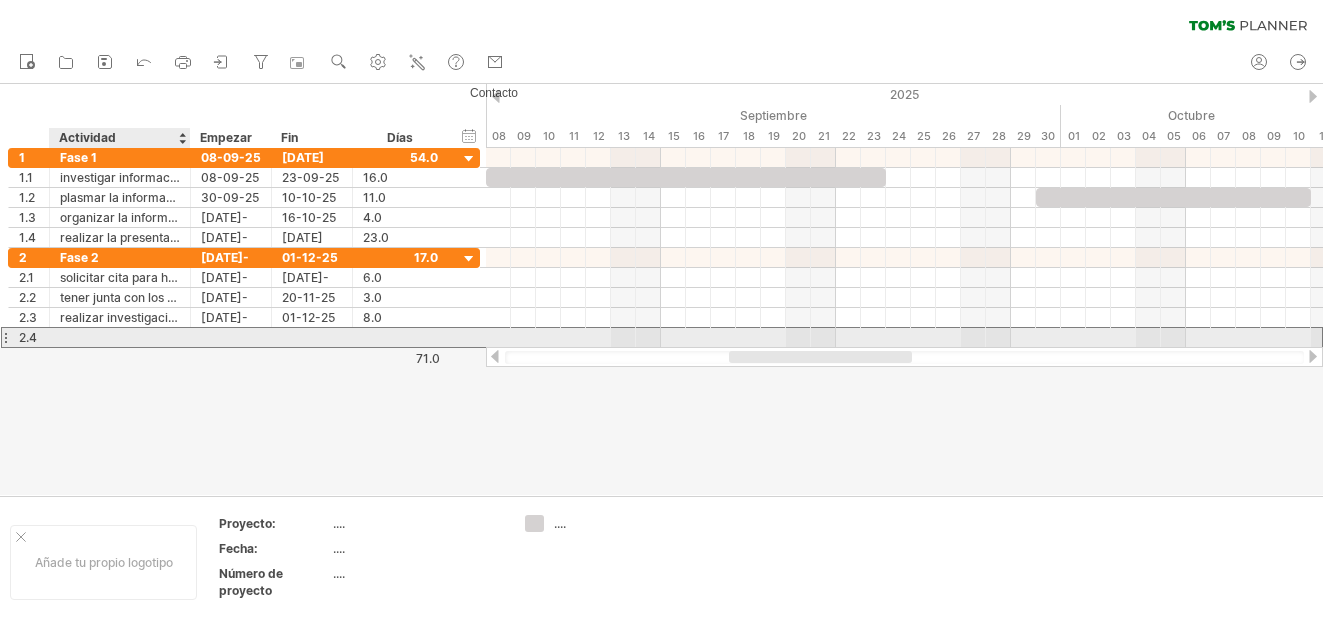 click at bounding box center (120, 337) 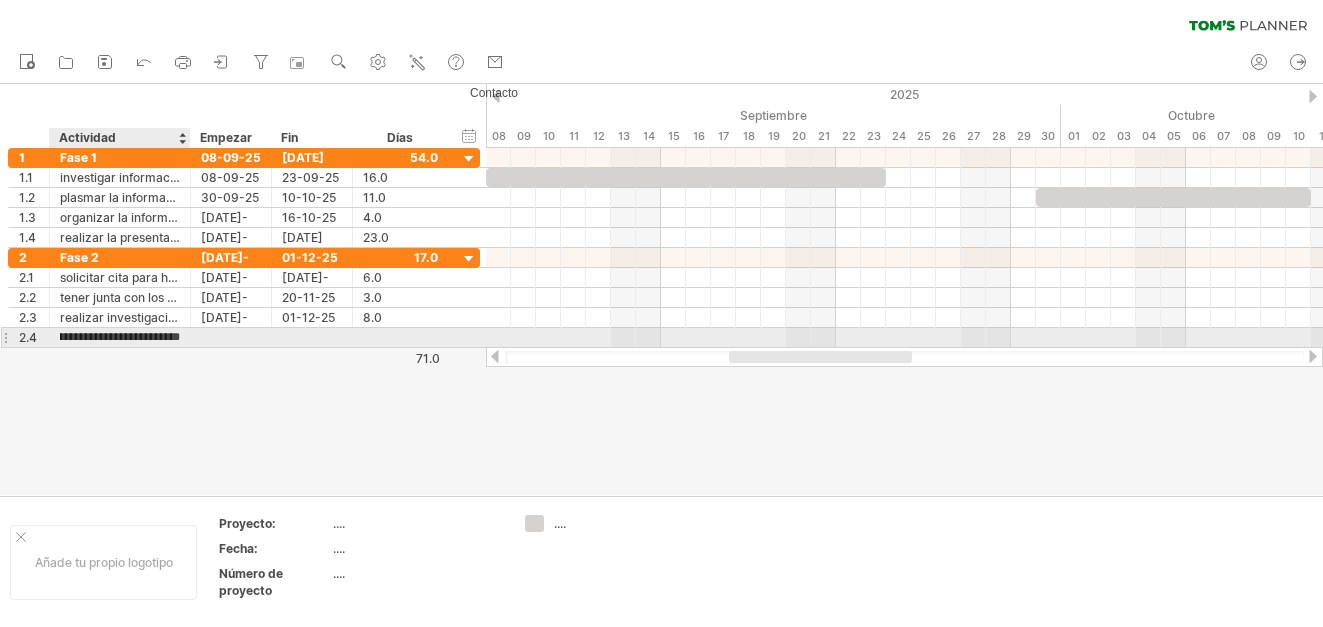 scroll, scrollTop: 0, scrollLeft: 83, axis: horizontal 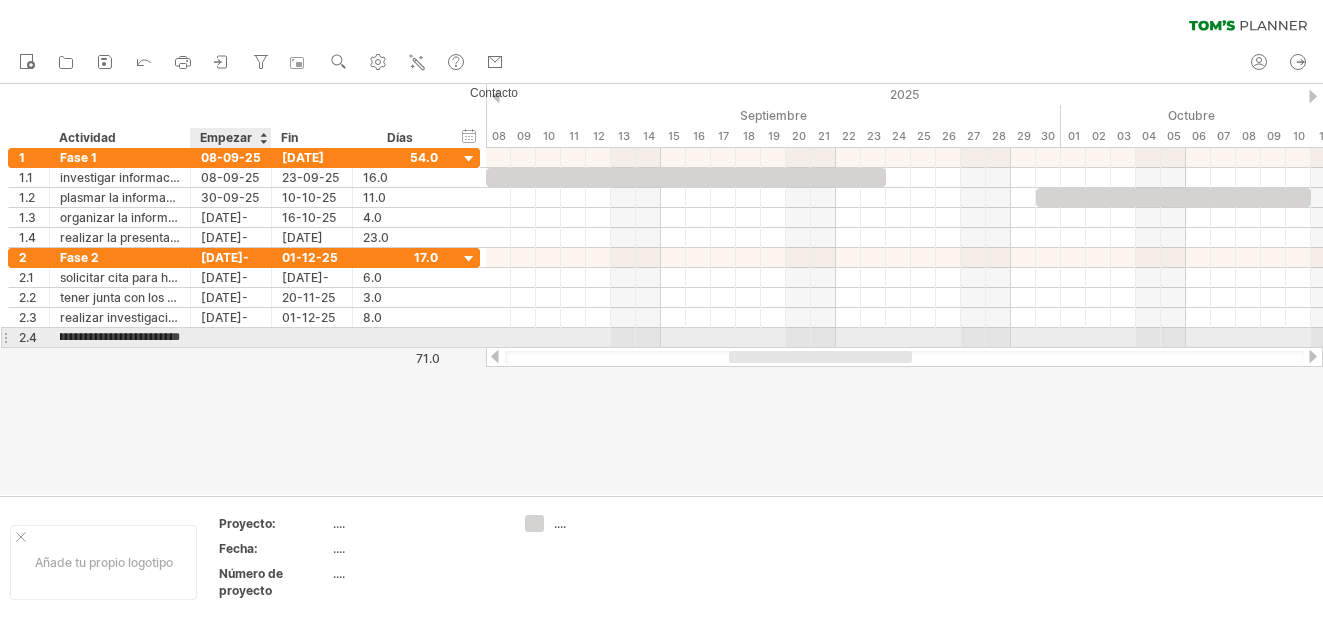 click at bounding box center (231, 337) 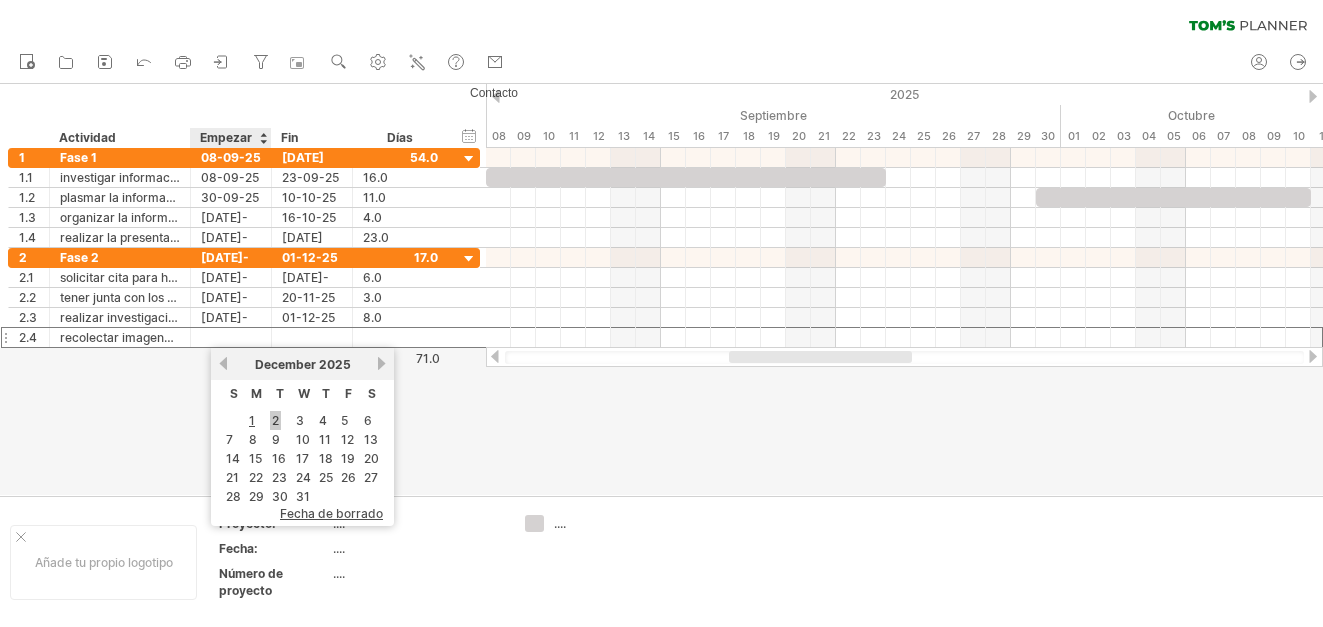 click on "2" at bounding box center [275, 420] 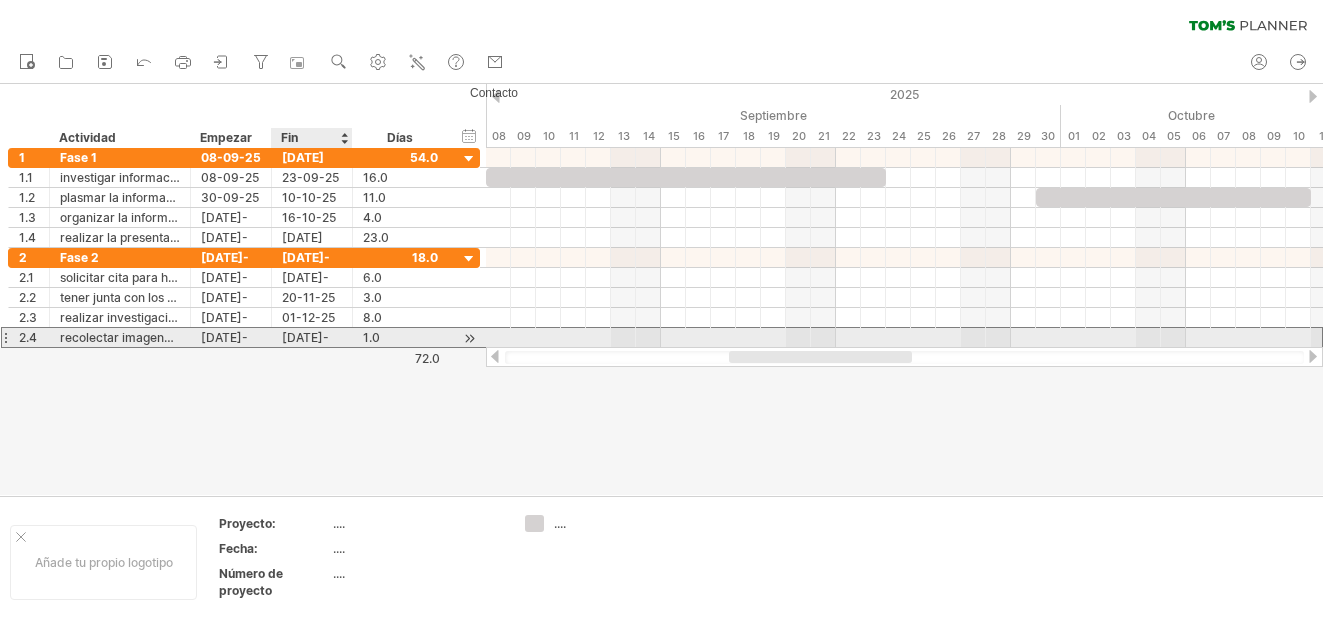 click on "[DATE]-[MONTH]-[YEAR]" at bounding box center [312, 337] 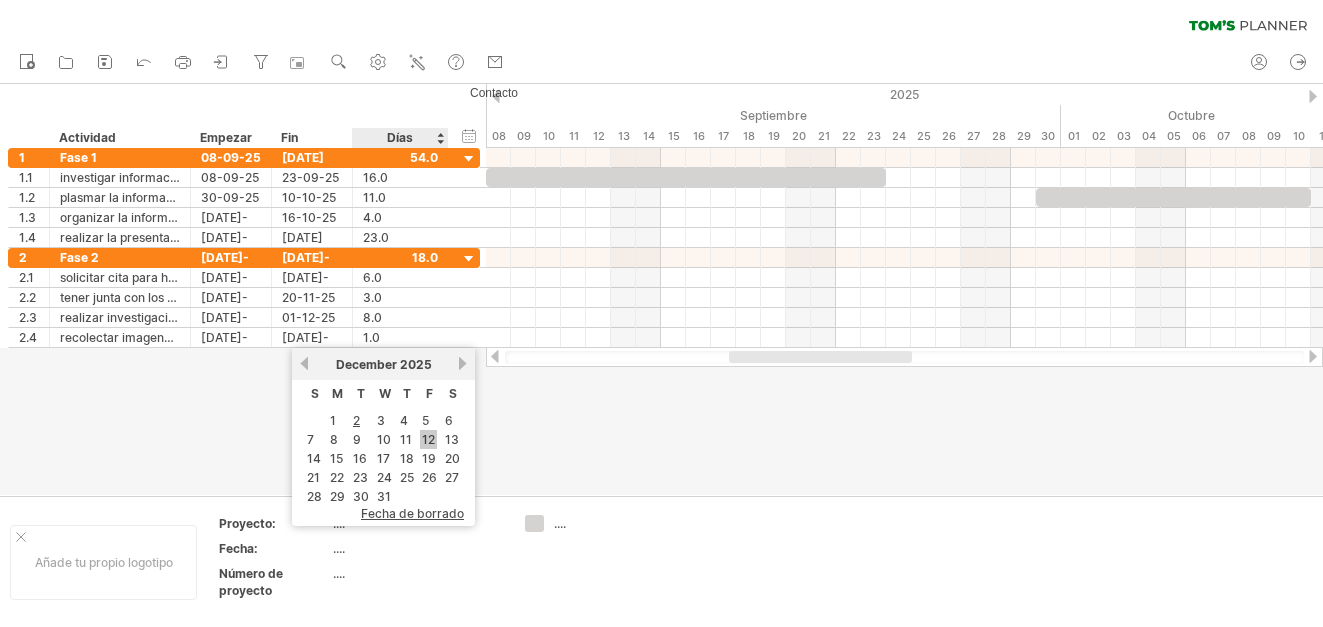 click on "12" at bounding box center [428, 439] 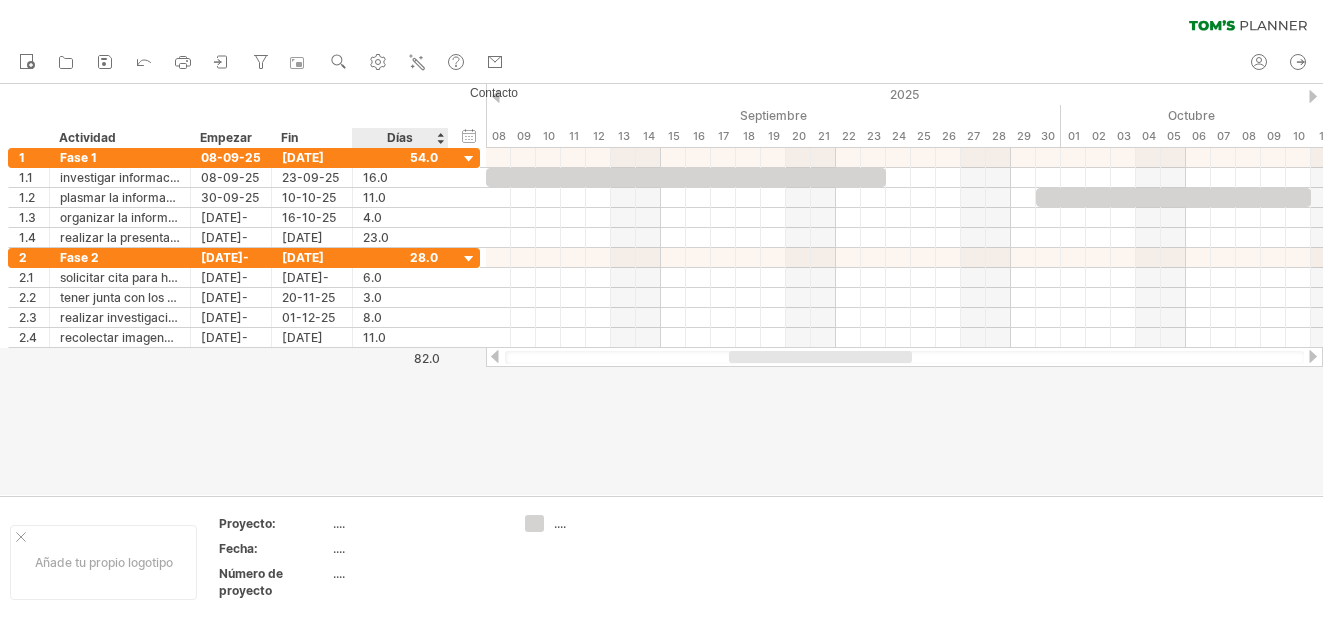 click at bounding box center (661, 289) 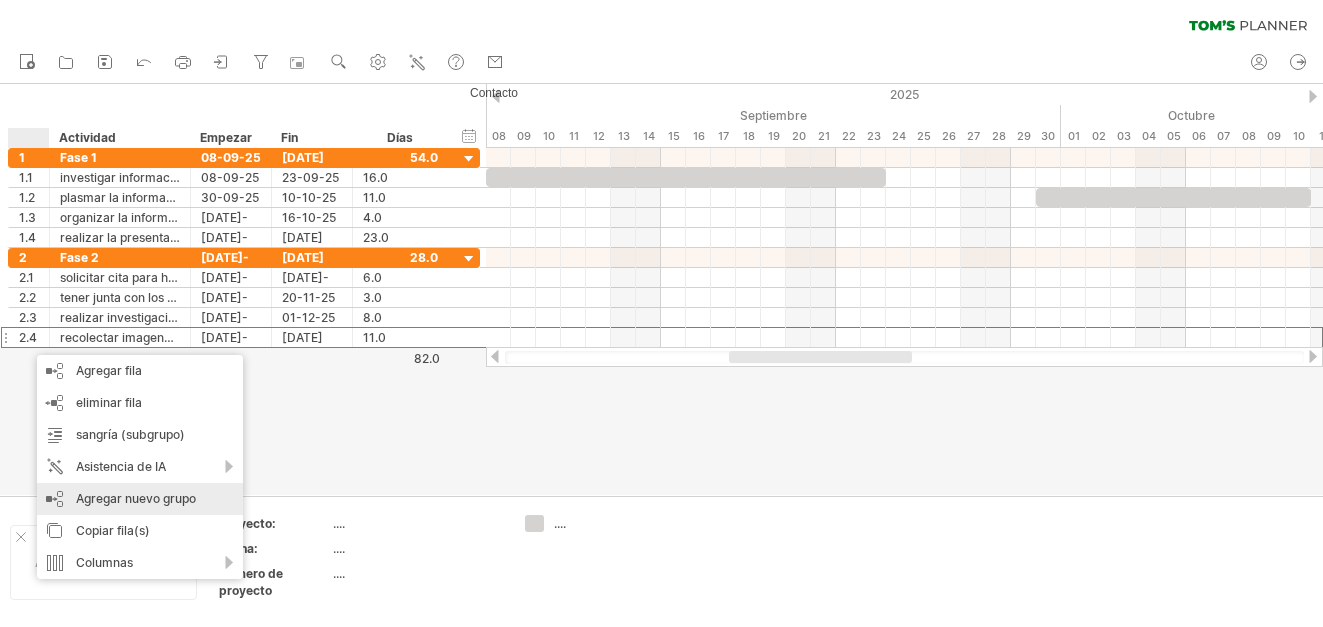 click on "Agregar nuevo grupo" at bounding box center [140, 499] 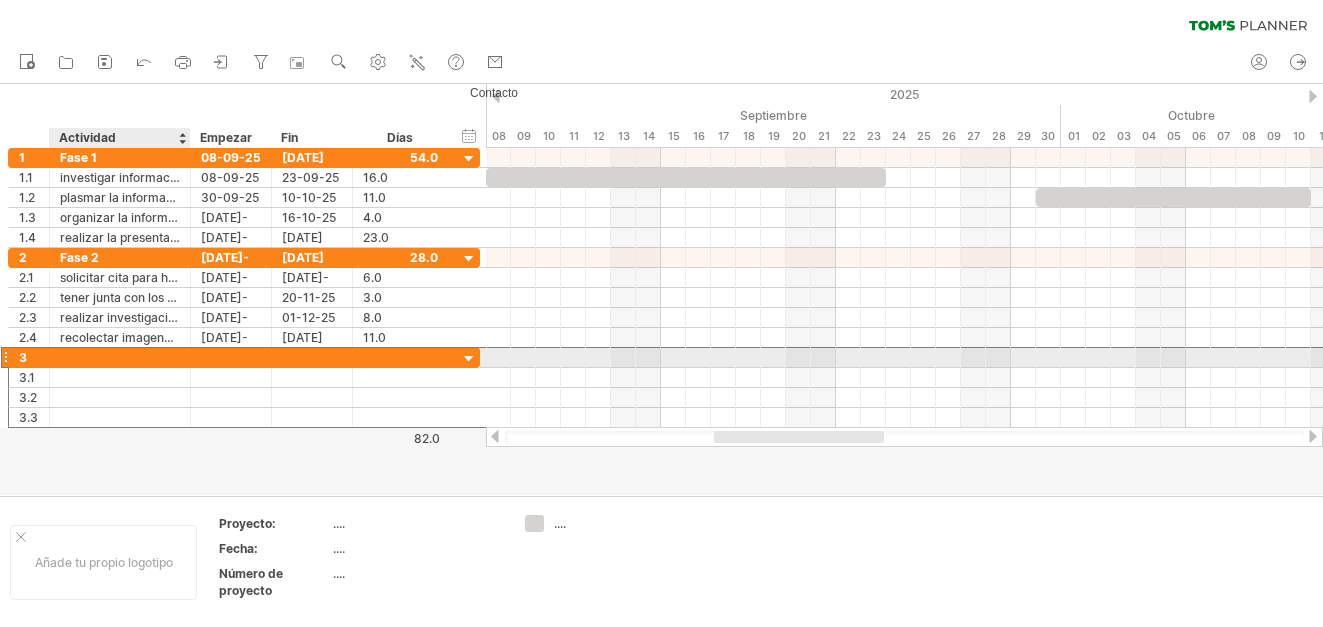 click at bounding box center [120, 357] 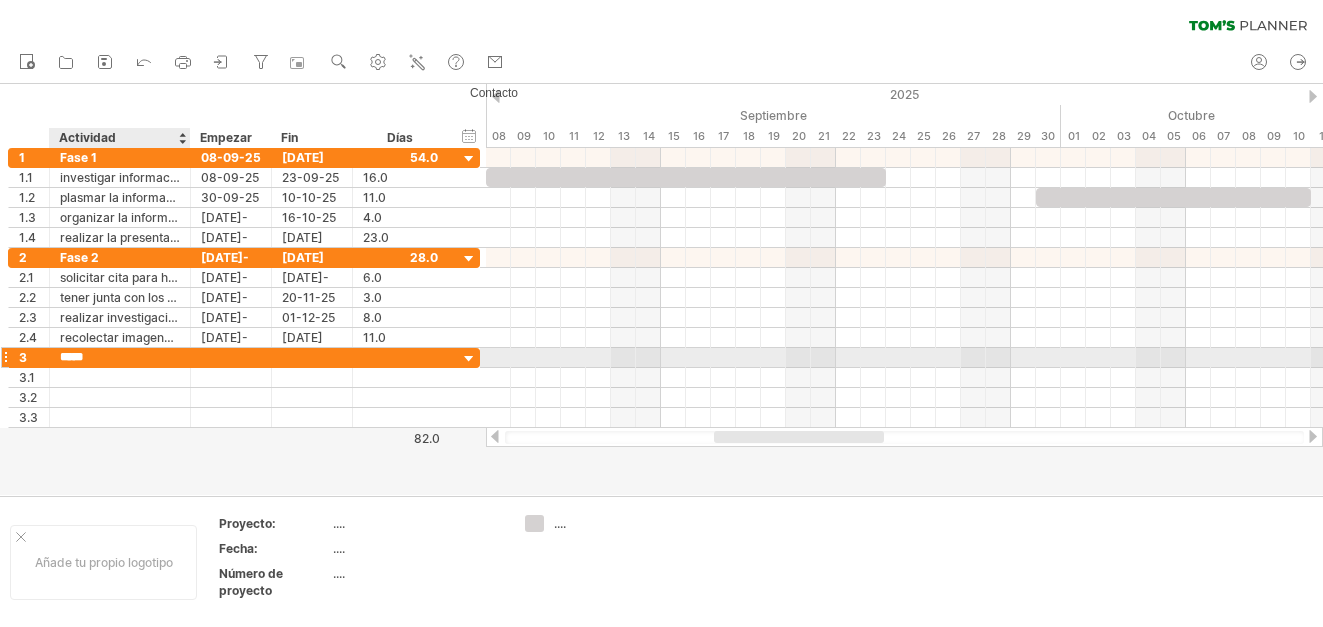 type on "******" 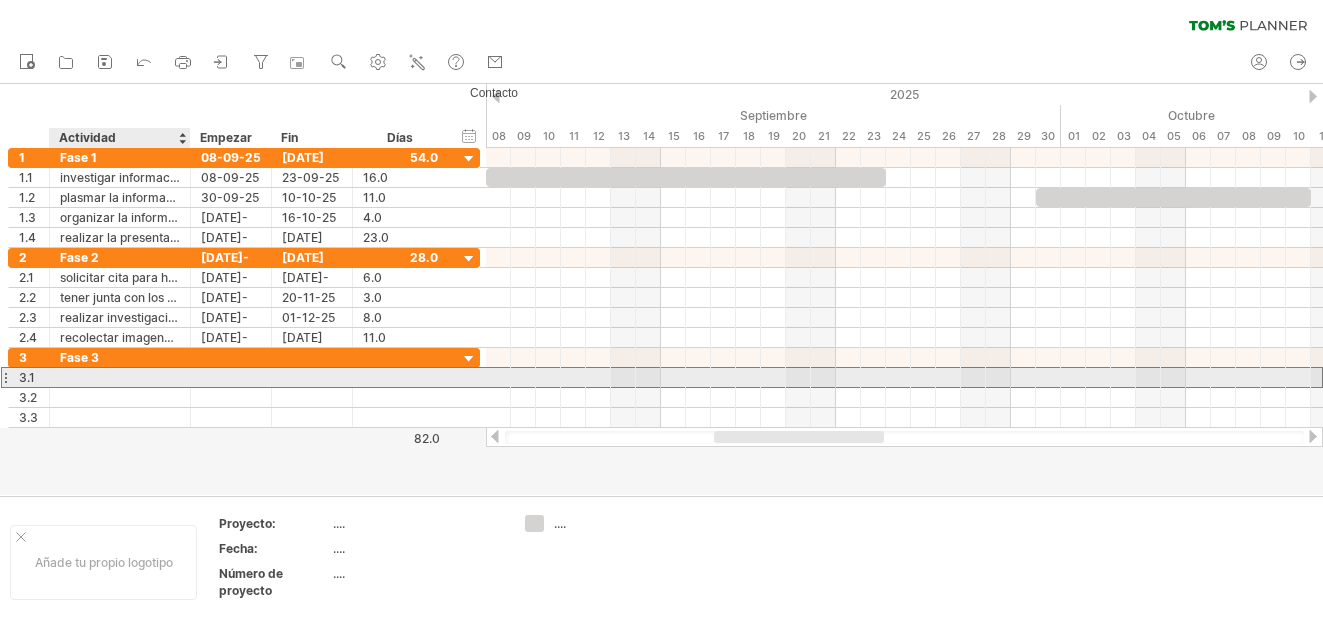 click at bounding box center [120, 377] 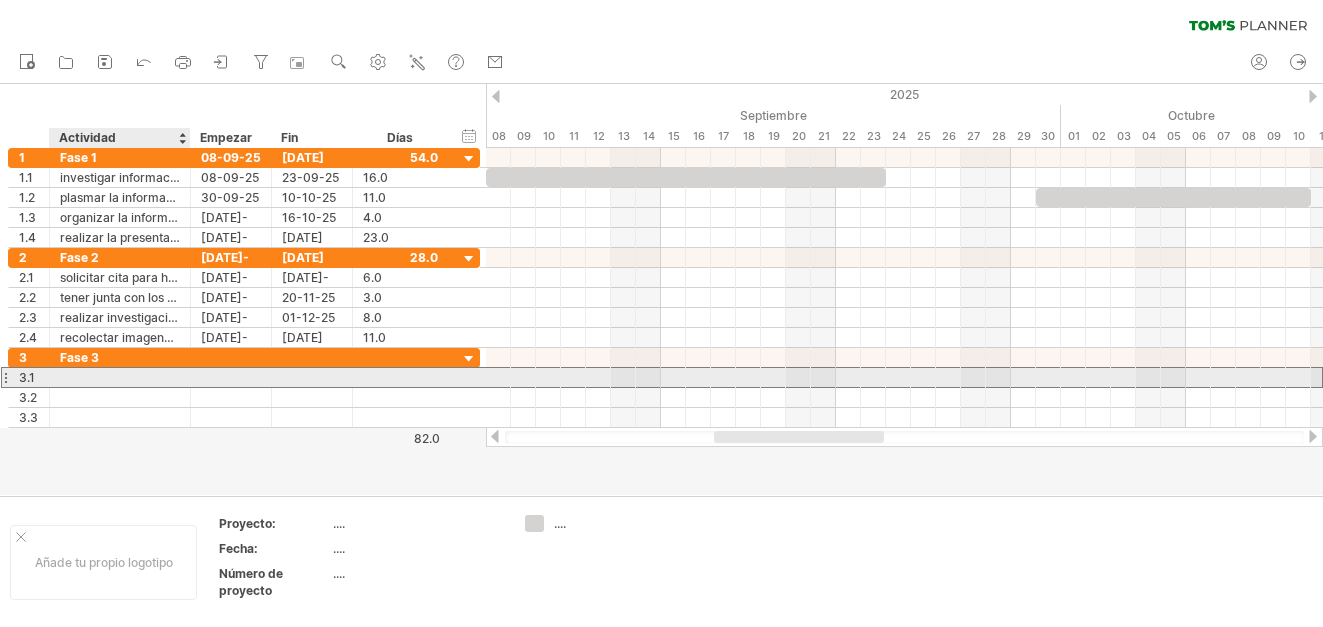click at bounding box center [120, 377] 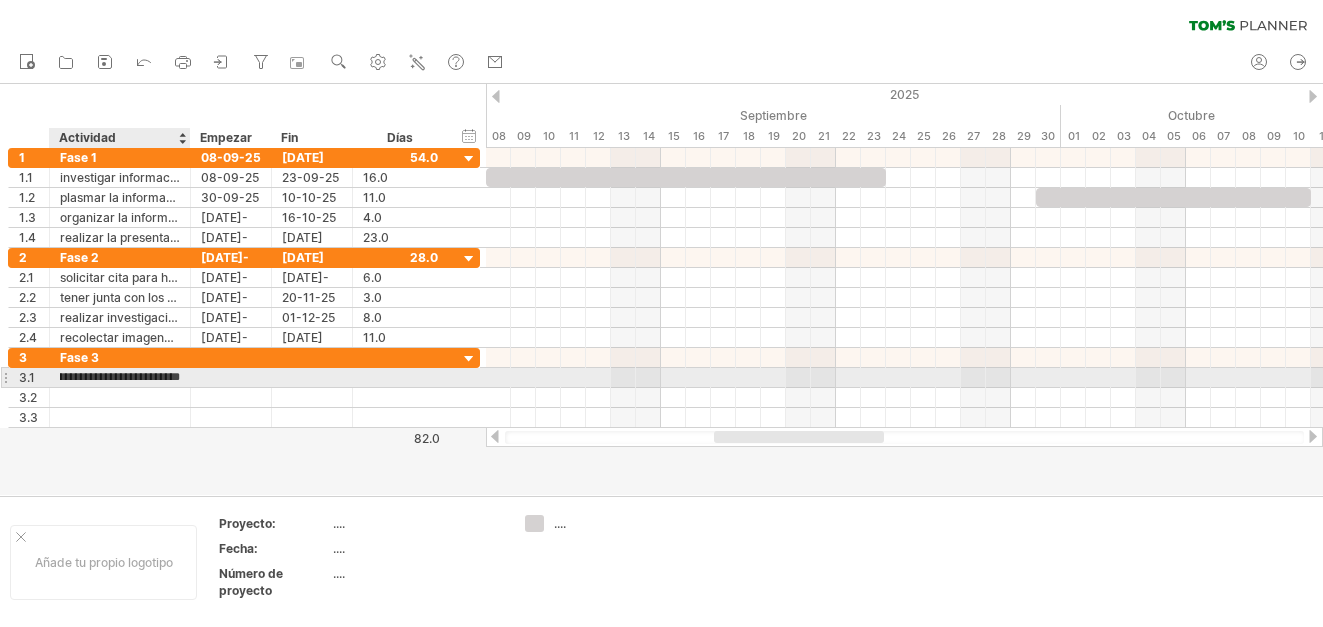 scroll, scrollTop: 0, scrollLeft: 70, axis: horizontal 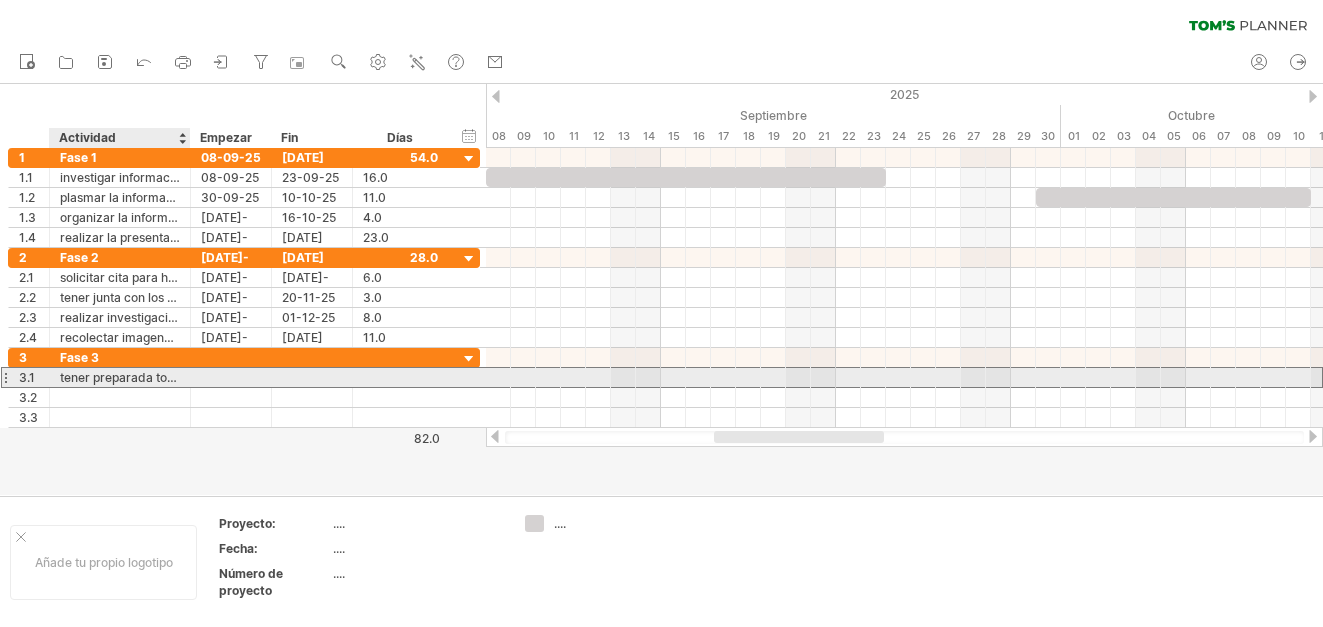 click at bounding box center (231, 377) 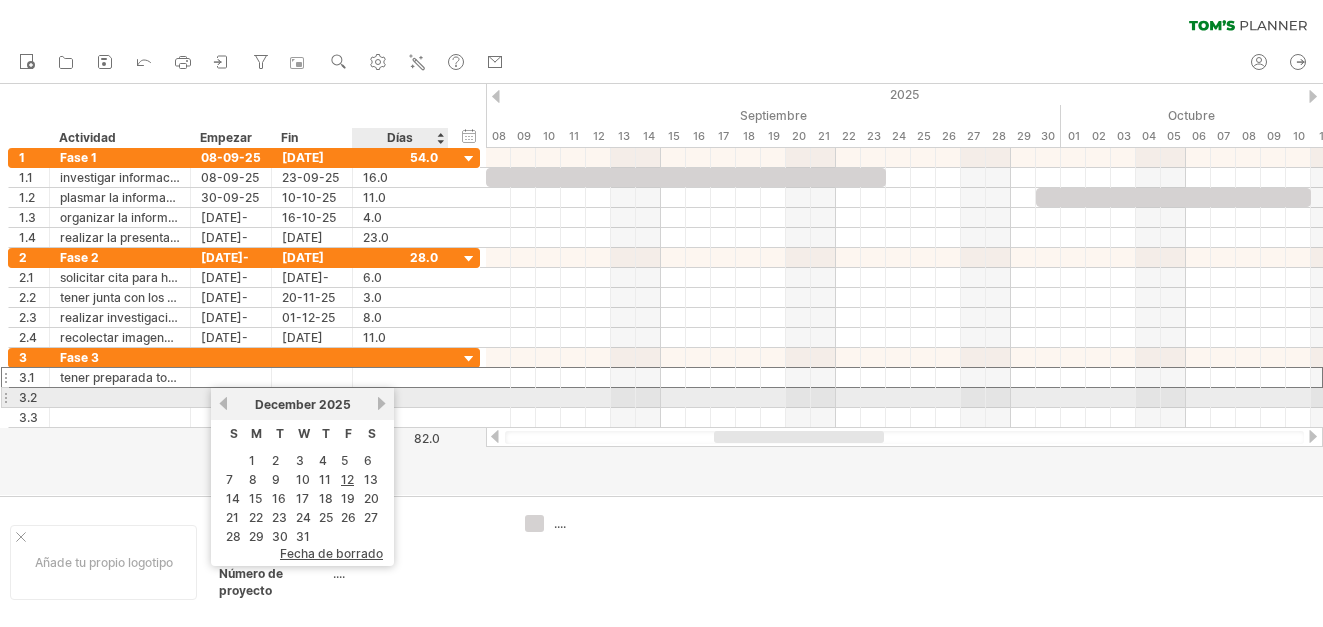 click on "próximo" at bounding box center (381, 403) 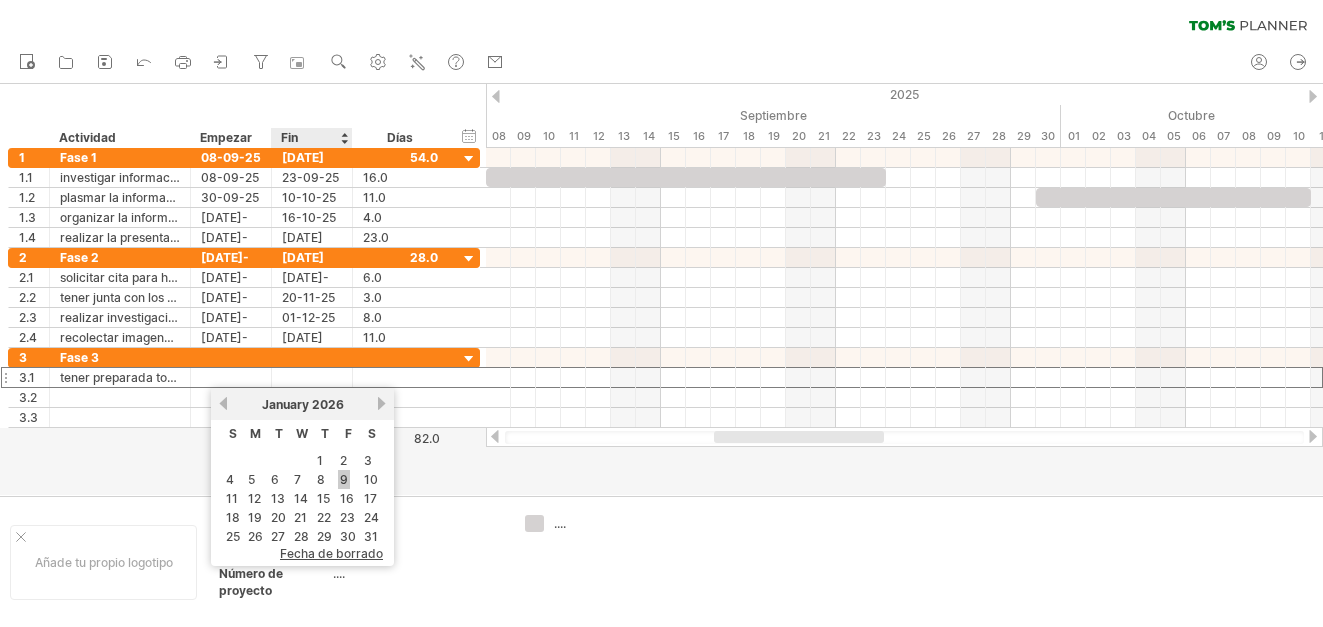 click on "9" at bounding box center (344, 479) 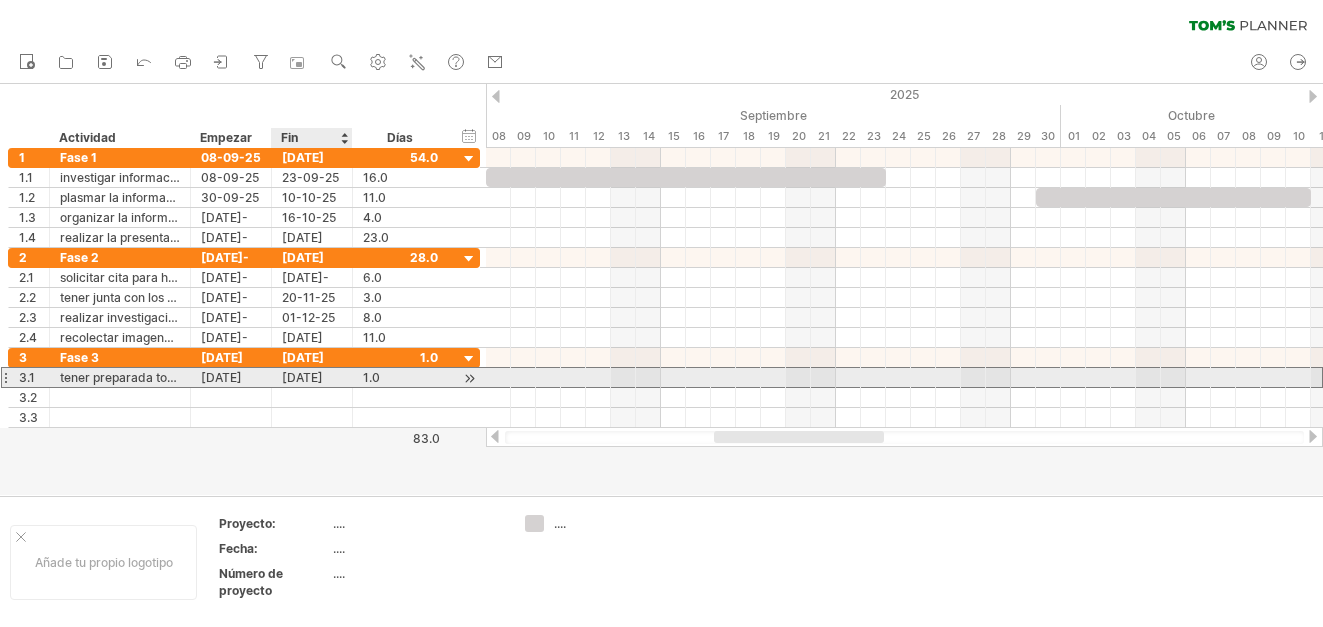 click on "[DATE]" at bounding box center (312, 377) 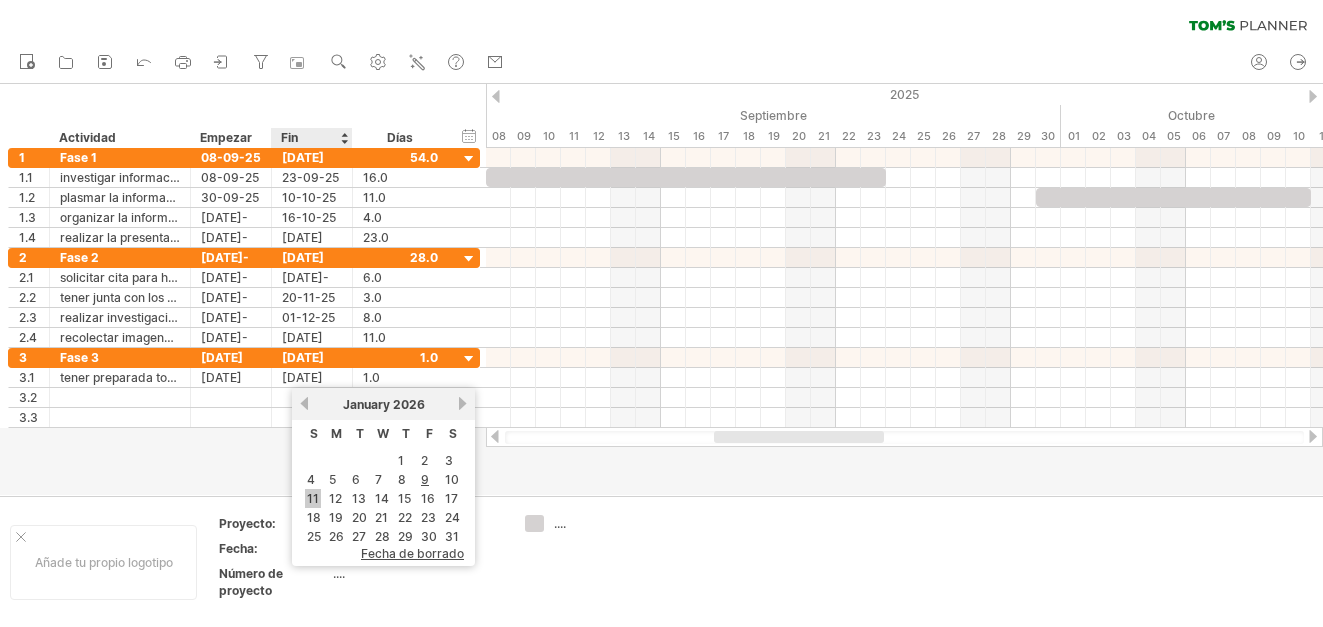 click on "11" at bounding box center [313, 498] 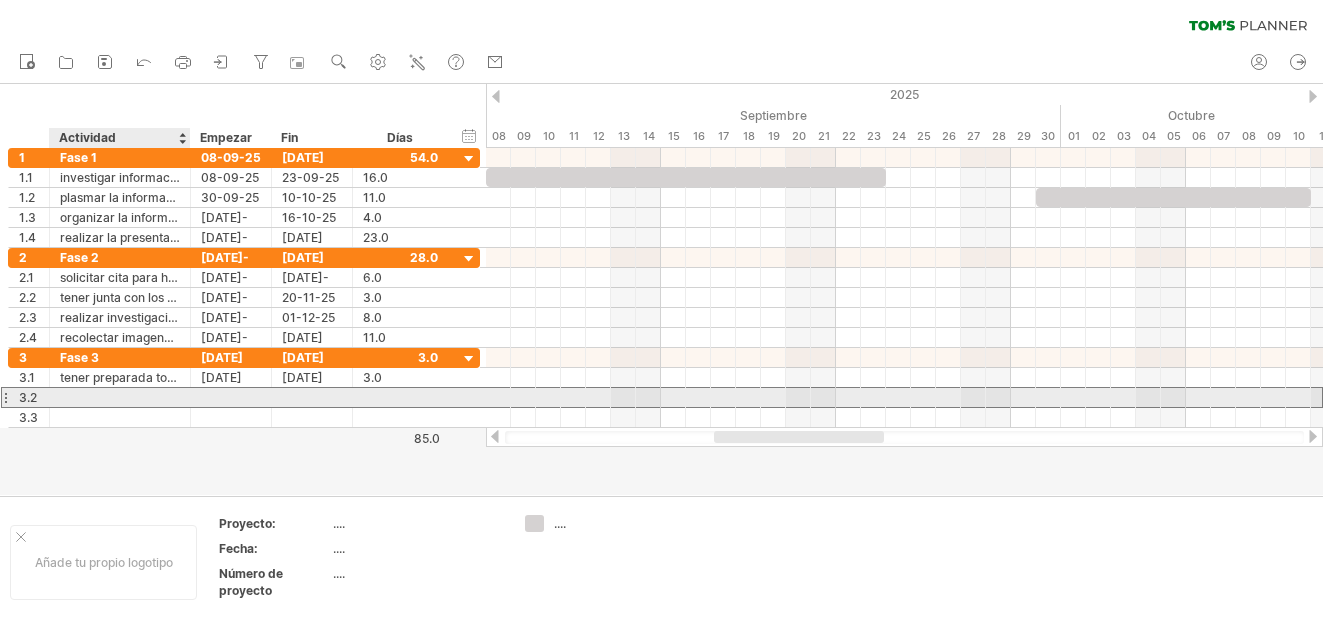 click at bounding box center [120, 397] 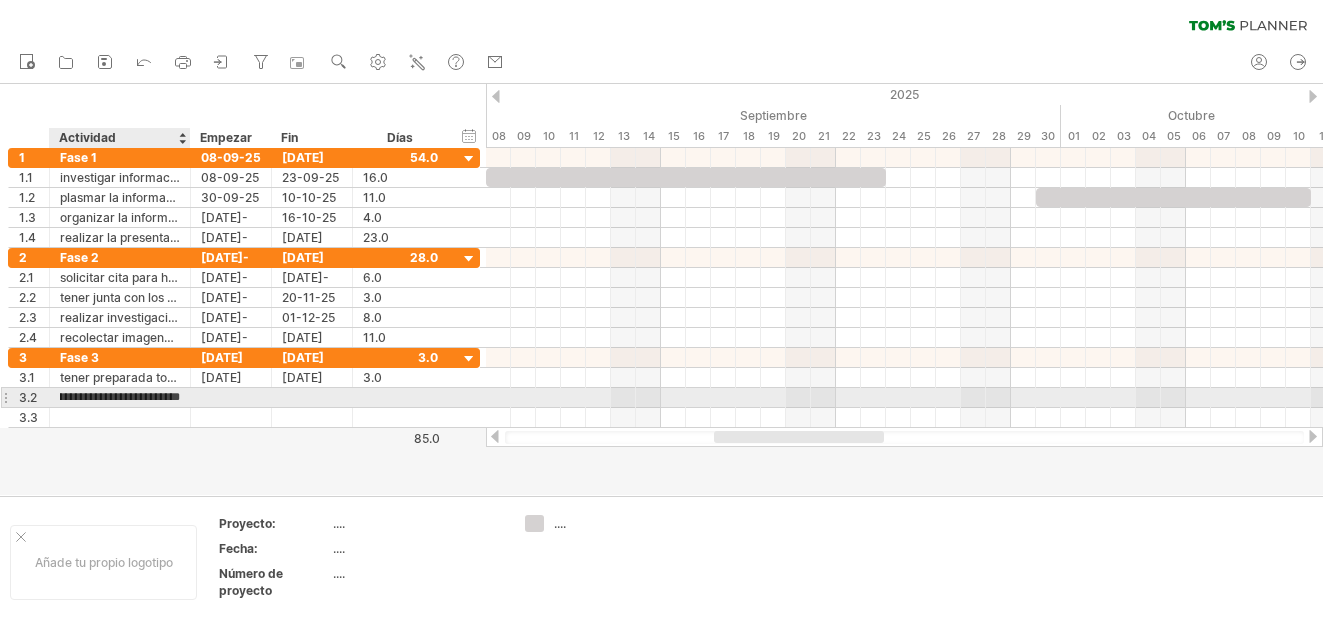 type on "**********" 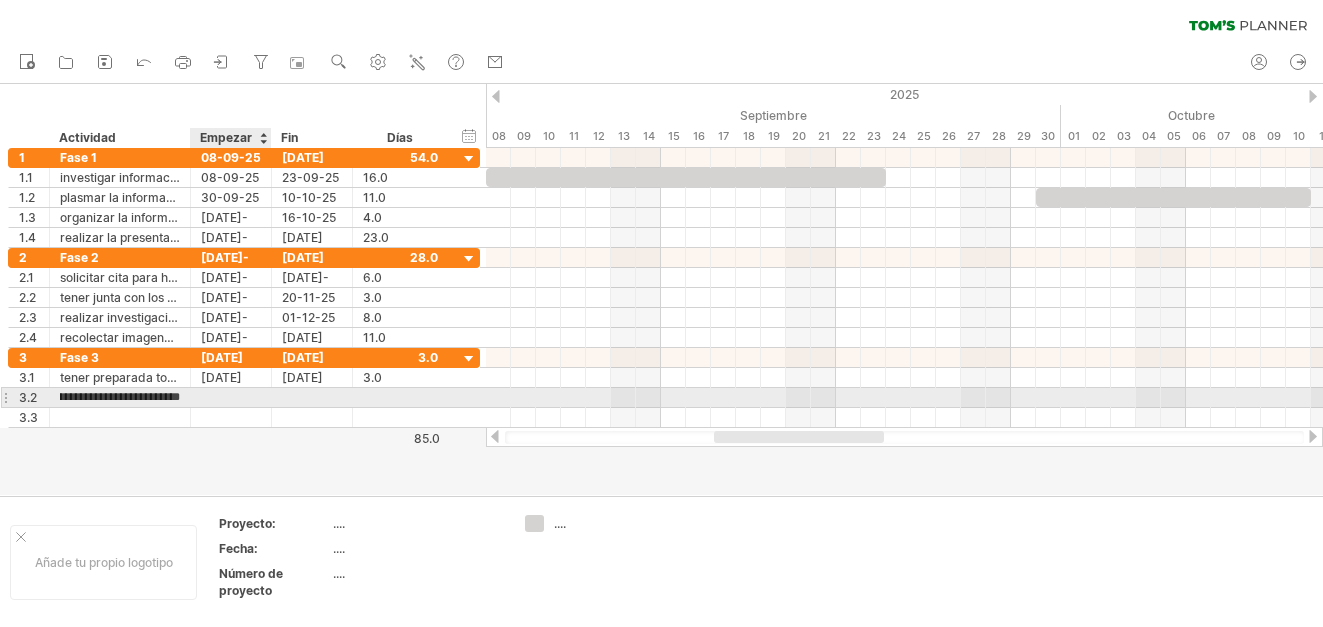 click at bounding box center [231, 397] 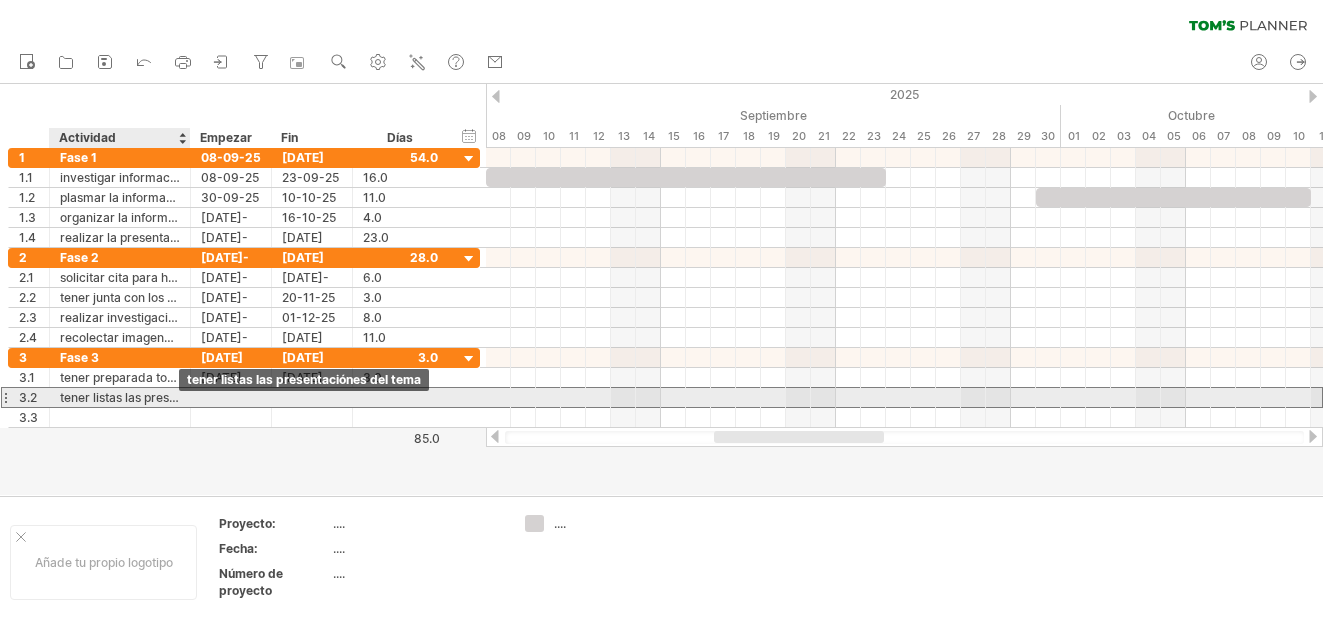 click on "tener listas las presentaciónes del tema" at bounding box center (120, 397) 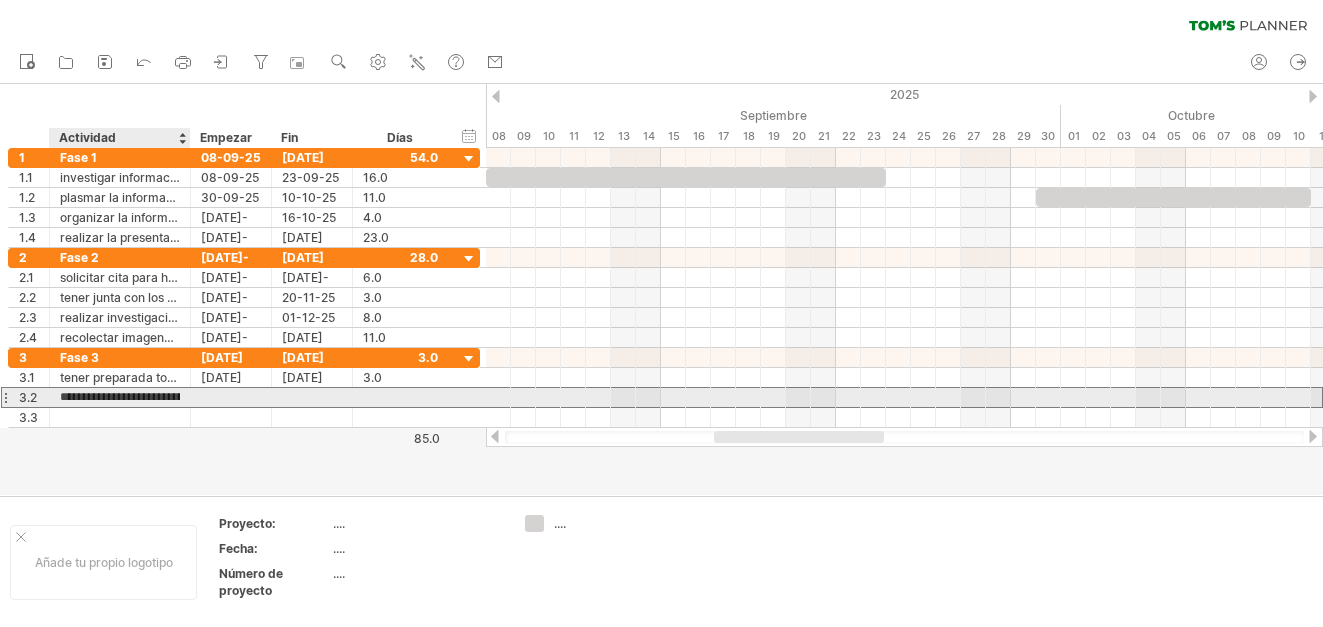 click on "**********" at bounding box center [120, 397] 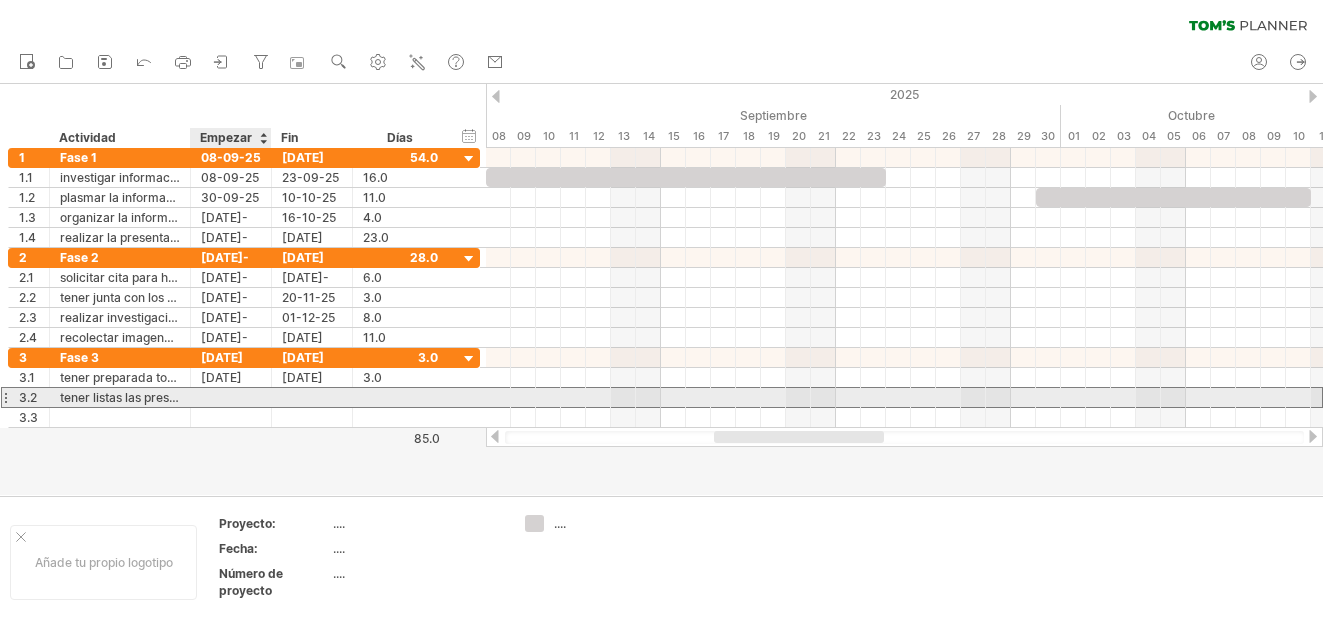 click at bounding box center (231, 397) 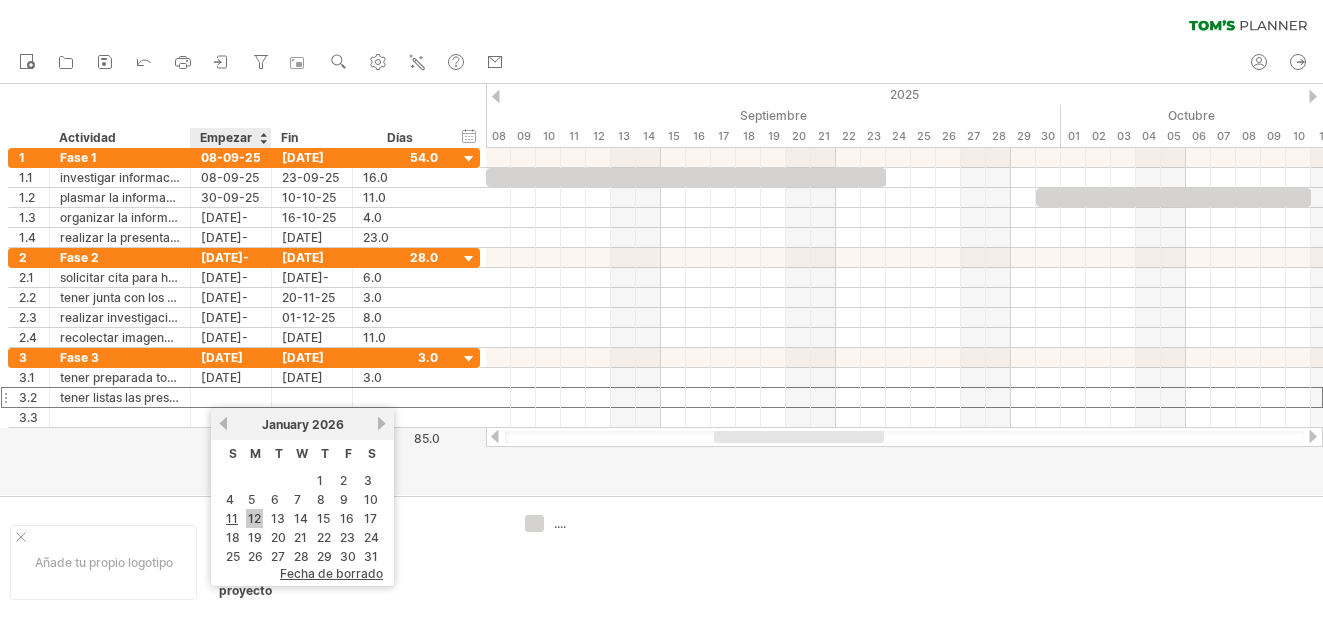 click on "12" at bounding box center (254, 518) 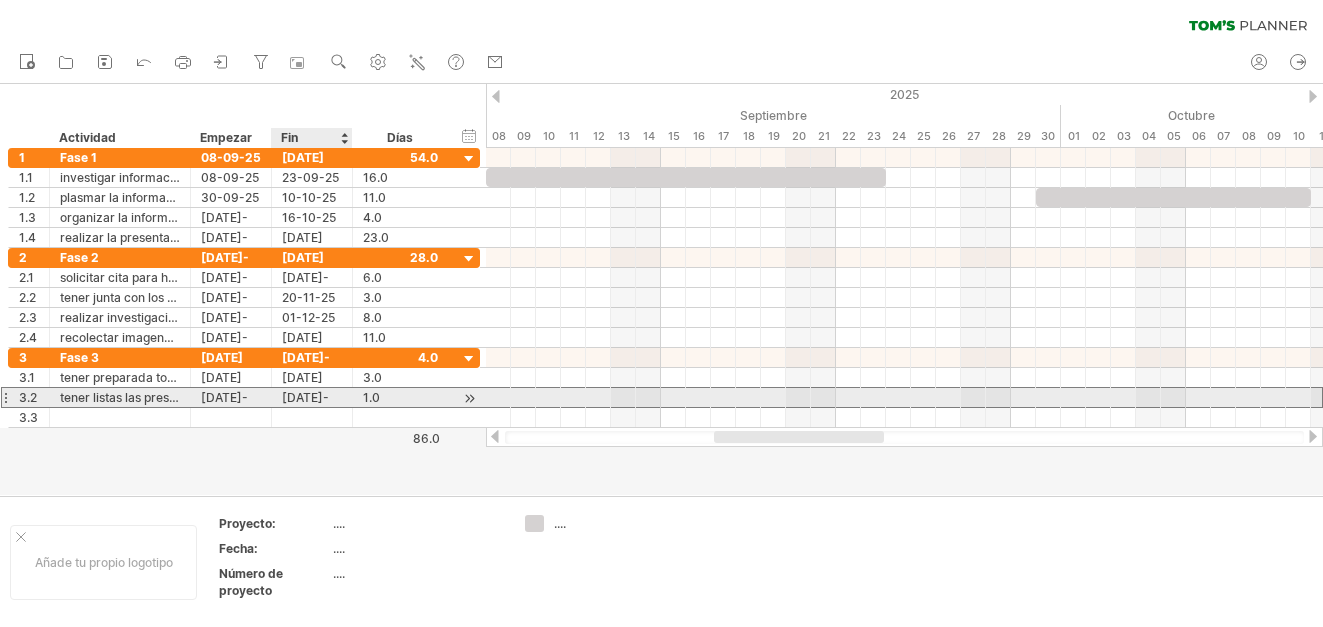 click on "[DATE]-[MONTH]-[YEAR]" at bounding box center (312, 397) 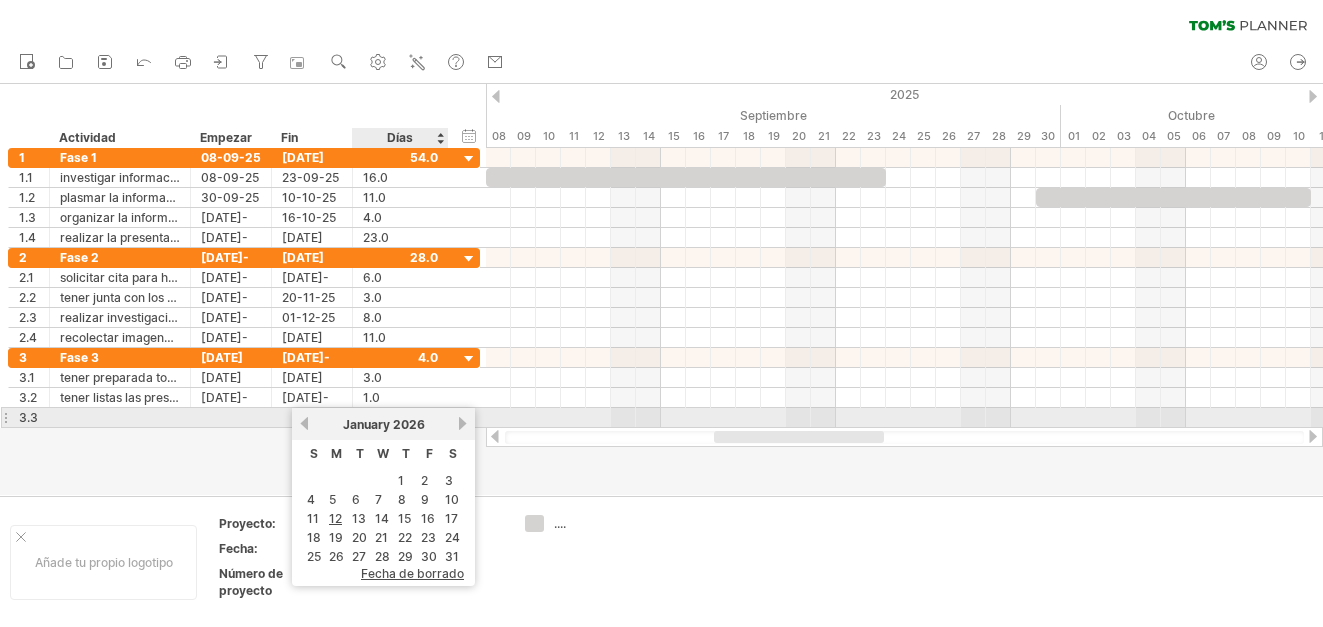 click on "[DATE]" at bounding box center (383, 424) 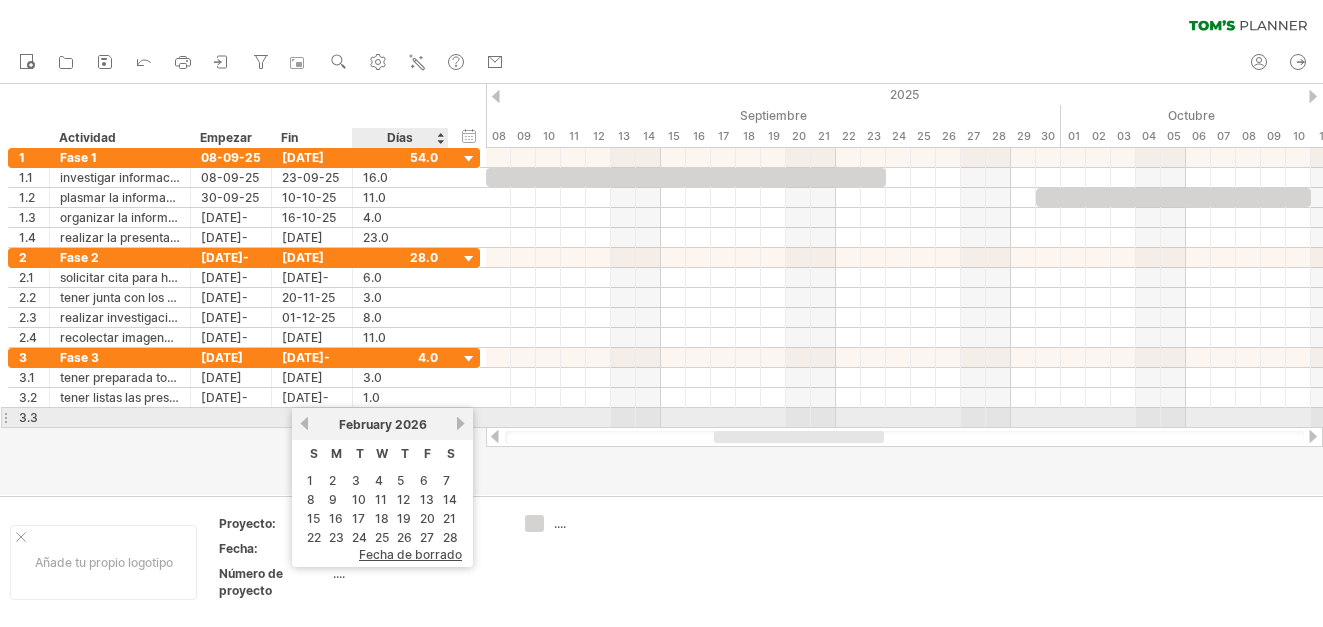click on "próximo" at bounding box center [460, 423] 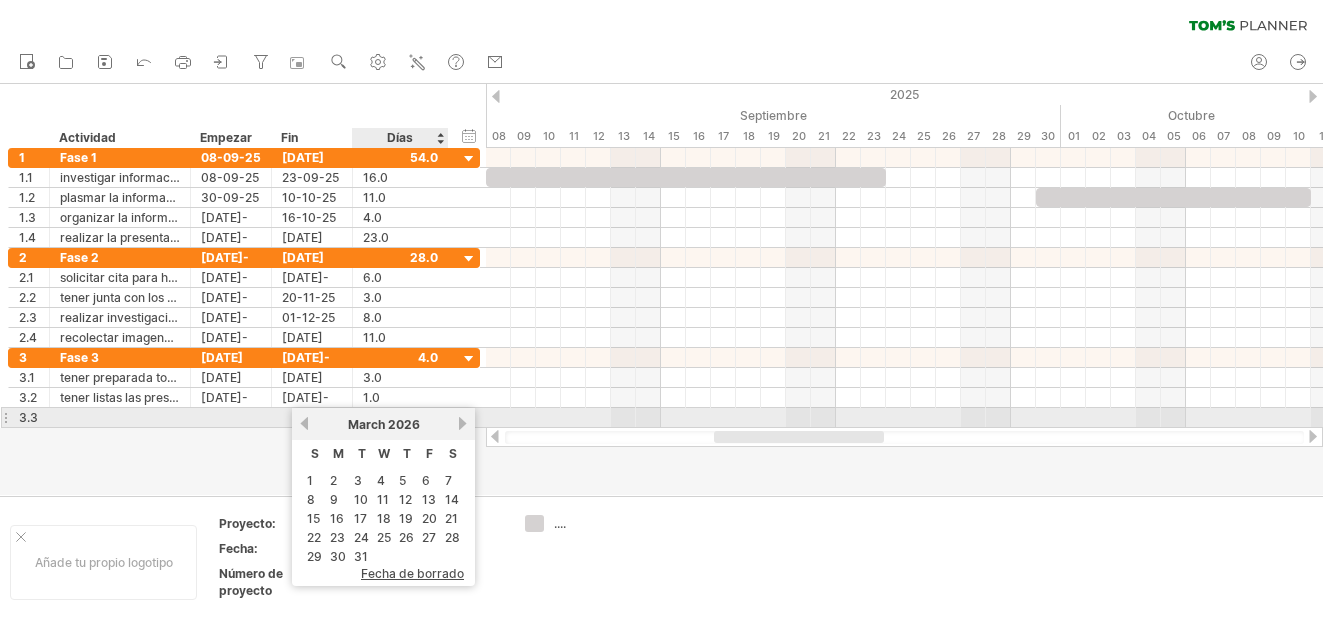 click on "próximo" at bounding box center [462, 423] 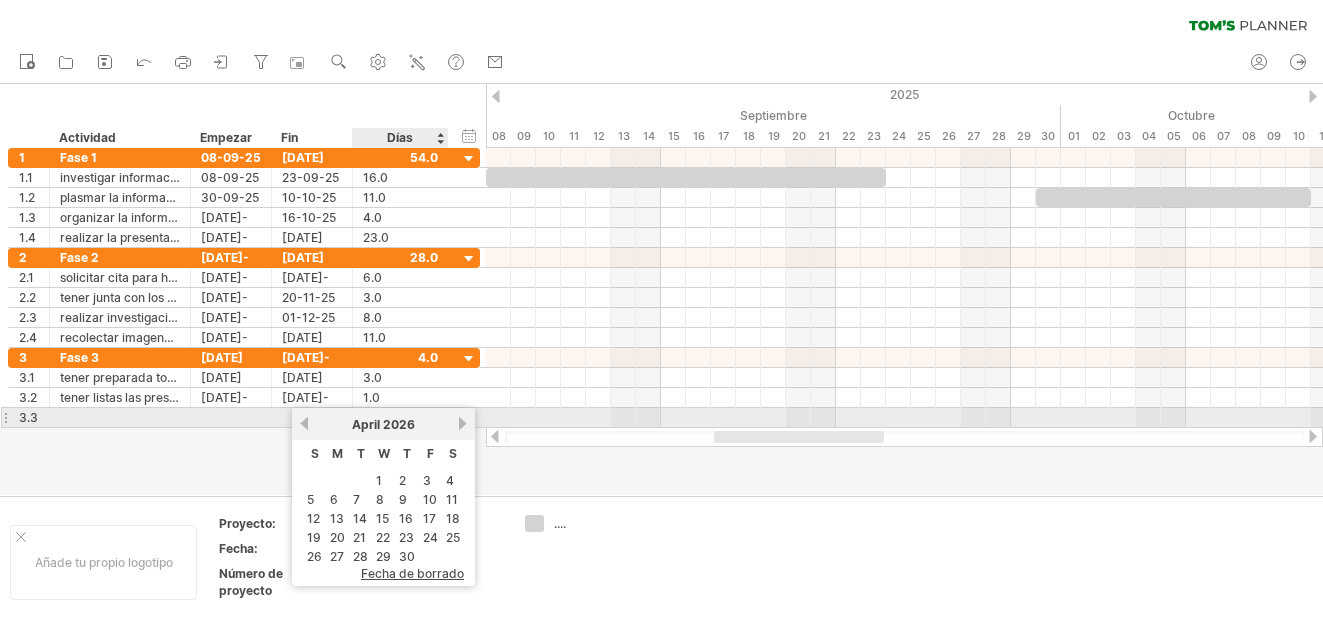 click on "próximo" at bounding box center [462, 423] 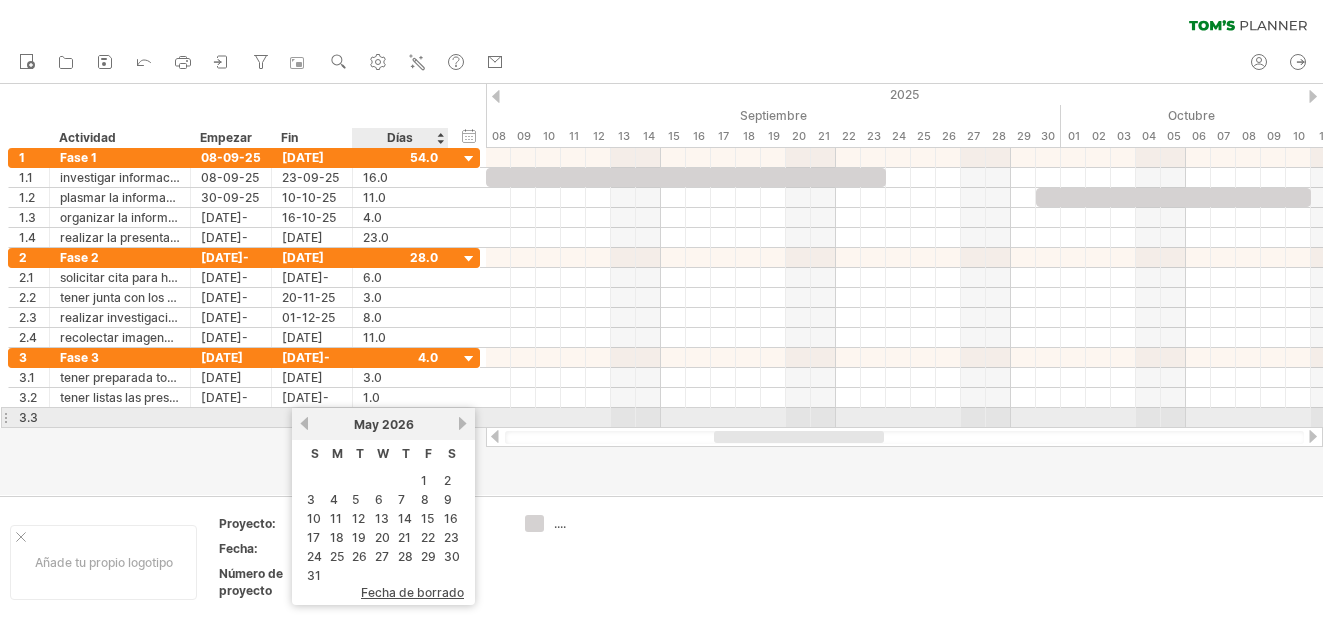 click on "próximo" at bounding box center [462, 423] 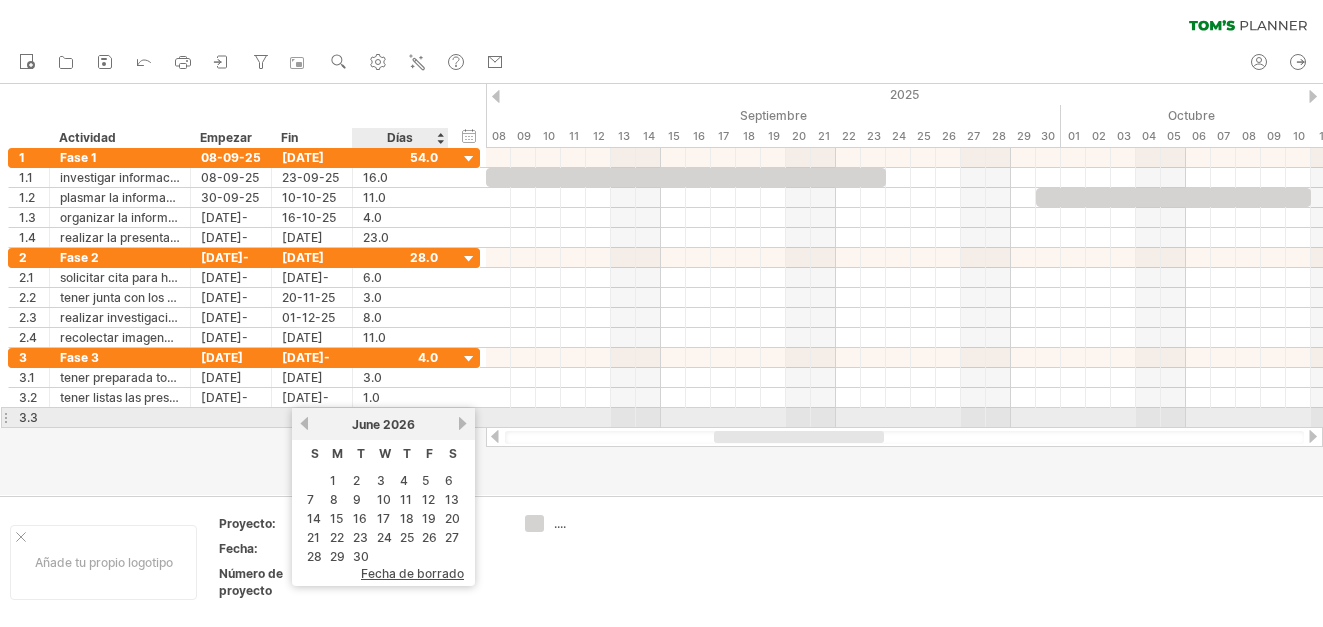 click on "próximo" at bounding box center [462, 423] 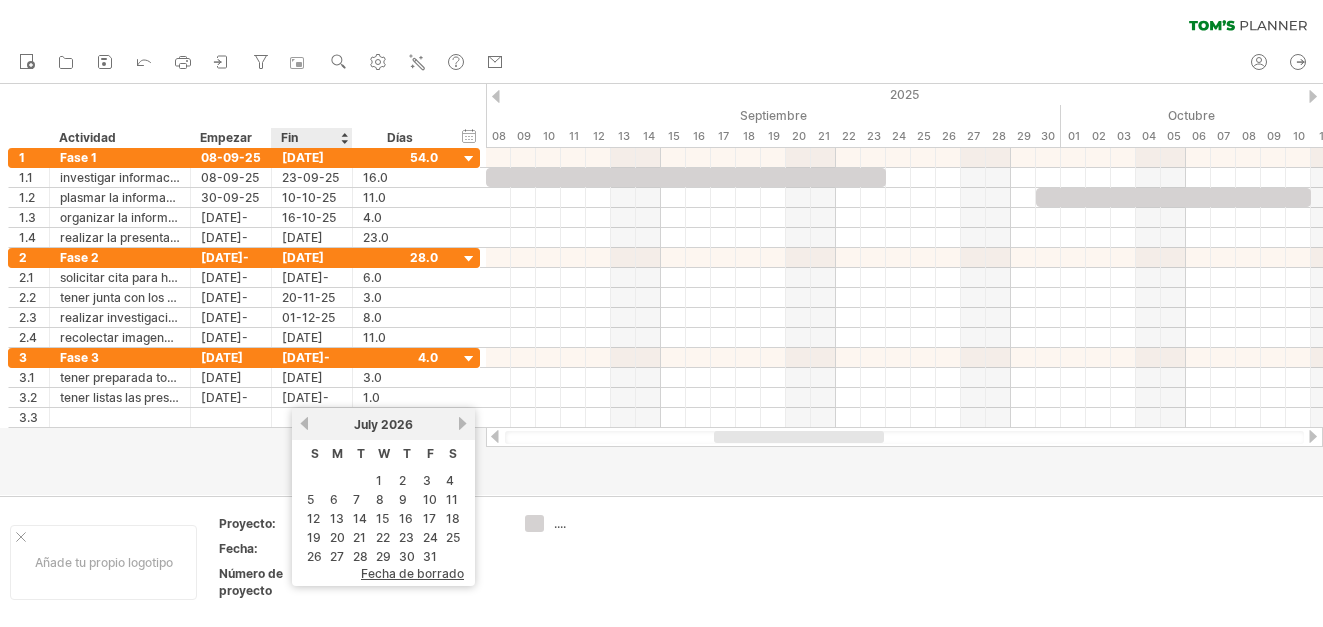 click on "6" at bounding box center [337, 499] 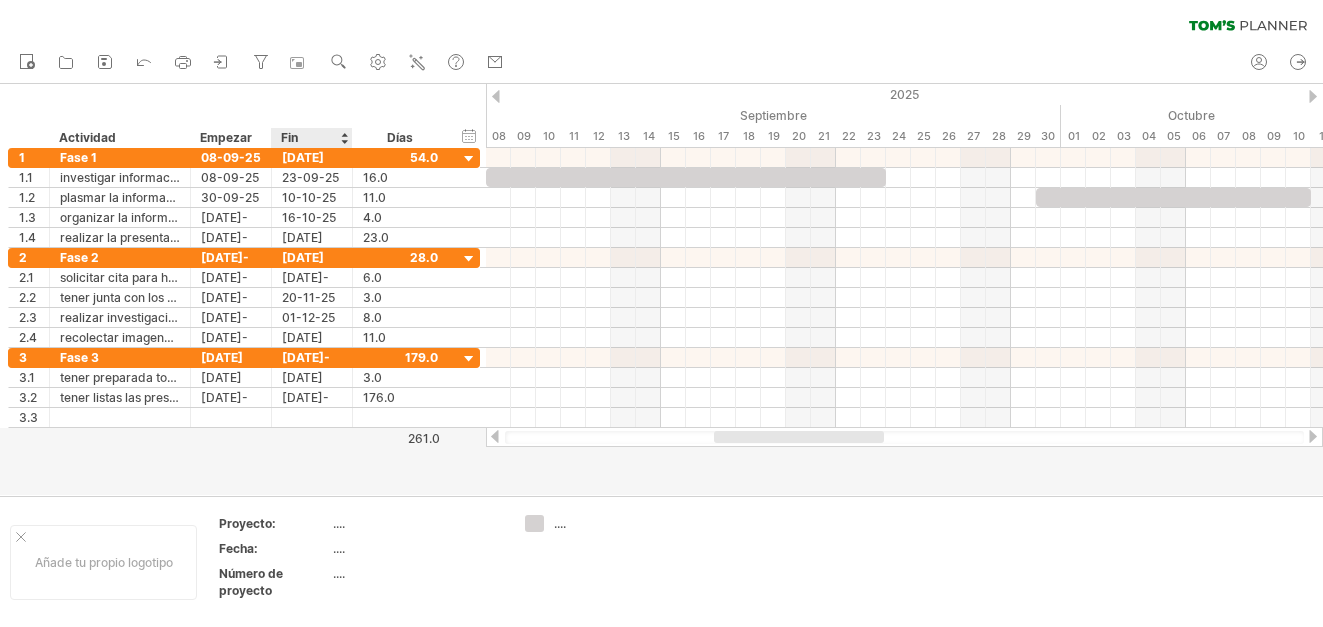 click at bounding box center (661, 289) 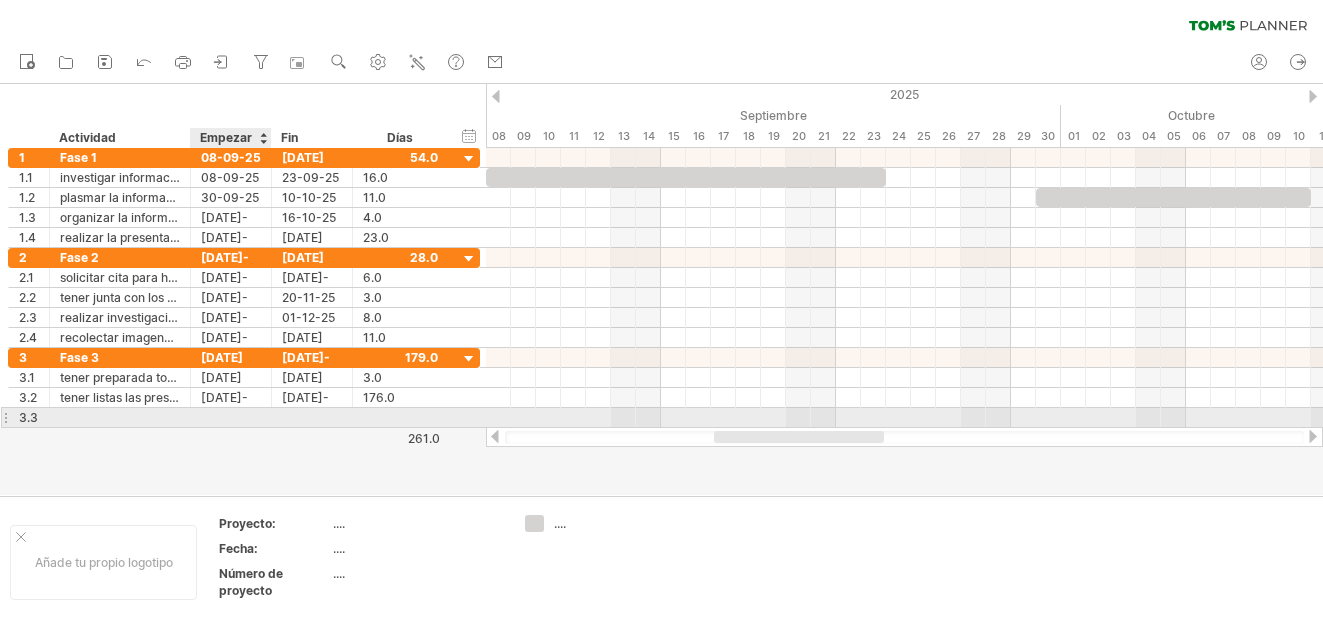 click at bounding box center (231, 417) 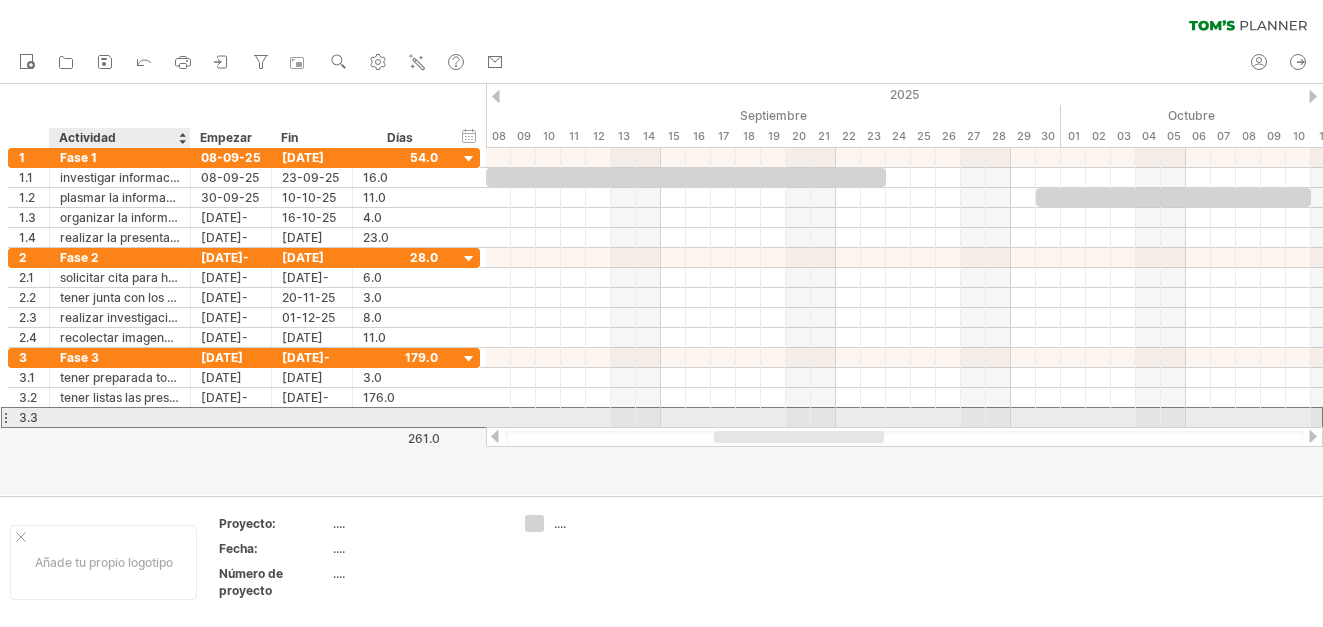 click at bounding box center [120, 417] 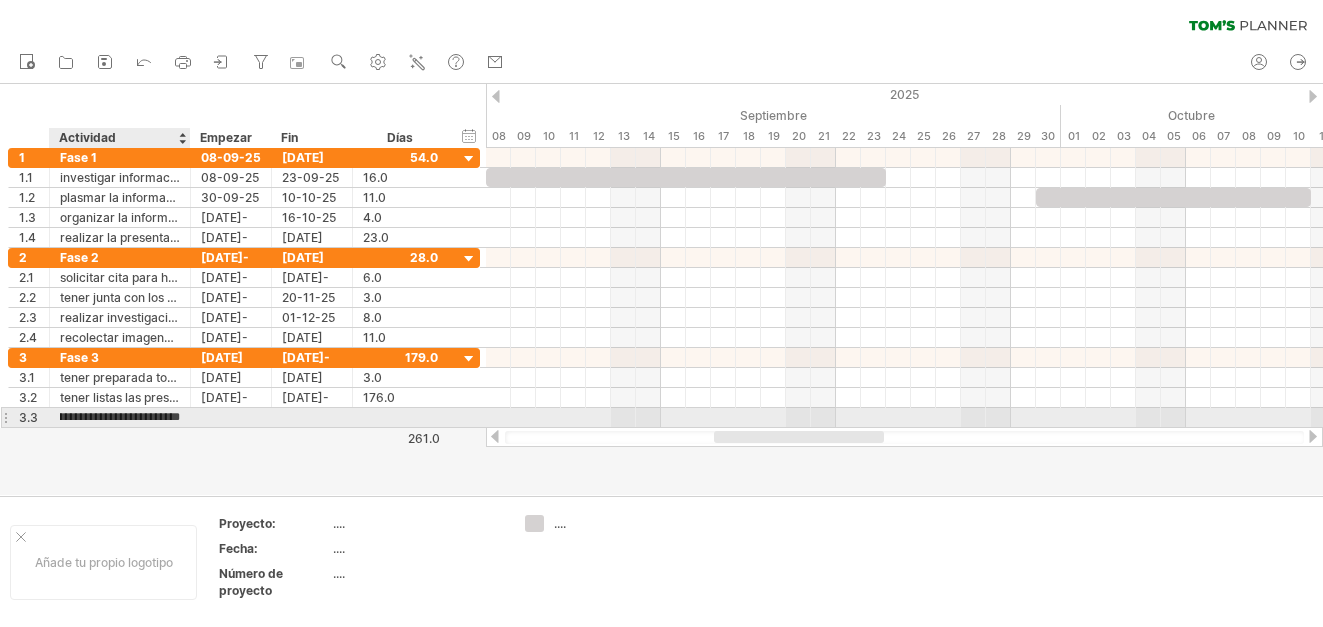 scroll, scrollTop: 0, scrollLeft: 85, axis: horizontal 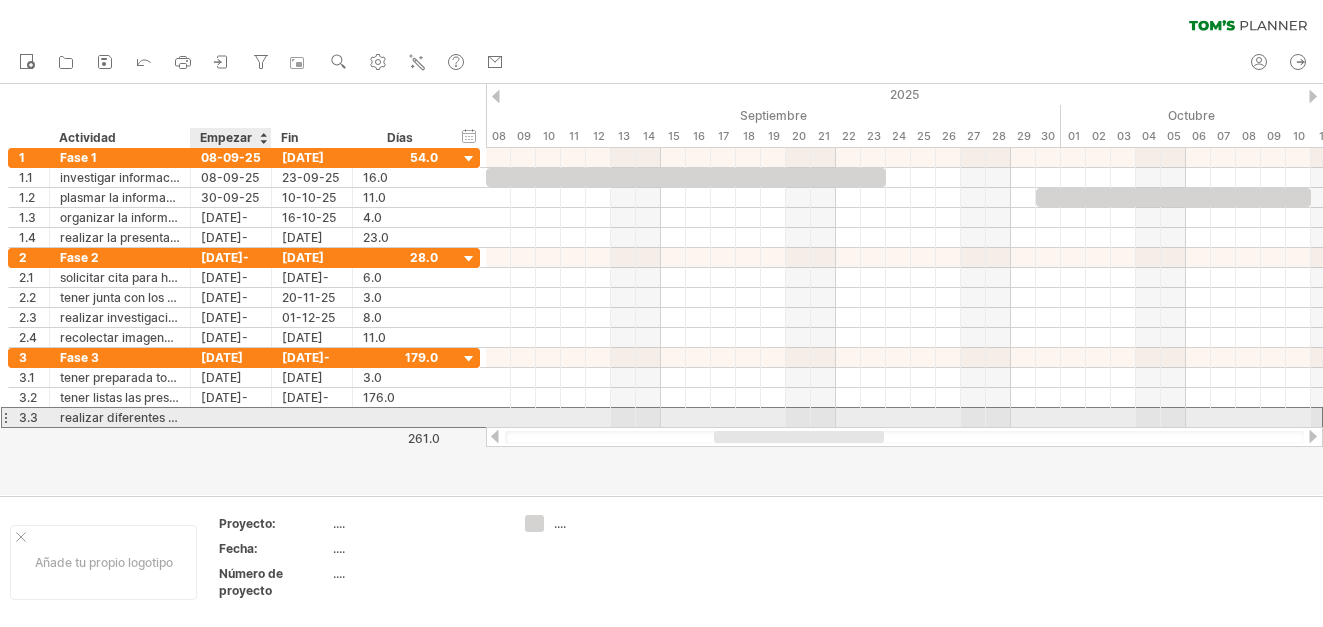click at bounding box center [231, 417] 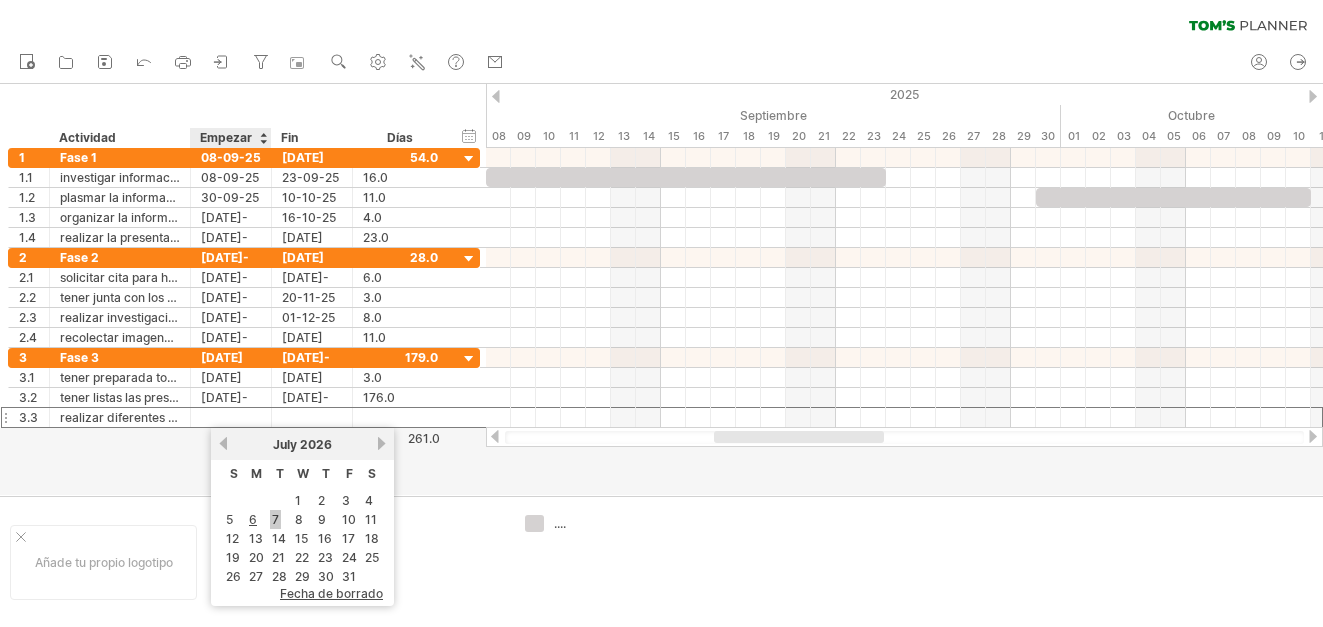 click on "7" at bounding box center (275, 519) 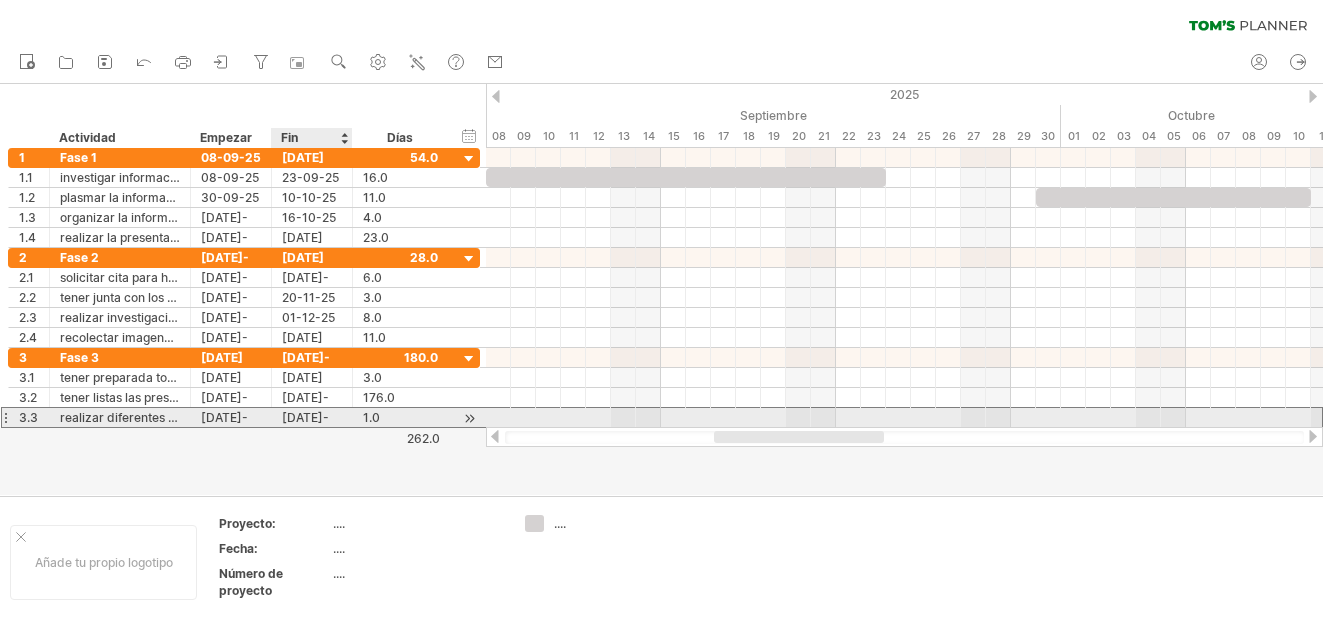 click on "[DATE]-[MONTH]-[YEAR]" at bounding box center [312, 417] 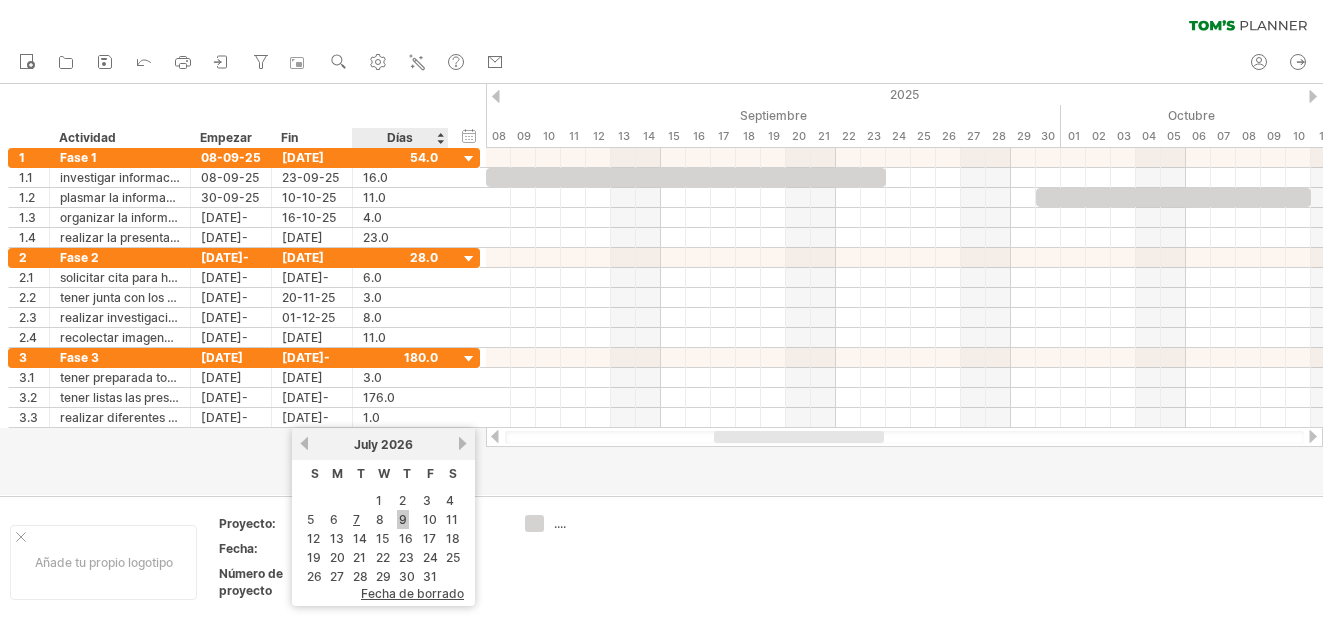 click on "9" at bounding box center (403, 519) 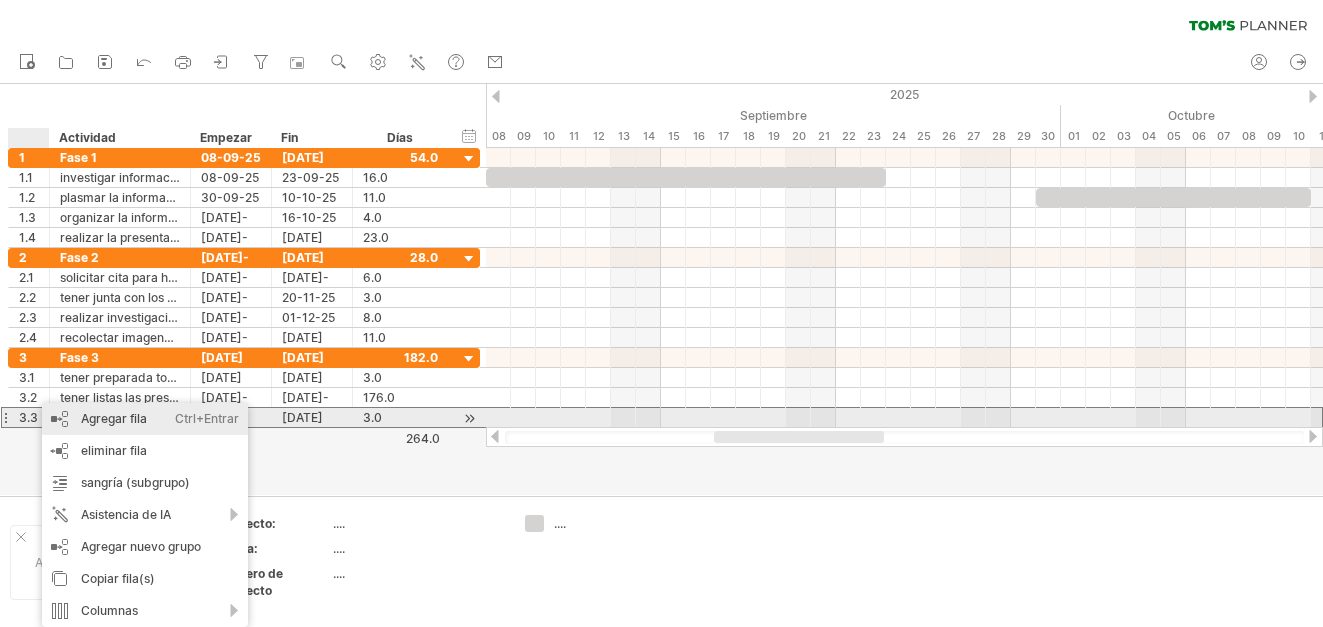 click on "Agregar fila" at bounding box center (114, 418) 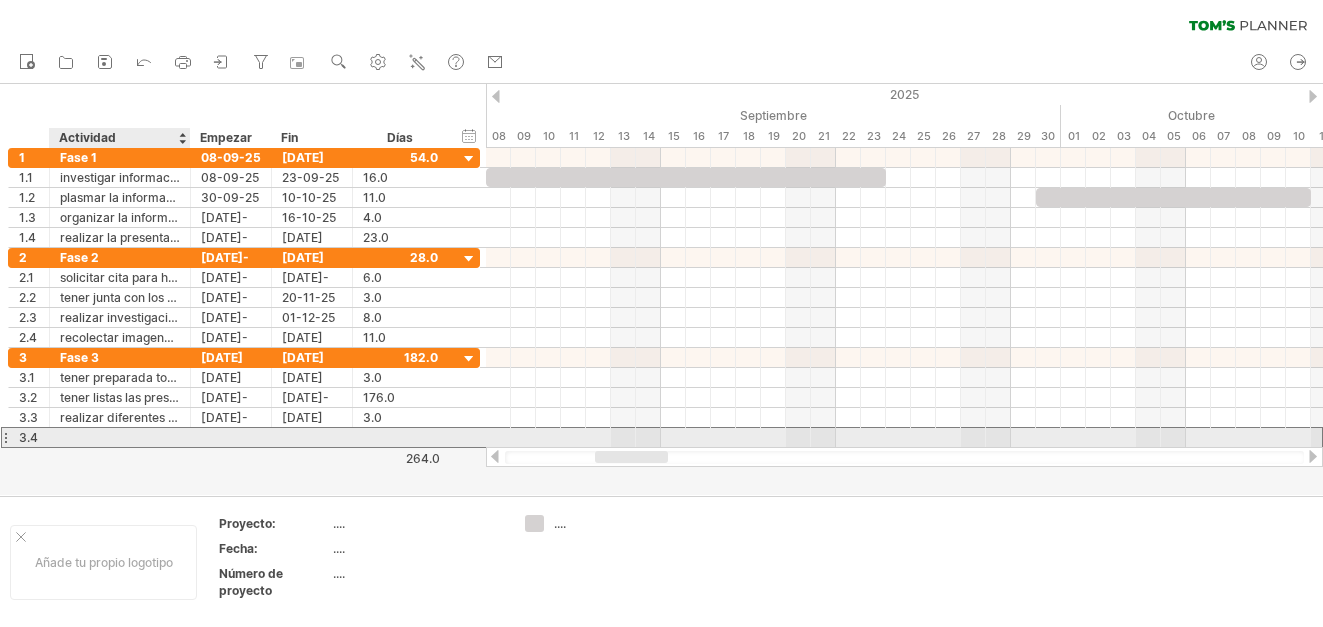click at bounding box center [120, 437] 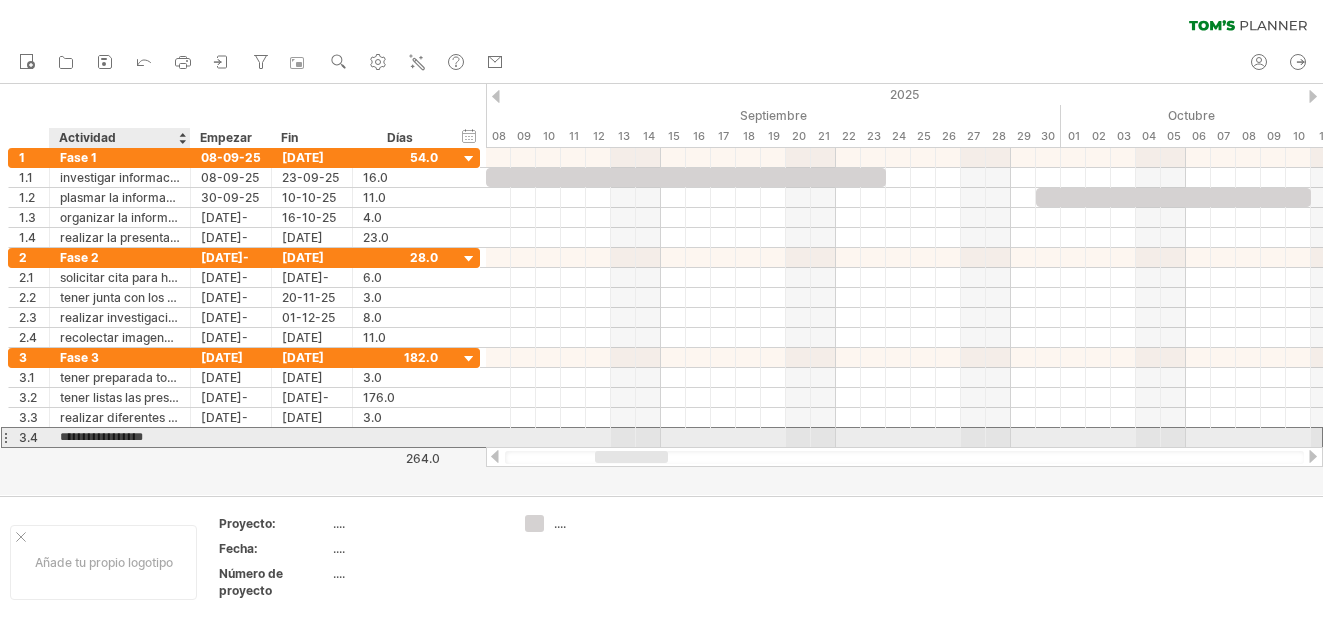 type on "**********" 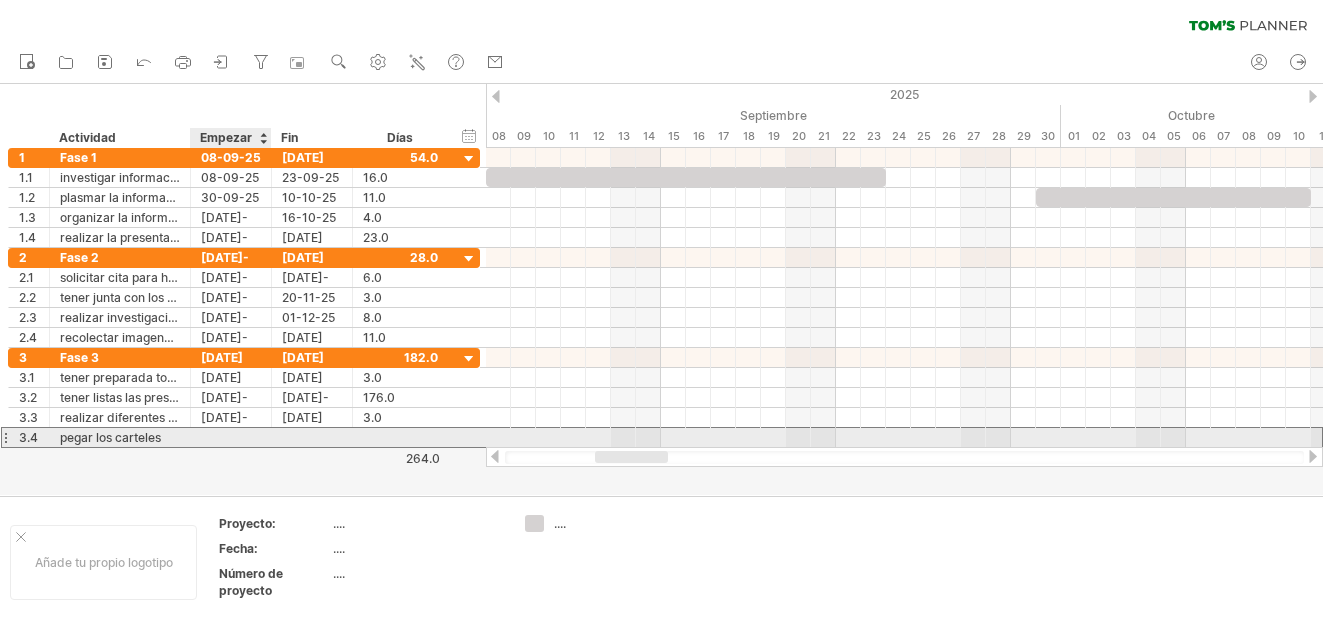 click at bounding box center [231, 437] 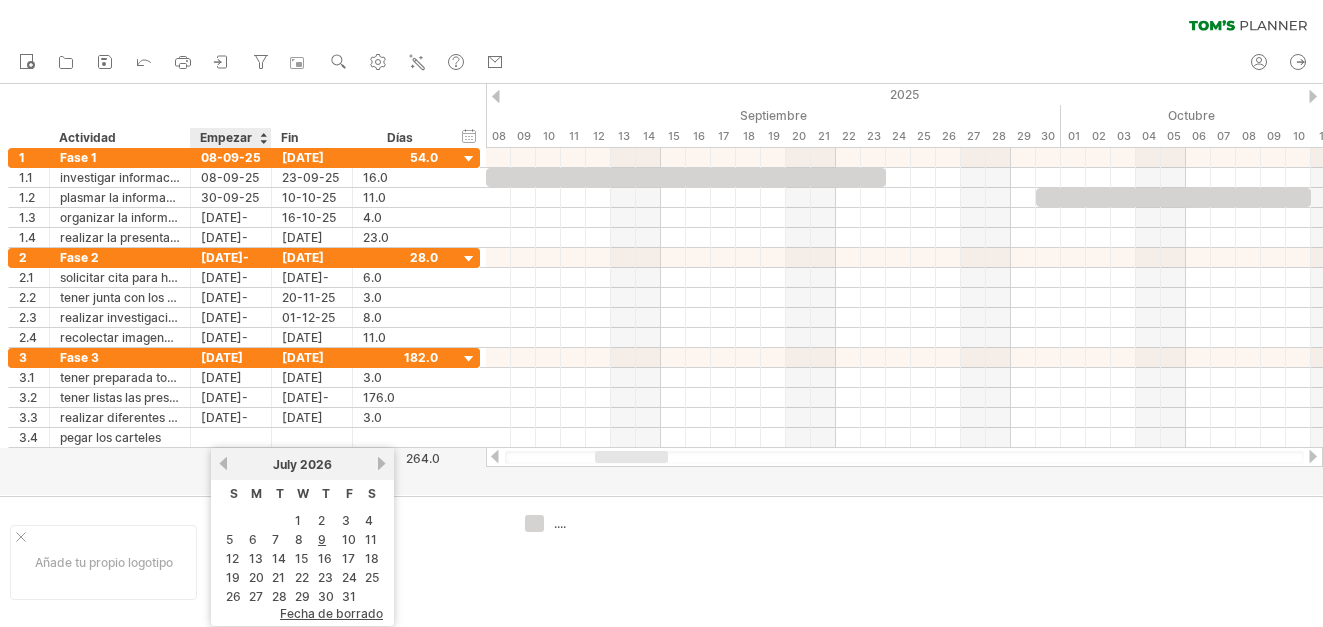 click on "anterior" at bounding box center [223, 463] 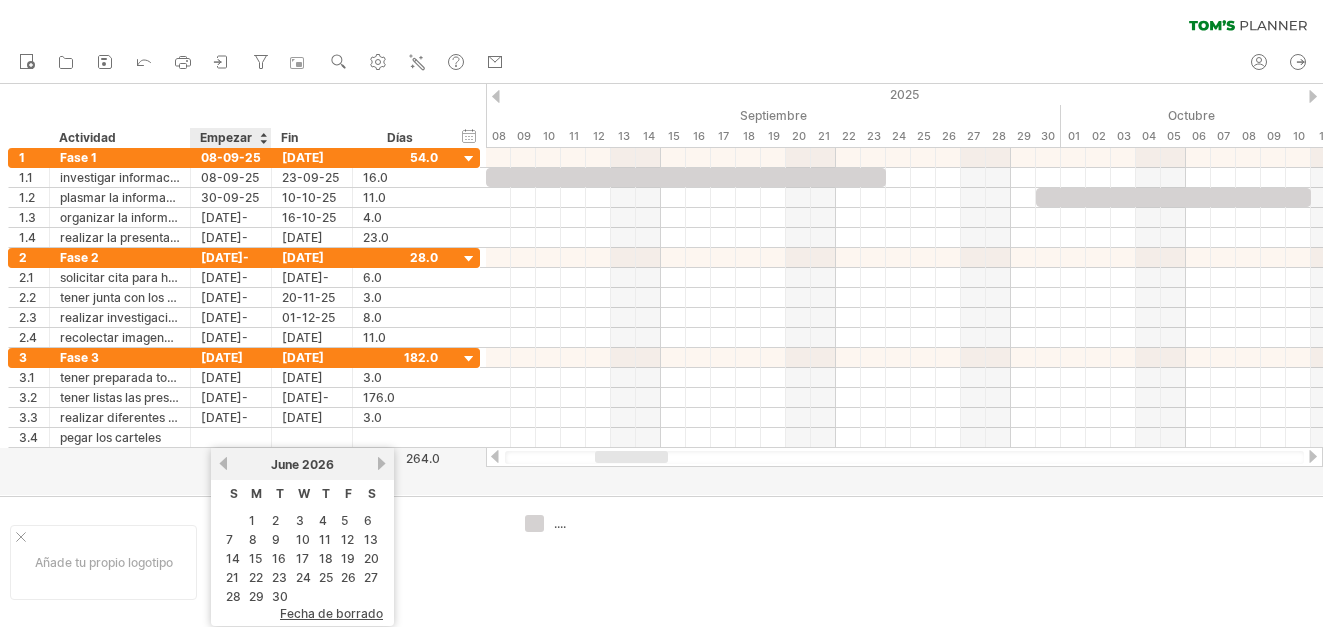 click on "anterior" at bounding box center (223, 463) 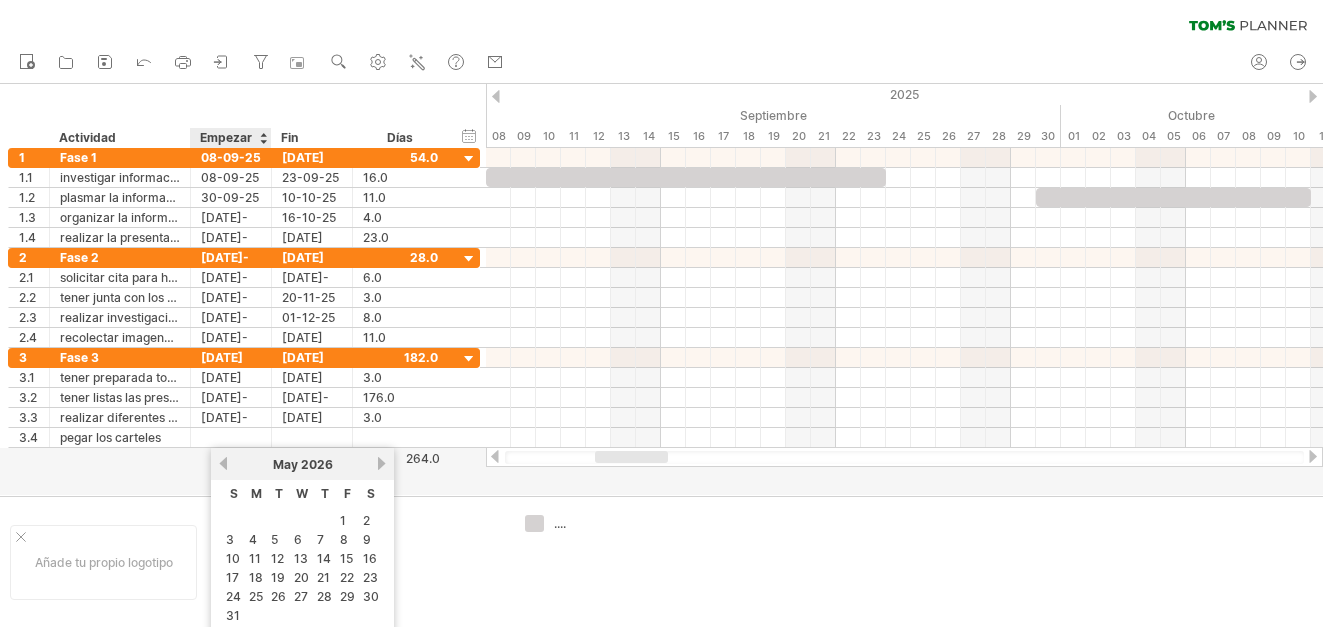 click on "anterior" at bounding box center [223, 463] 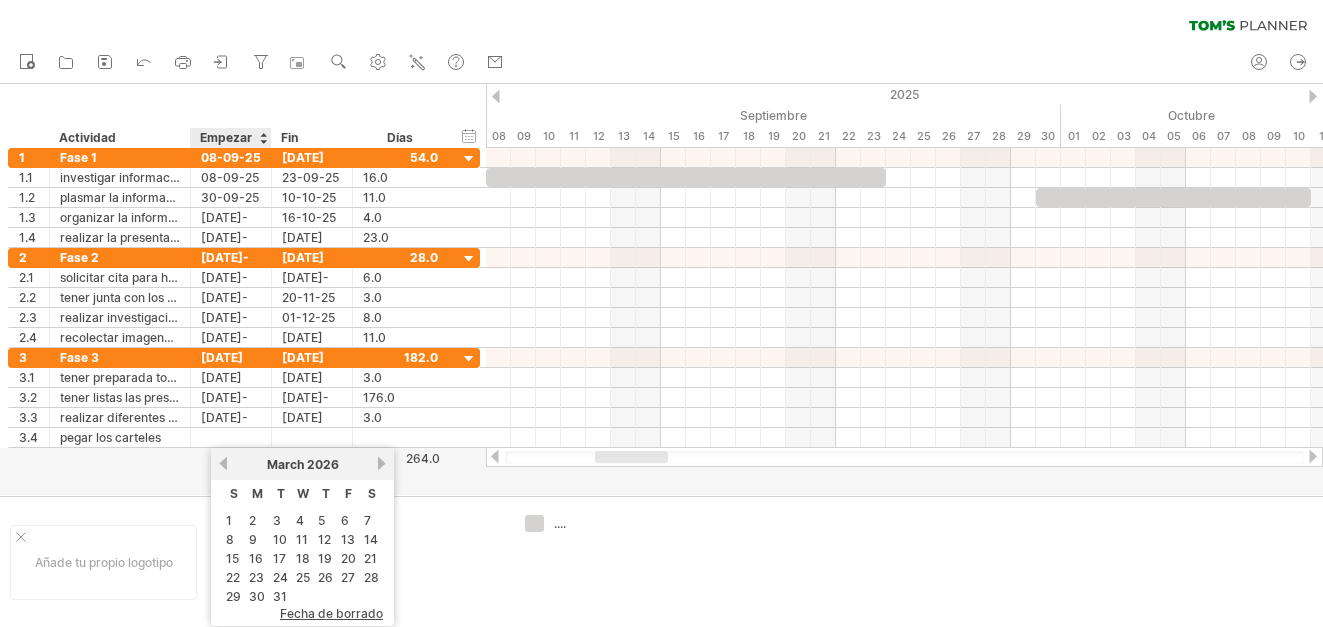 click on "anterior" at bounding box center (223, 463) 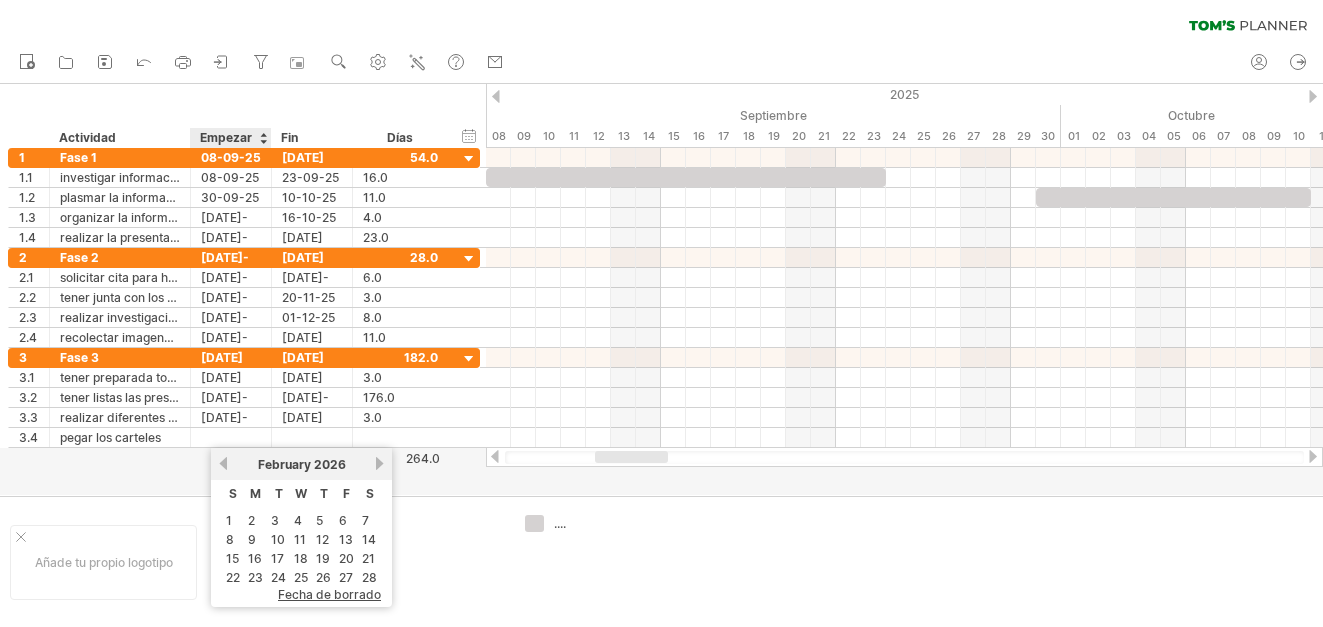click on "anterior" at bounding box center [223, 463] 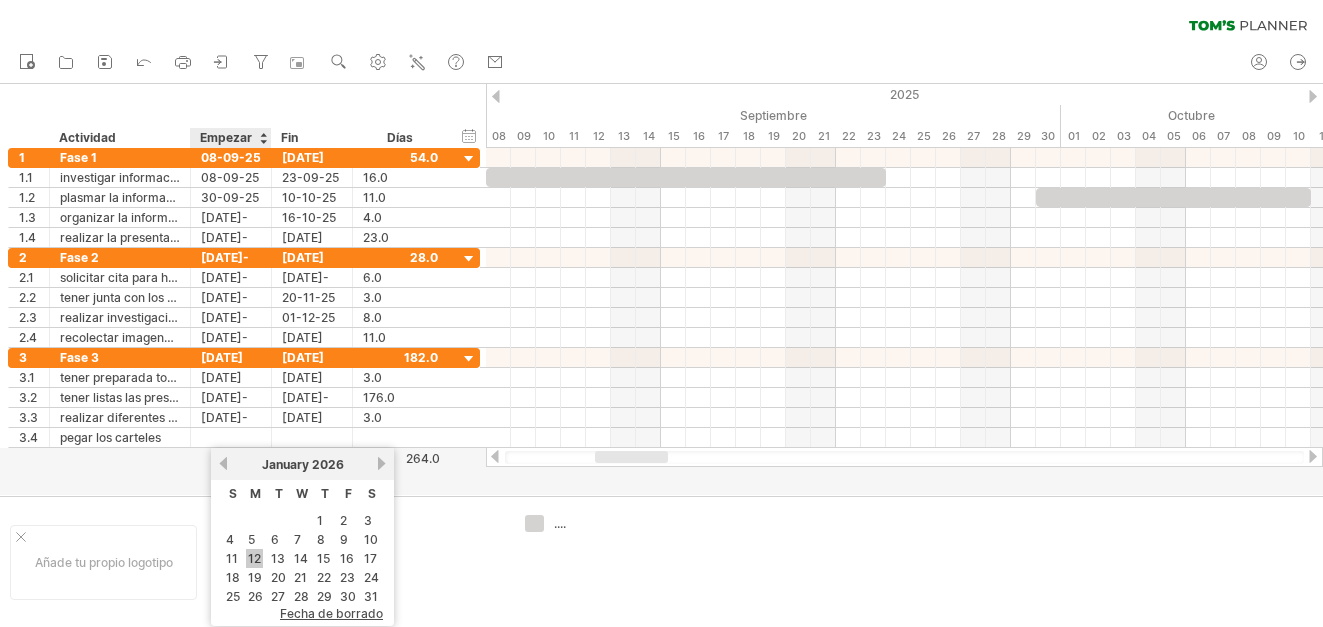 click on "12" at bounding box center [254, 558] 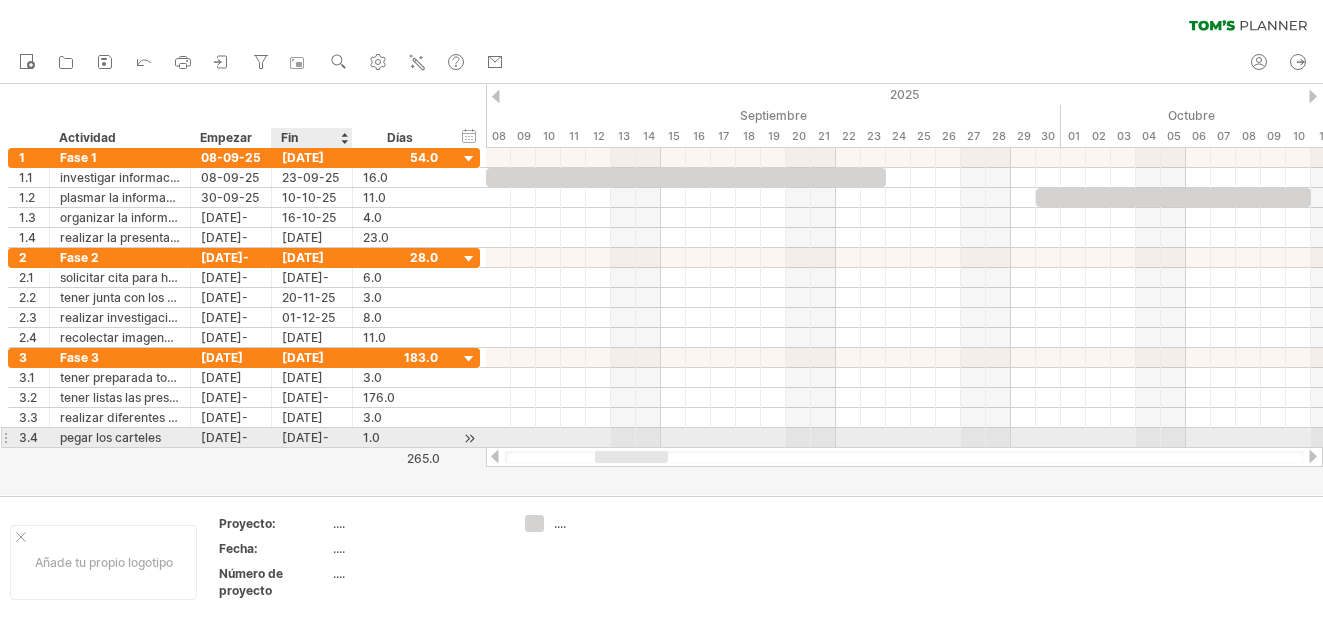 click on "[DATE]-[MONTH]-[YEAR]" at bounding box center (312, 437) 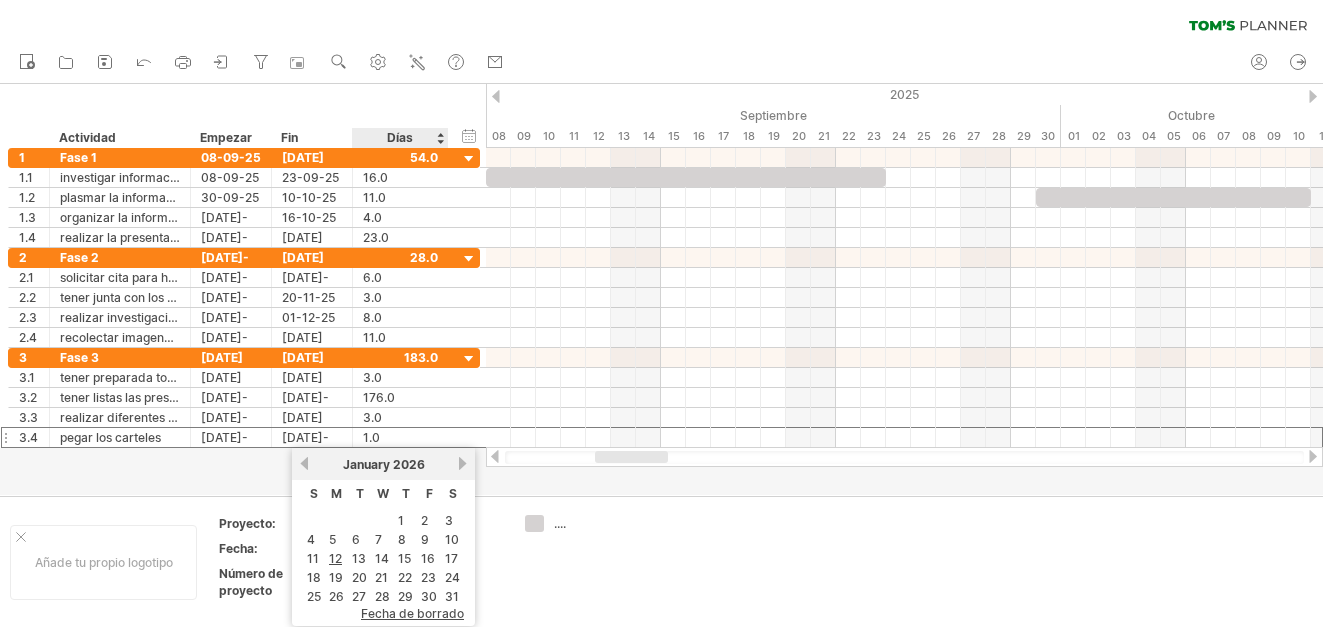 click on "próximo" at bounding box center (462, 463) 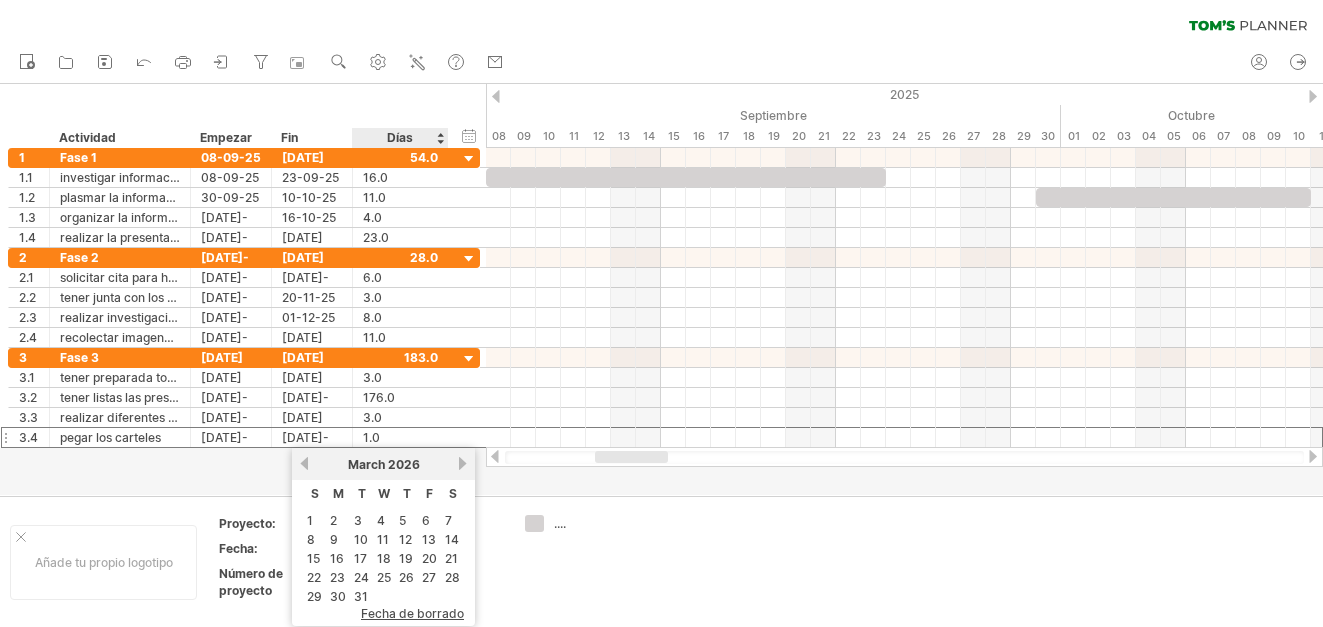 click on "próximo" at bounding box center [462, 463] 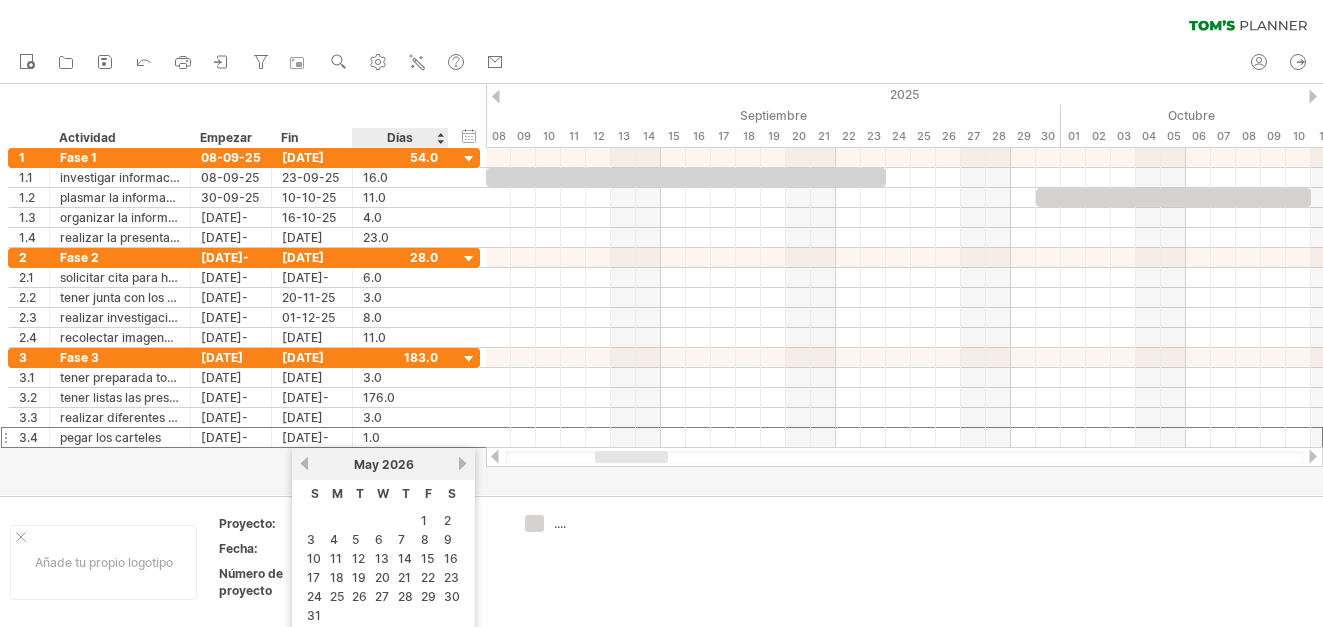 click on "próximo" at bounding box center [462, 463] 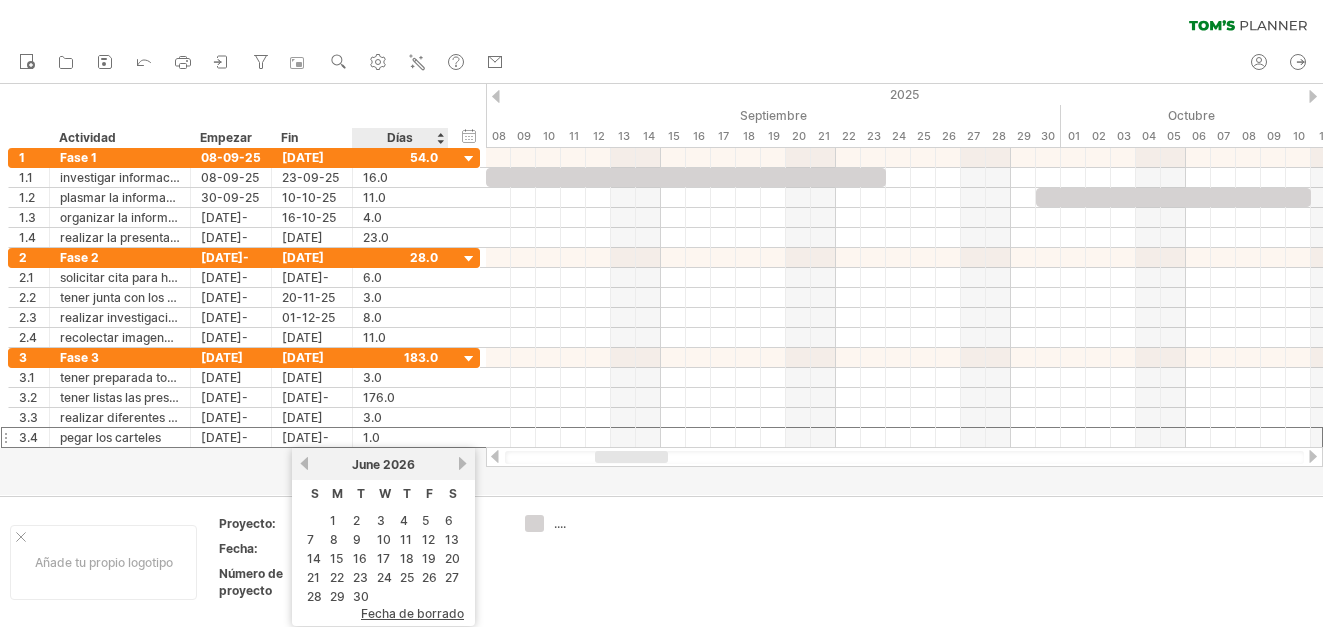 click on "próximo" at bounding box center (462, 463) 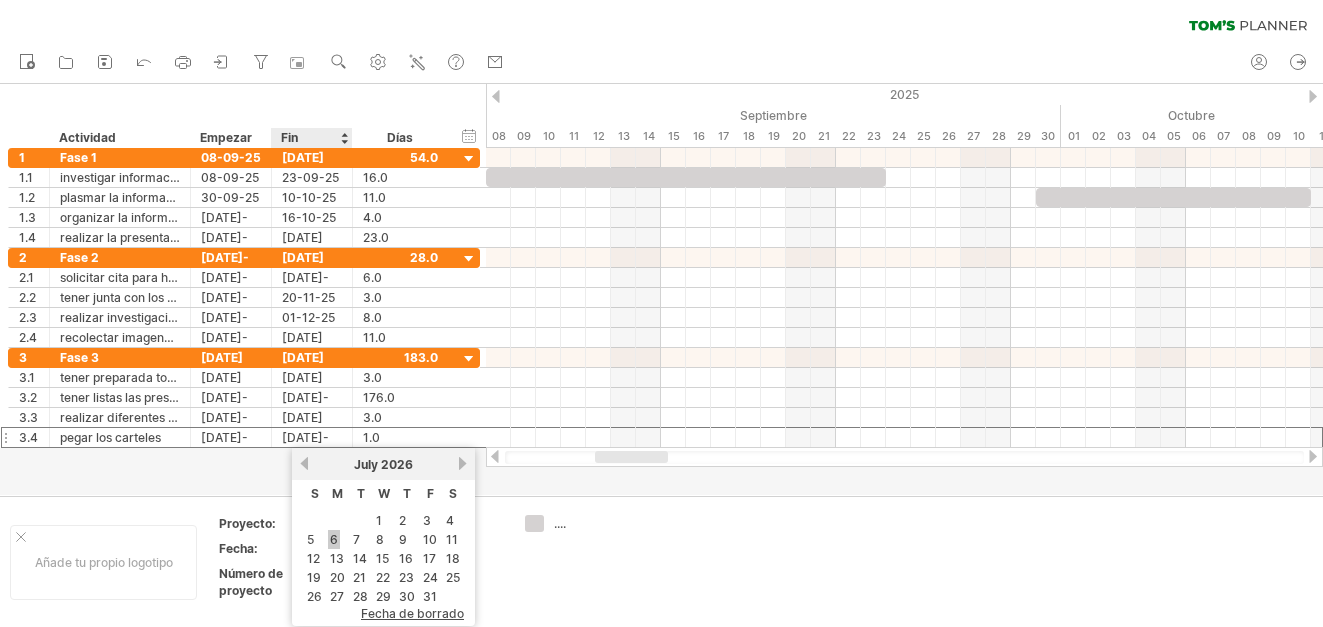 click on "6" at bounding box center (334, 539) 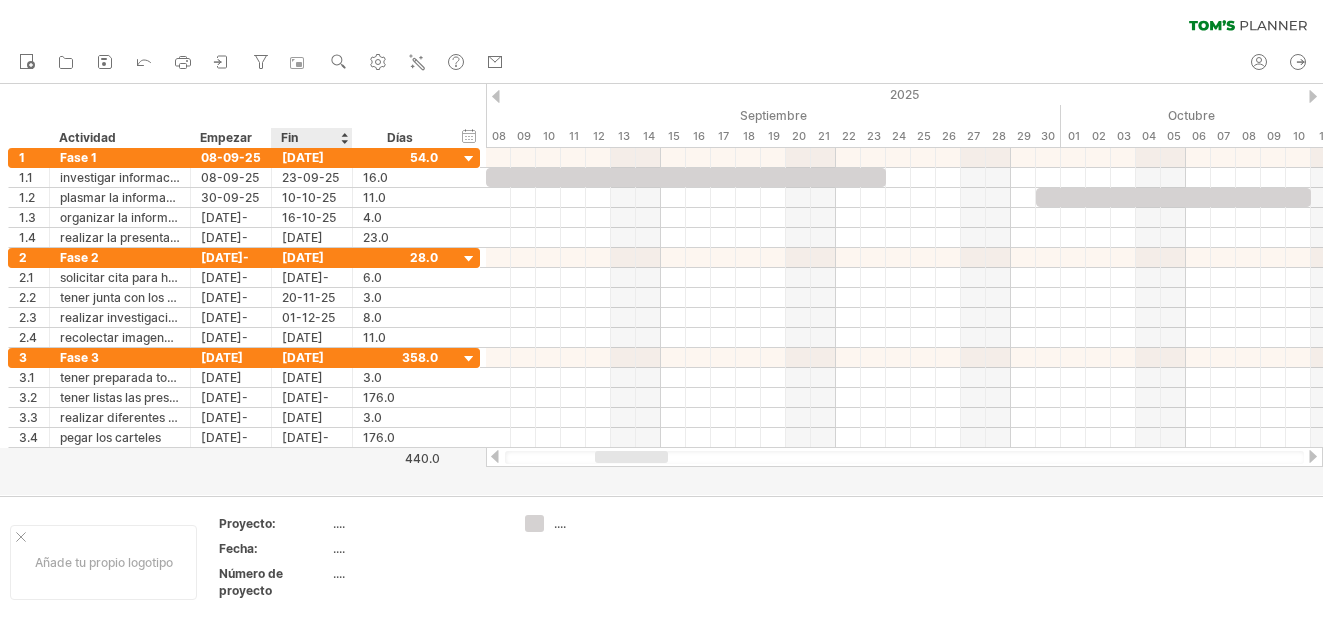 click at bounding box center (661, 289) 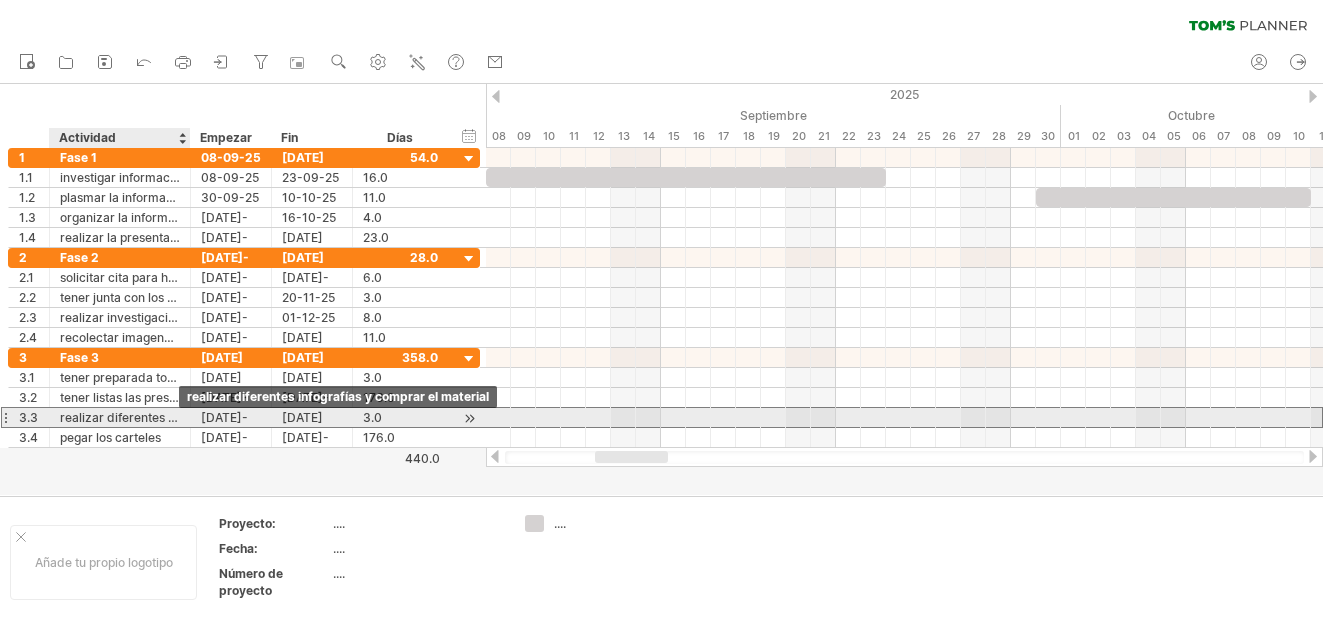 click on "realizar diferentes infografías y comprar el material" at bounding box center (120, 417) 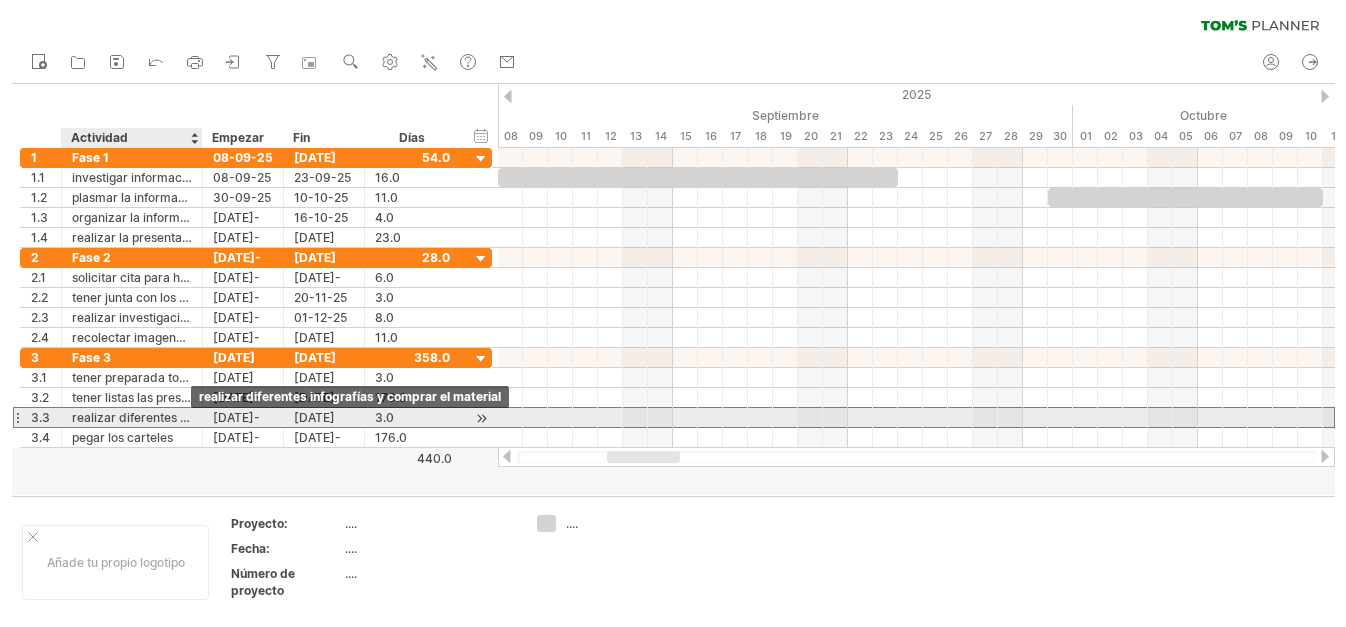scroll, scrollTop: 0, scrollLeft: 0, axis: both 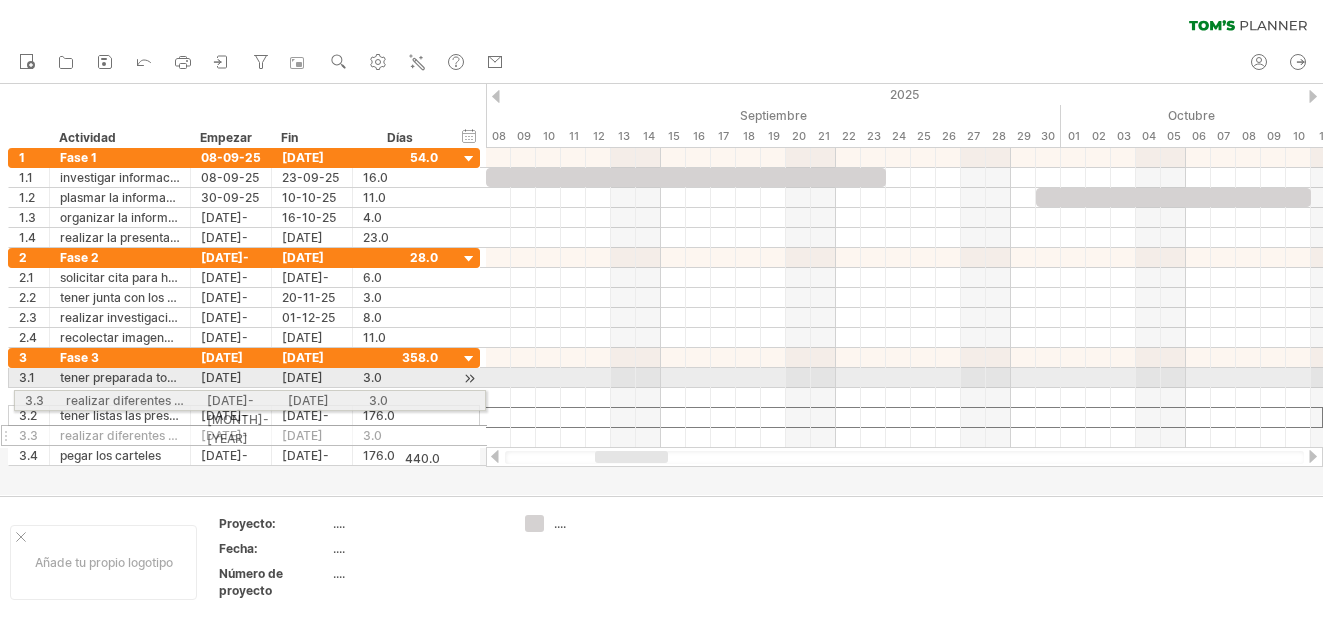 drag, startPoint x: 5, startPoint y: 417, endPoint x: 5, endPoint y: 397, distance: 20 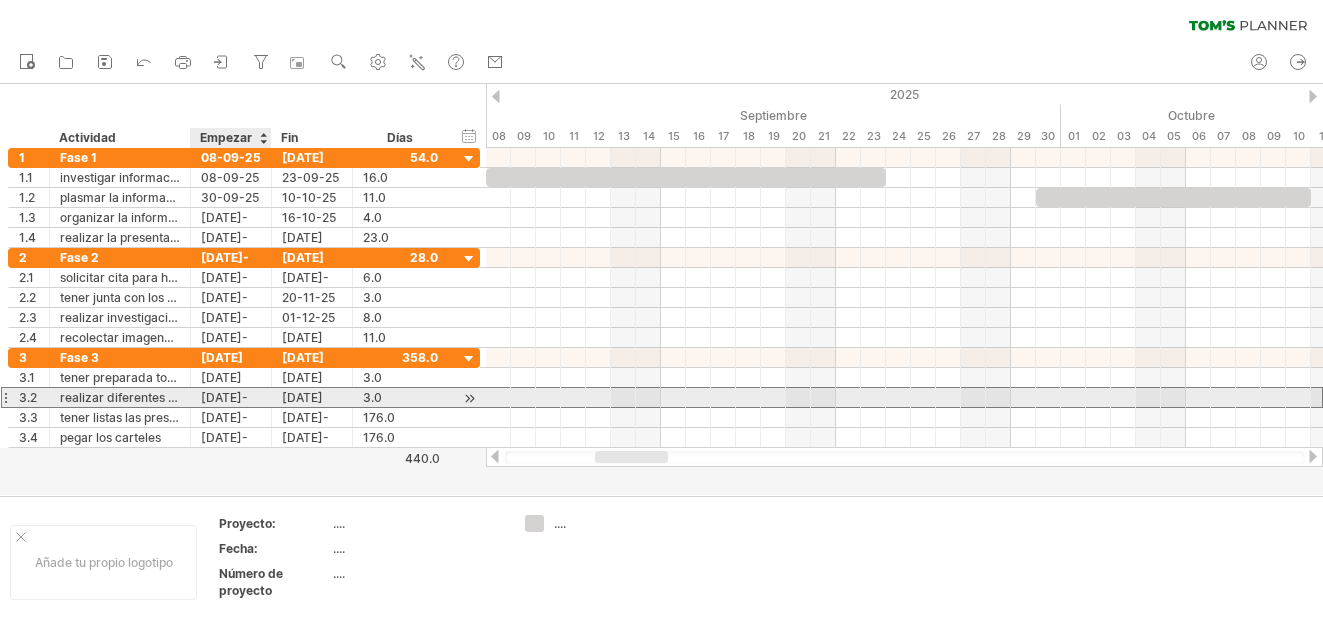 click on "[DATE]-[MONTH]-[YEAR]" at bounding box center (231, 397) 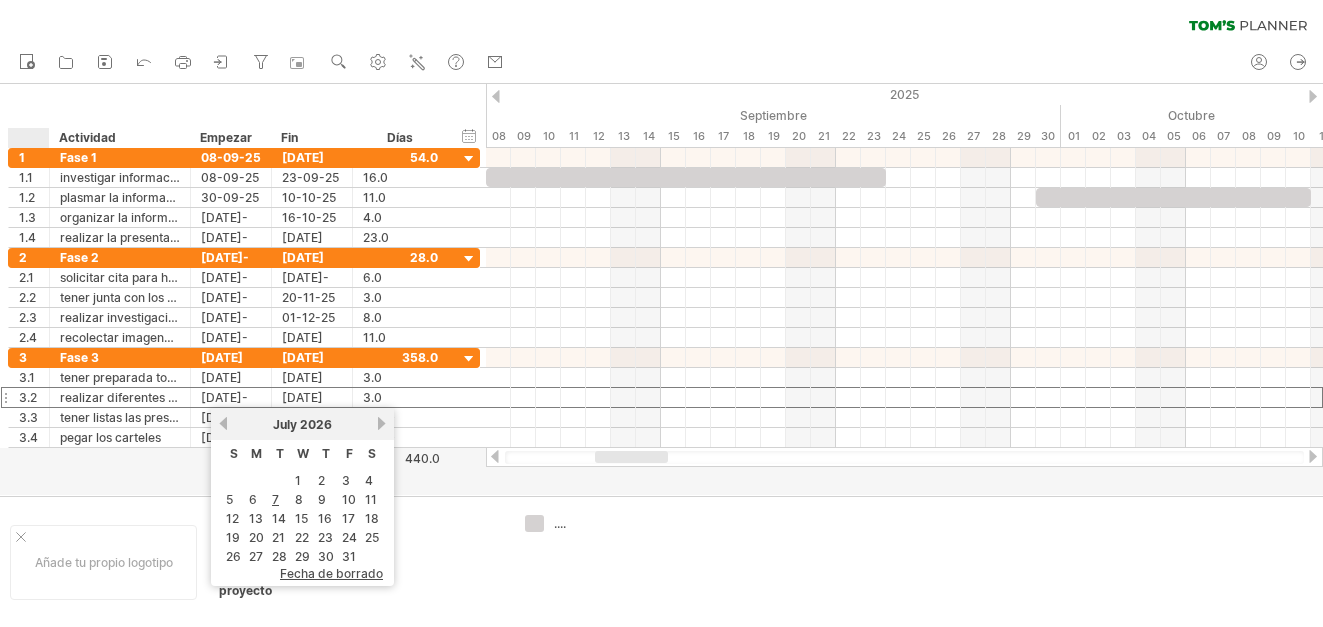 click at bounding box center [661, 289] 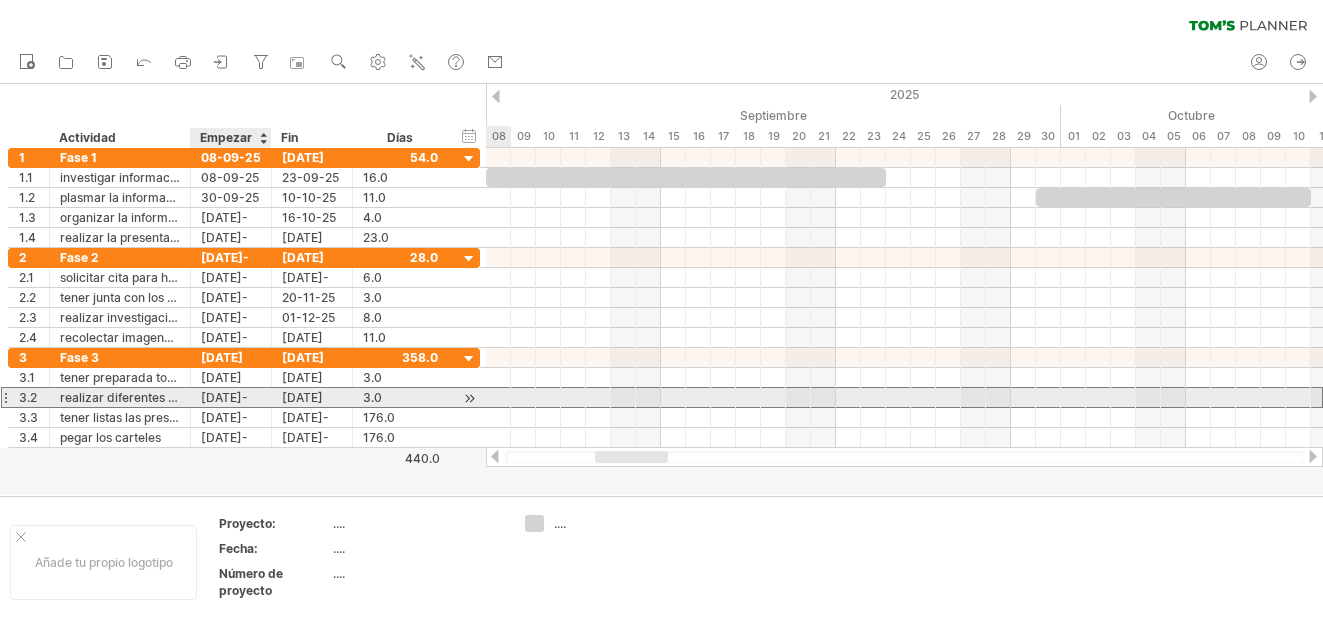 click on "[DATE]-[MONTH]-[YEAR]" at bounding box center (231, 397) 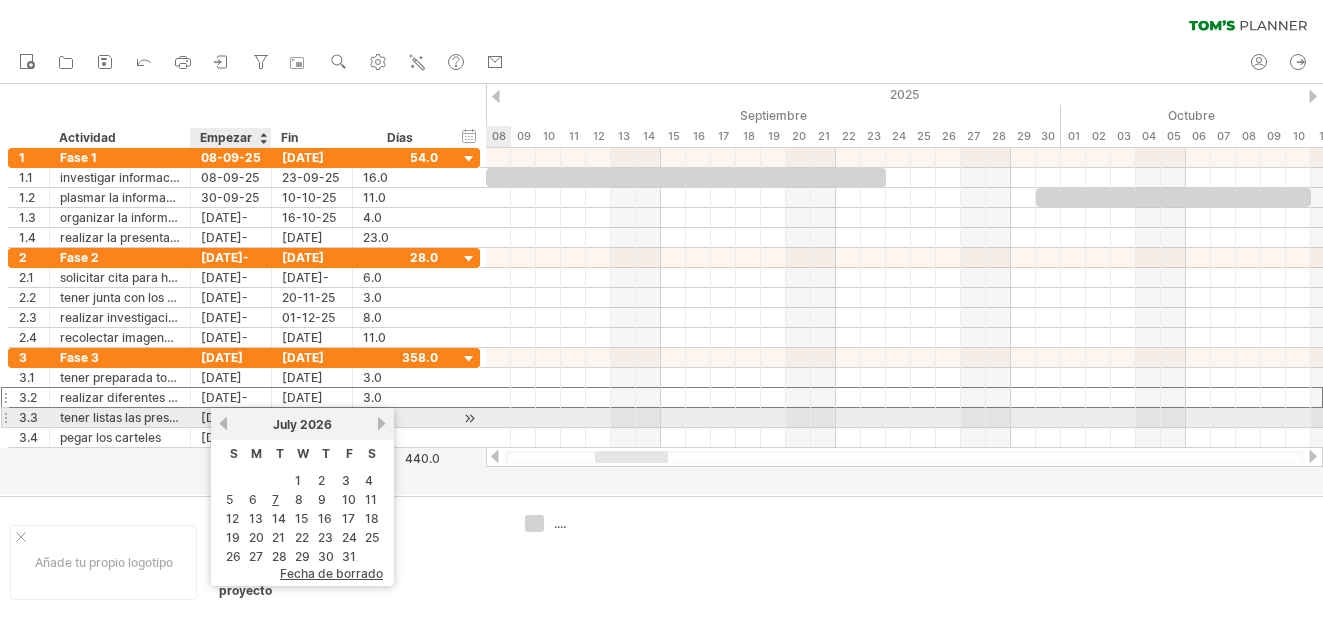 click on "anterior" at bounding box center (223, 423) 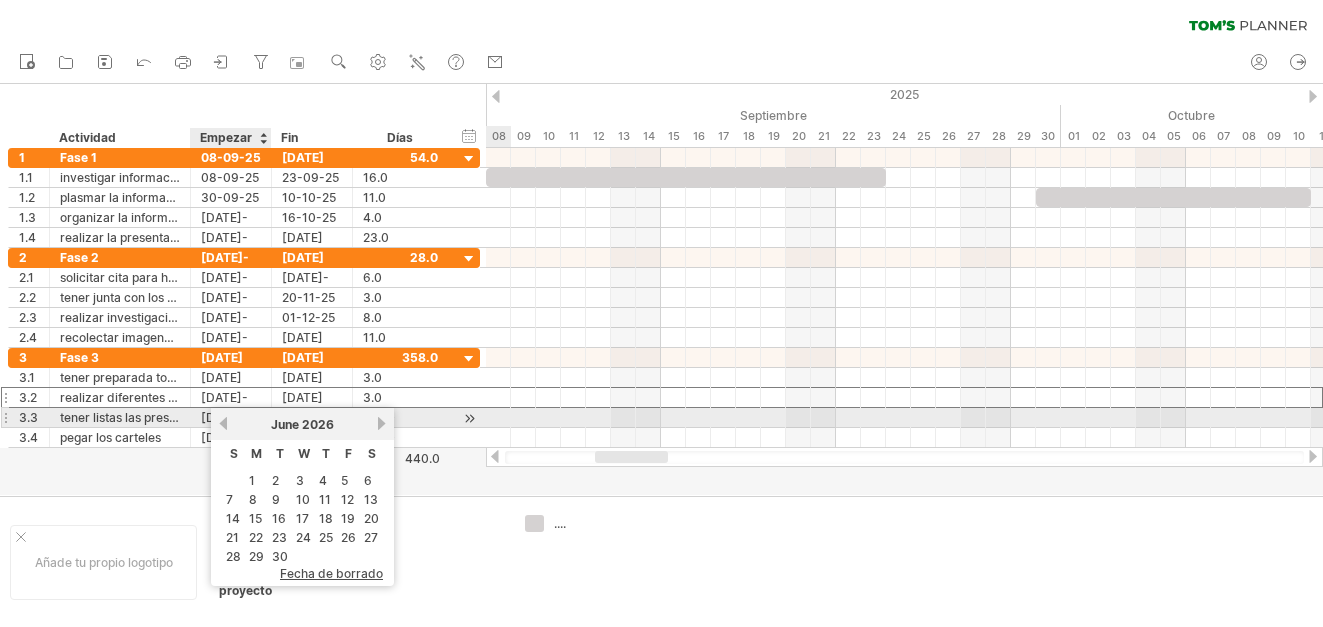 click on "anterior" at bounding box center [223, 423] 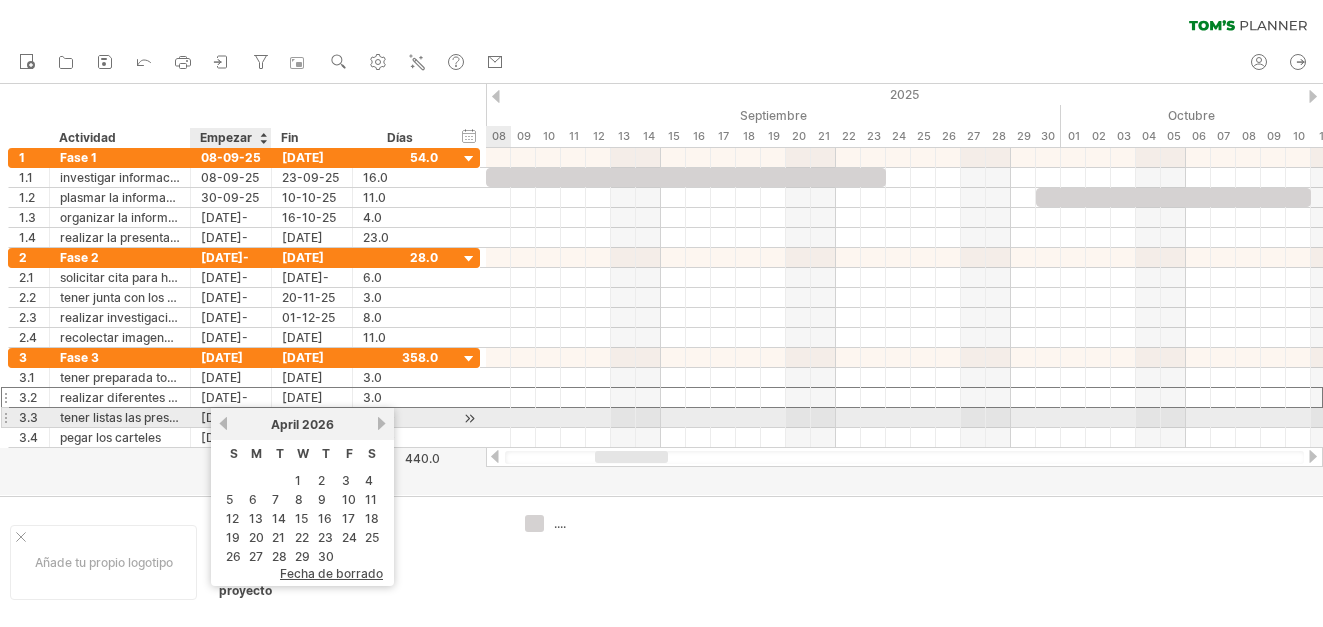 click on "anterior" at bounding box center (223, 423) 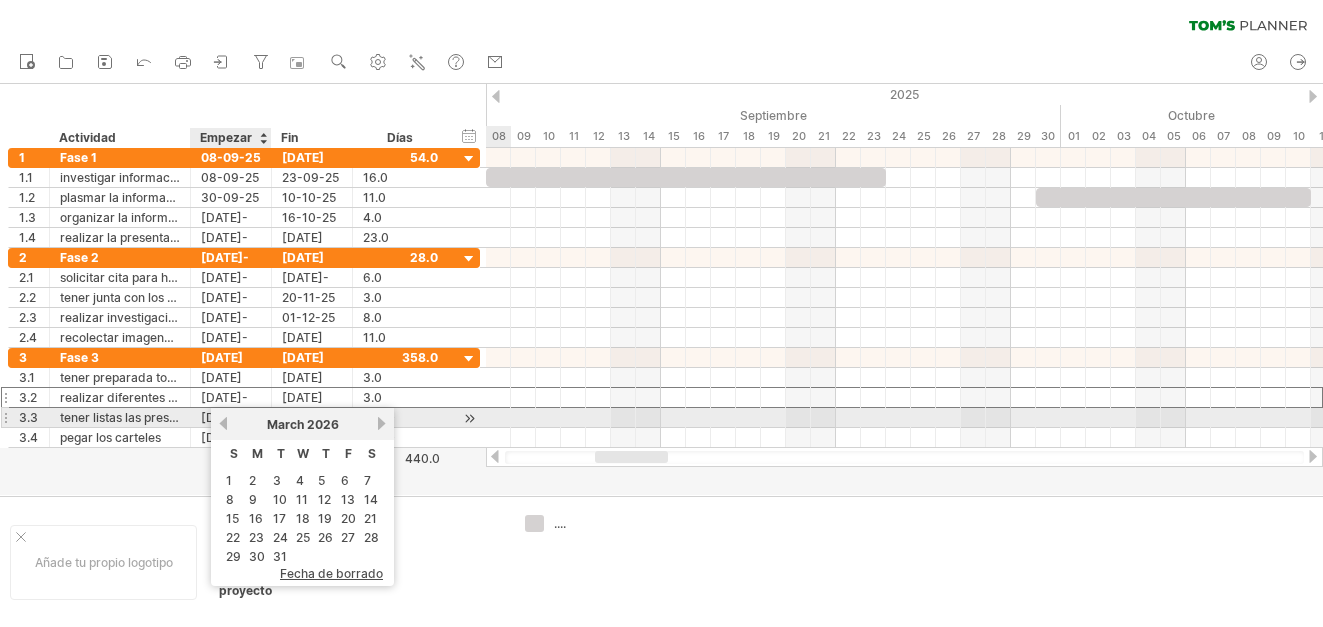 click on "anterior" at bounding box center [223, 423] 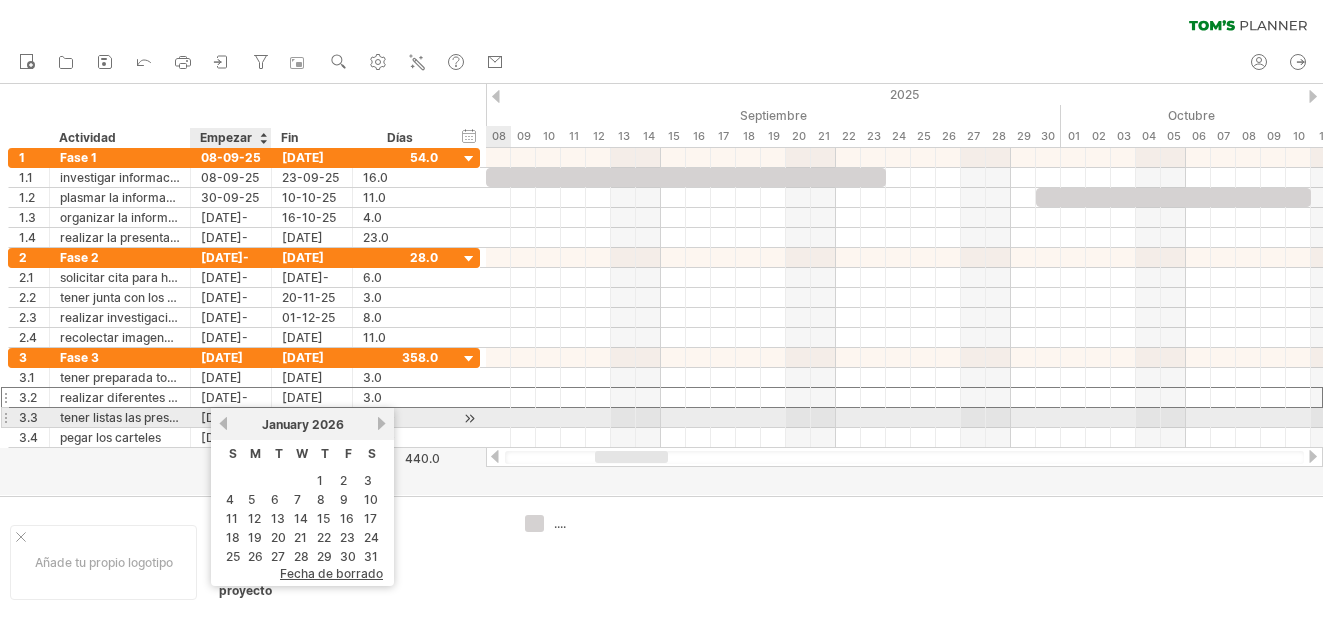 click on "anterior" at bounding box center (223, 423) 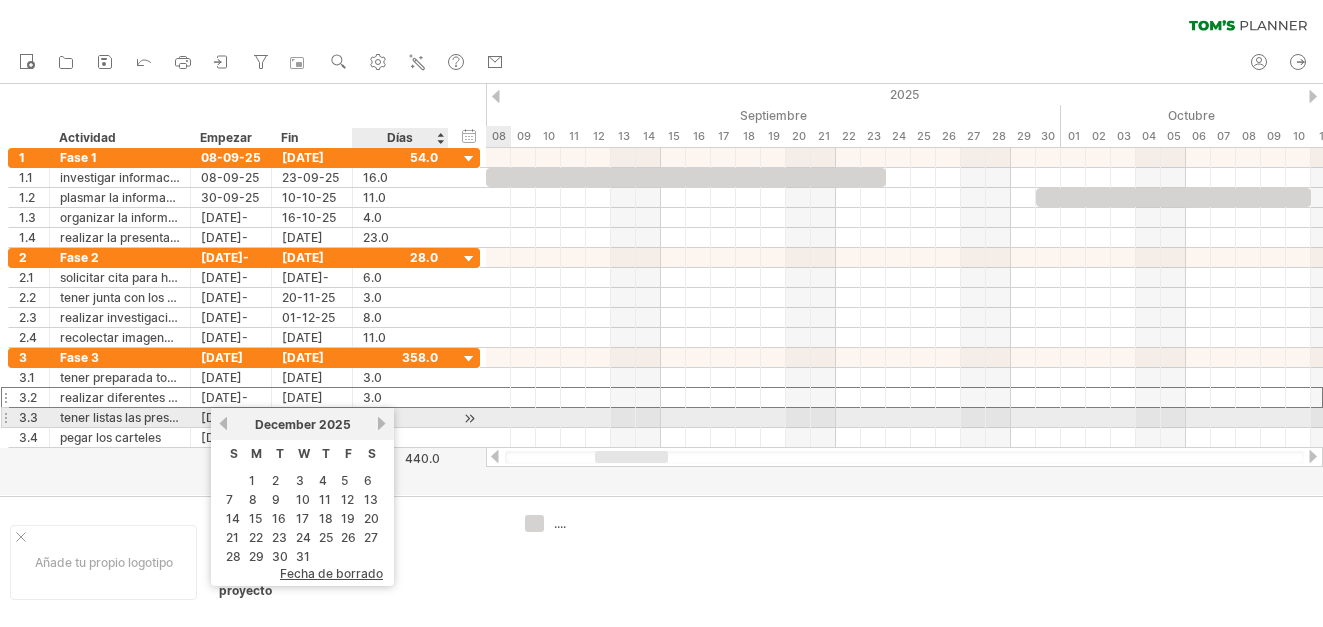 click on "próximo" at bounding box center [381, 423] 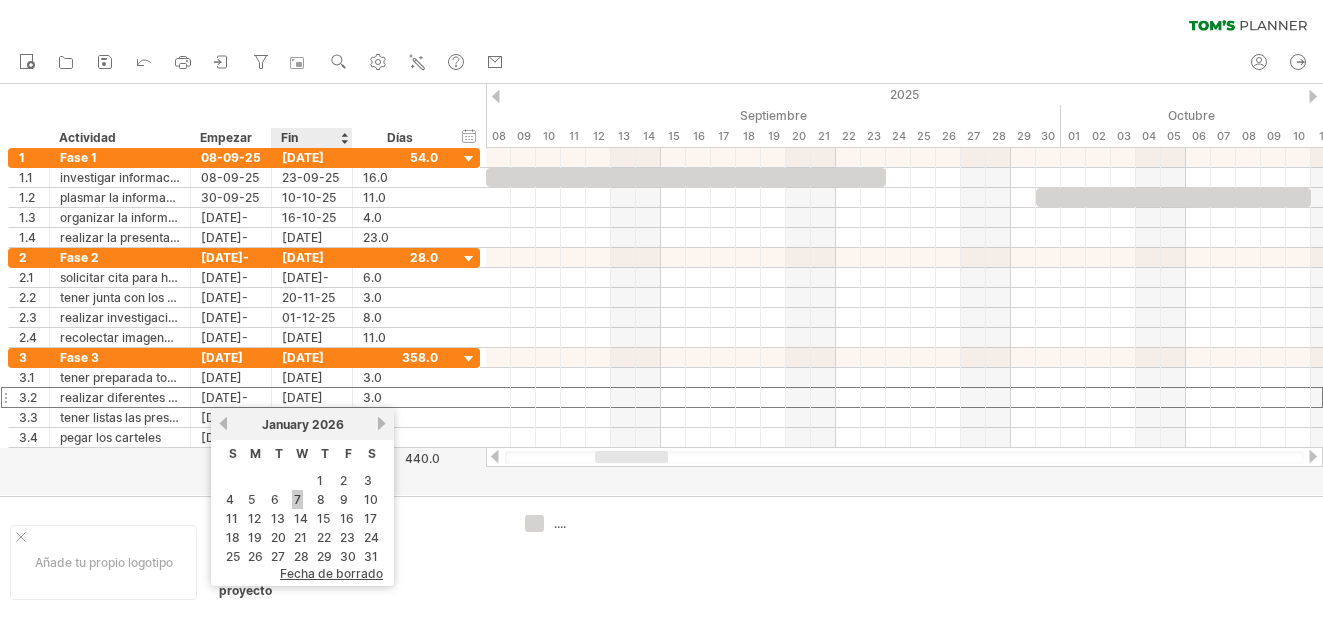 click on "7" at bounding box center (297, 499) 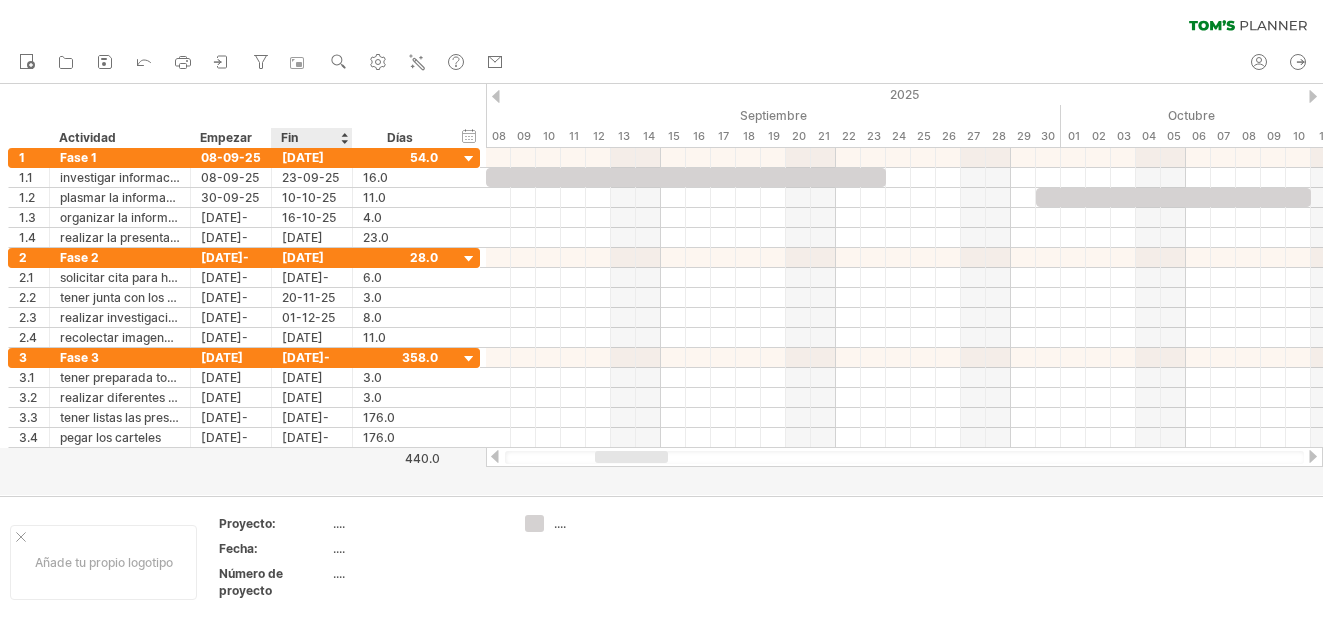 click at bounding box center (661, 289) 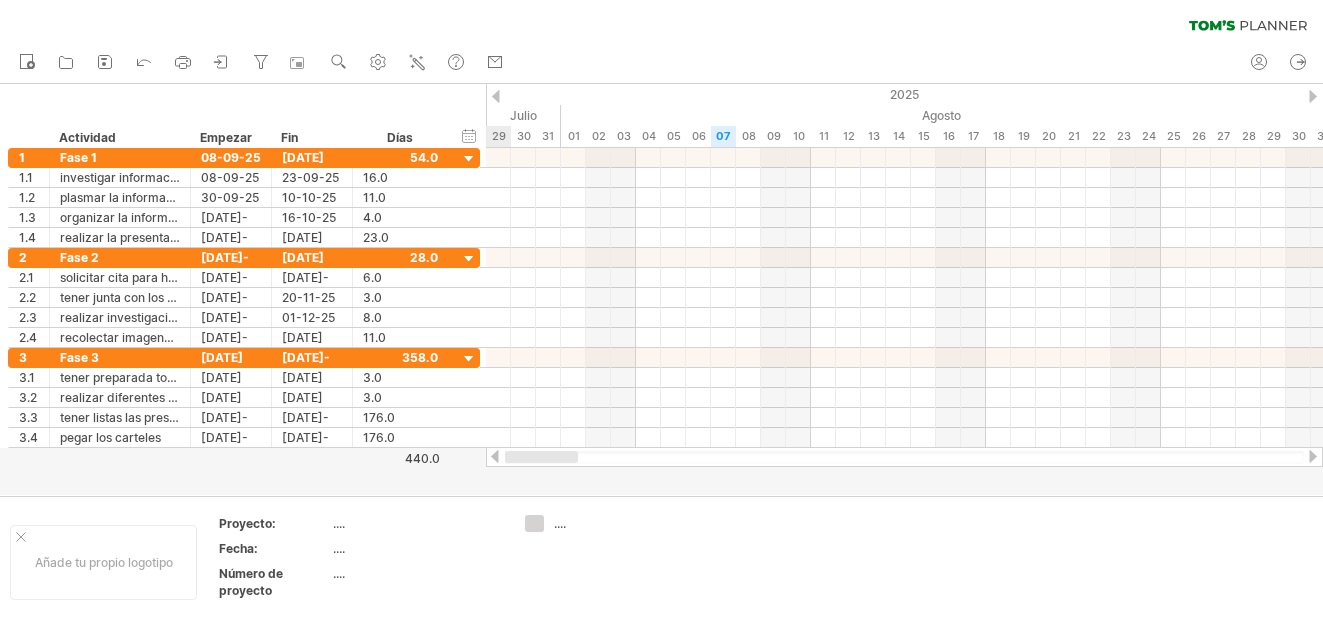 drag, startPoint x: 646, startPoint y: 454, endPoint x: 538, endPoint y: 479, distance: 110.85576 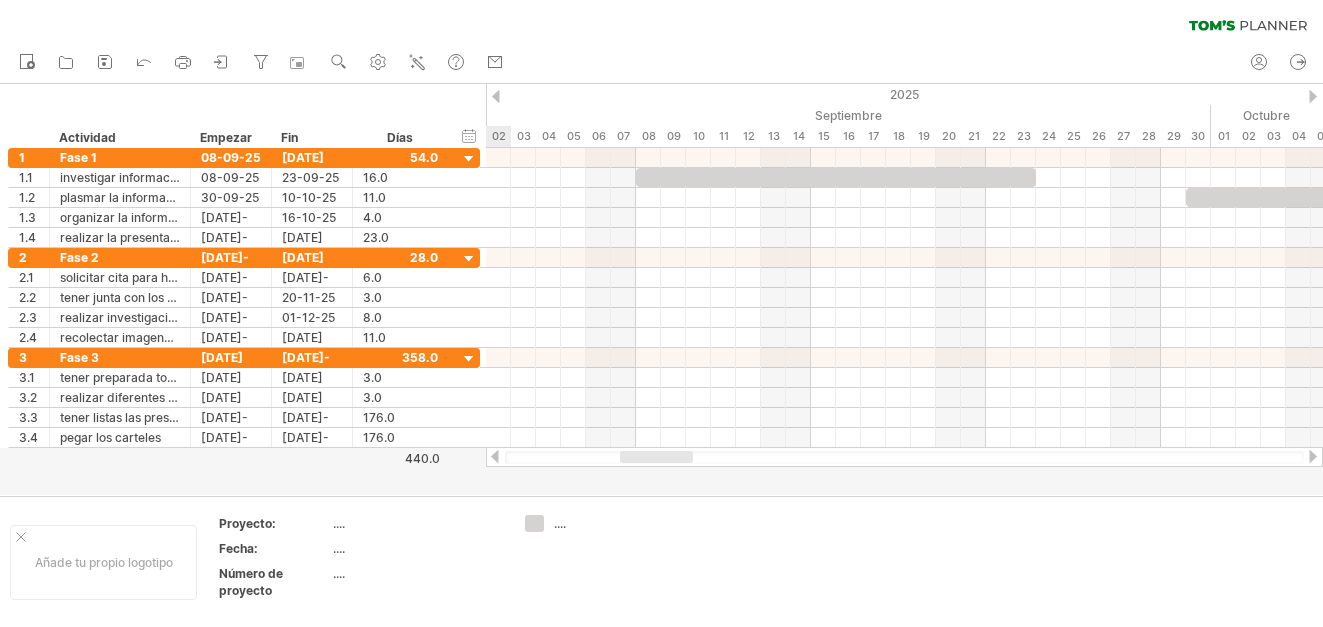 drag, startPoint x: 575, startPoint y: 463, endPoint x: 640, endPoint y: 468, distance: 65.192024 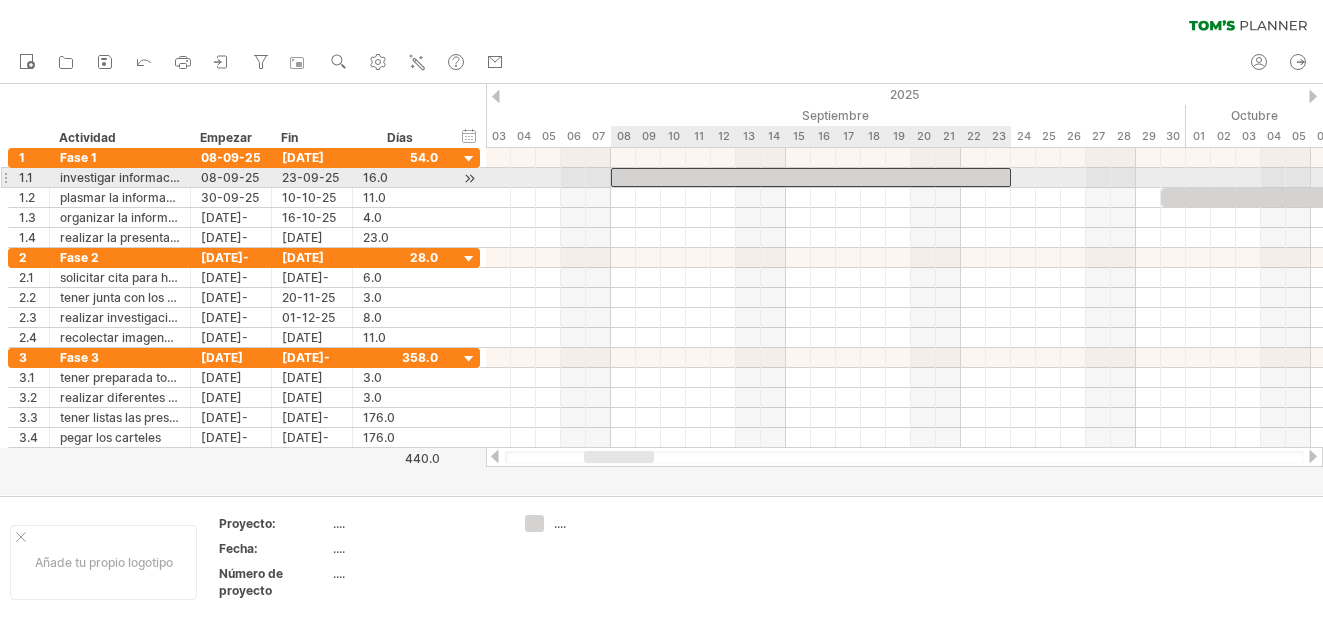 click at bounding box center (811, 177) 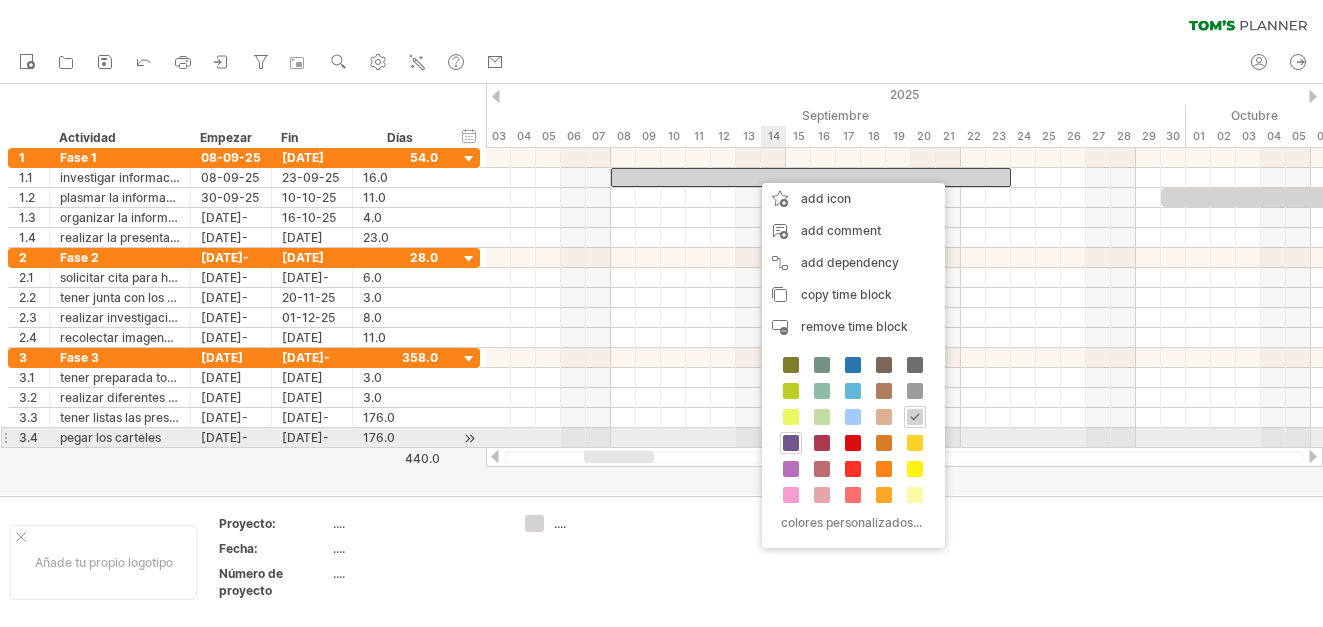 click at bounding box center (791, 443) 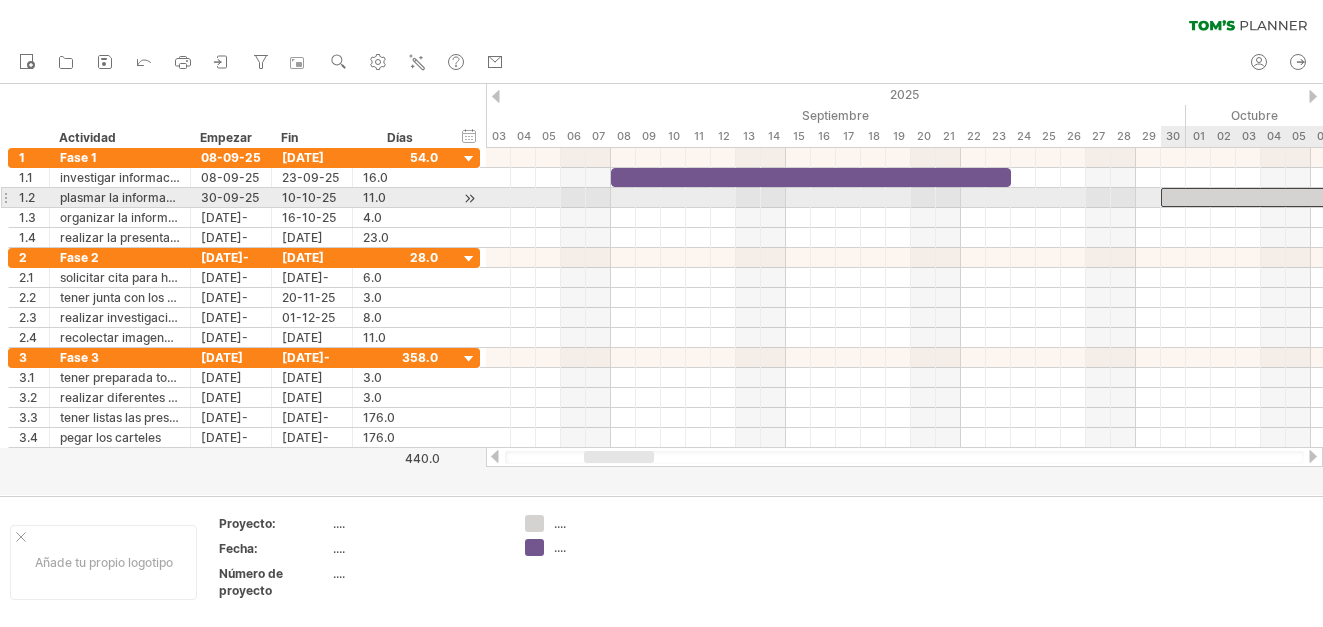click at bounding box center (1298, 197) 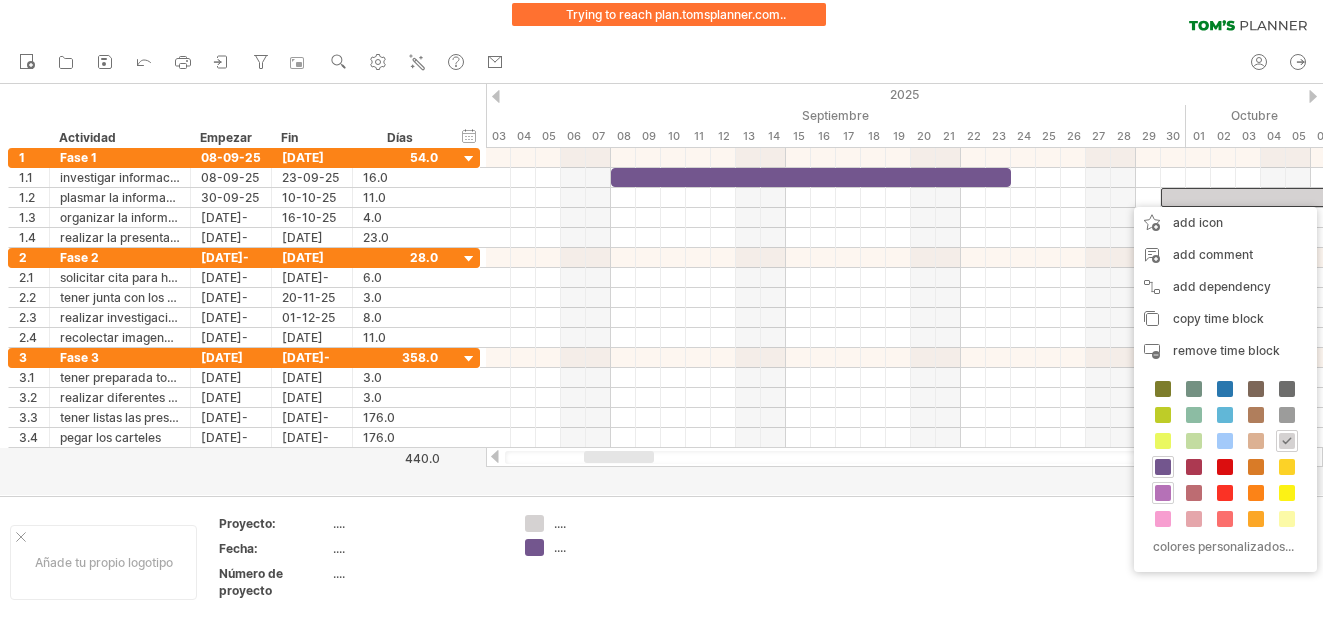 click at bounding box center (1163, 493) 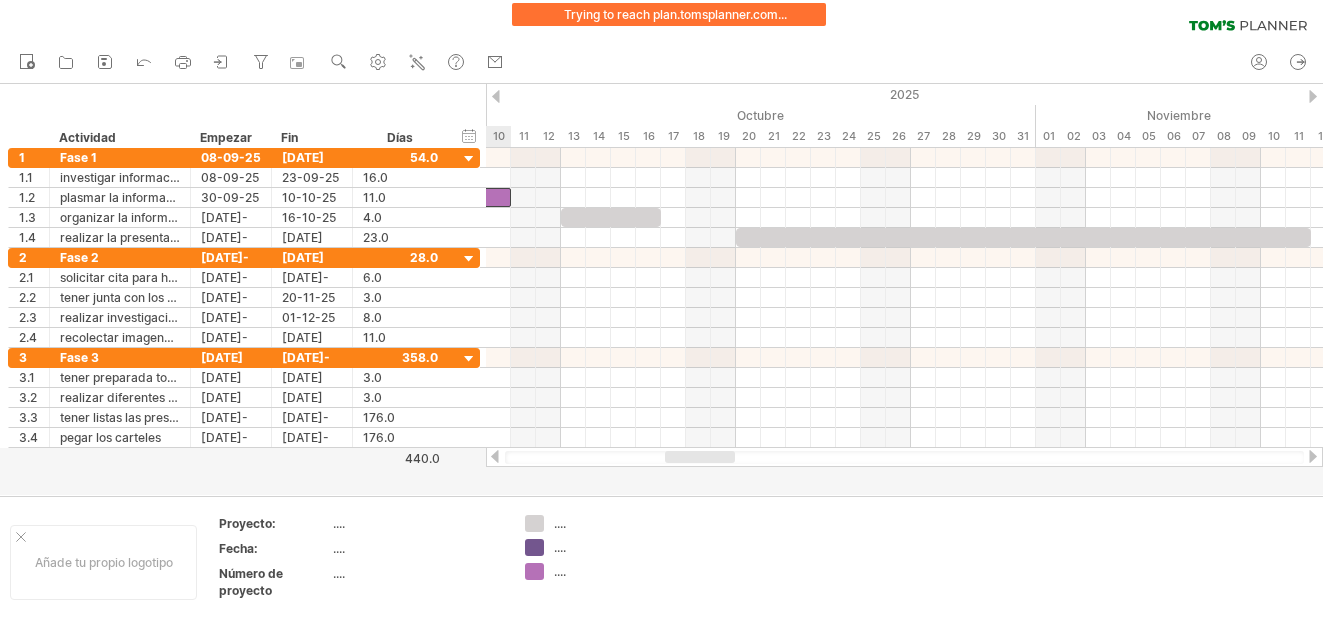 drag, startPoint x: 617, startPoint y: 455, endPoint x: 698, endPoint y: 483, distance: 85.70297 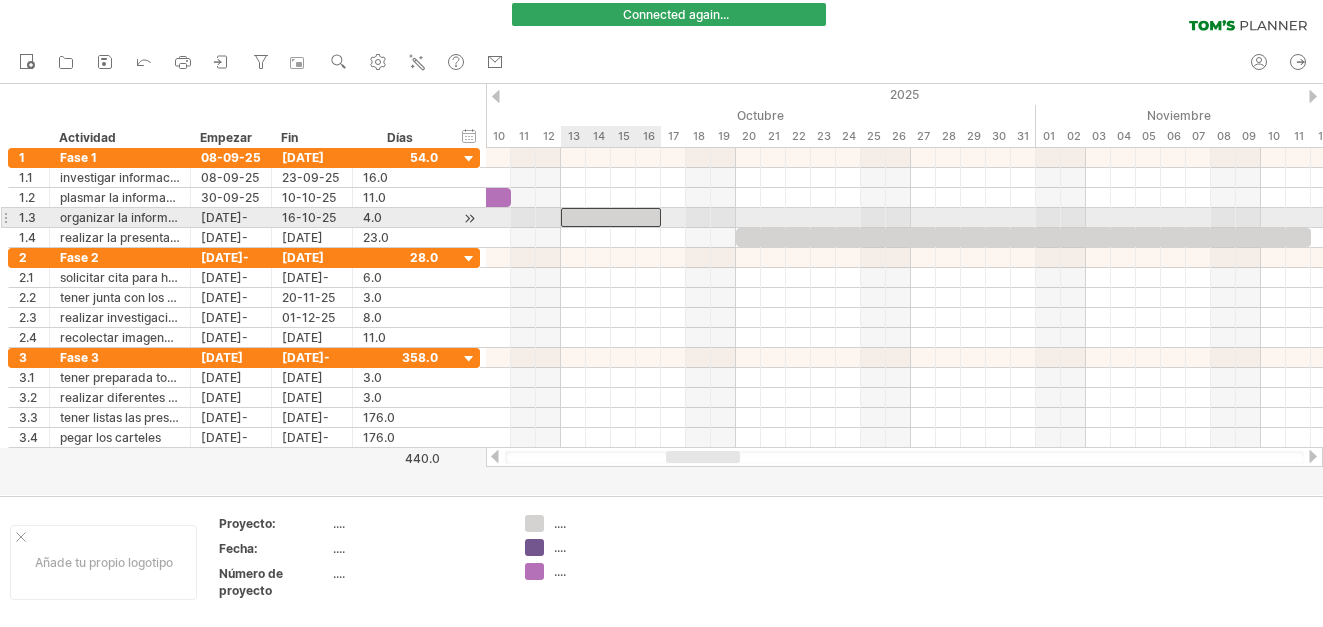 click at bounding box center (611, 217) 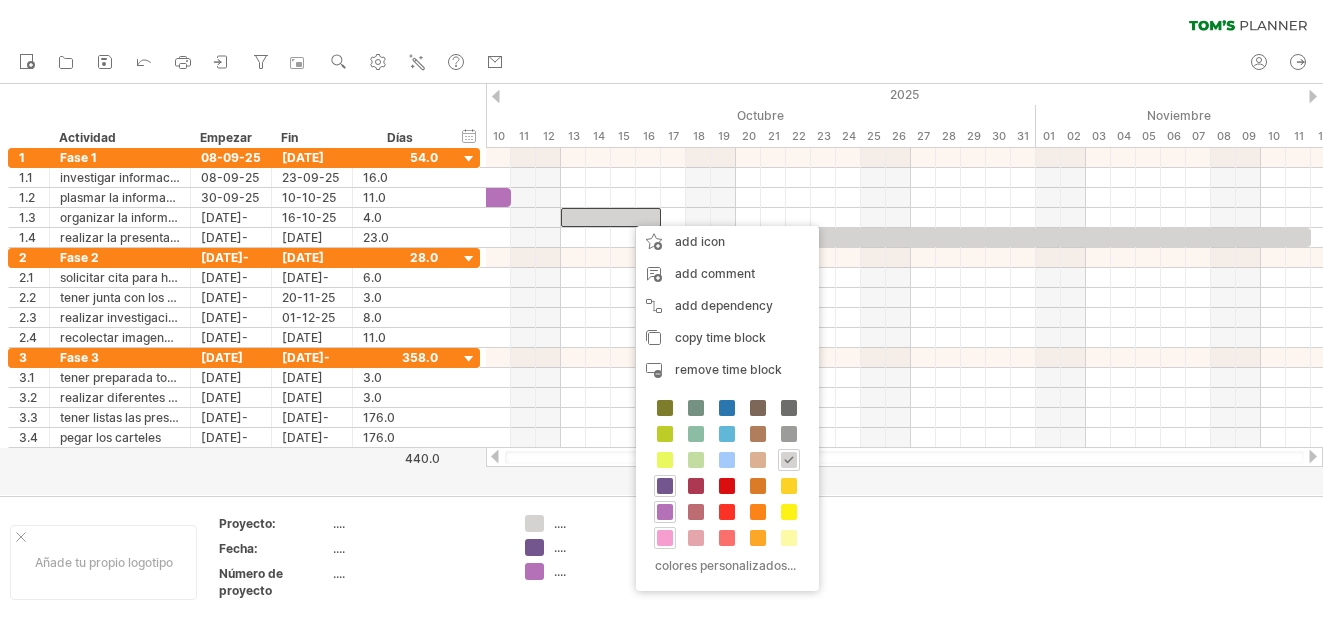 click at bounding box center [665, 538] 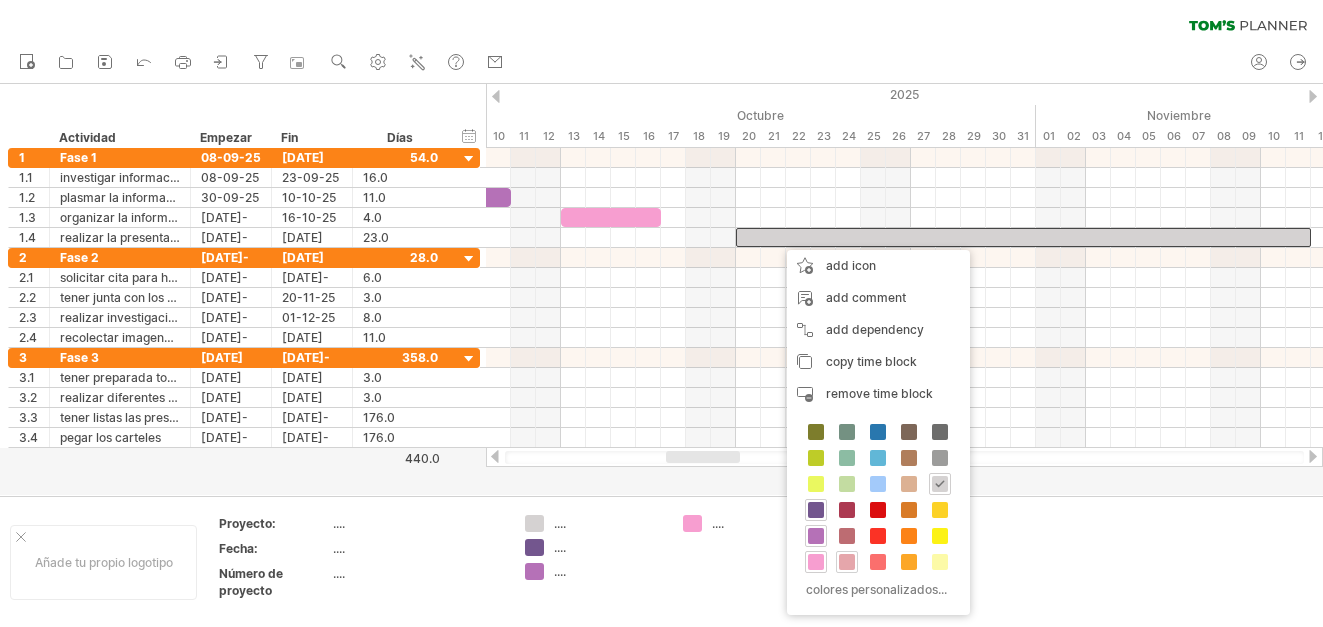 click at bounding box center [847, 562] 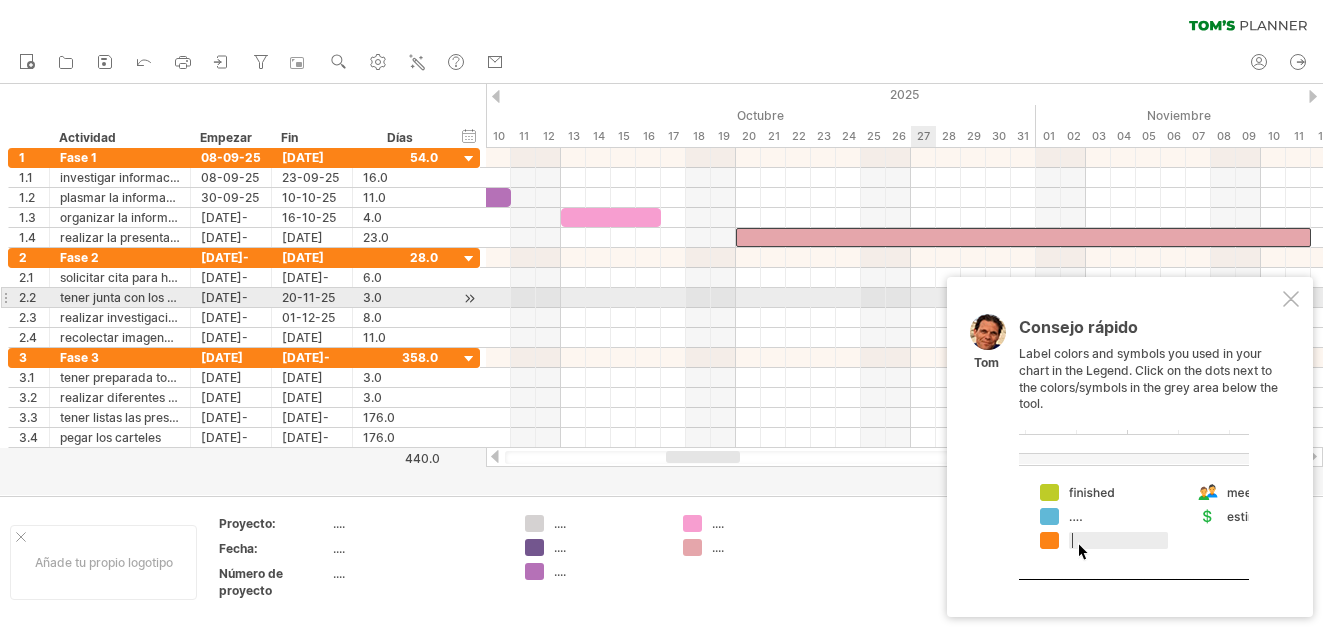 click at bounding box center (1291, 299) 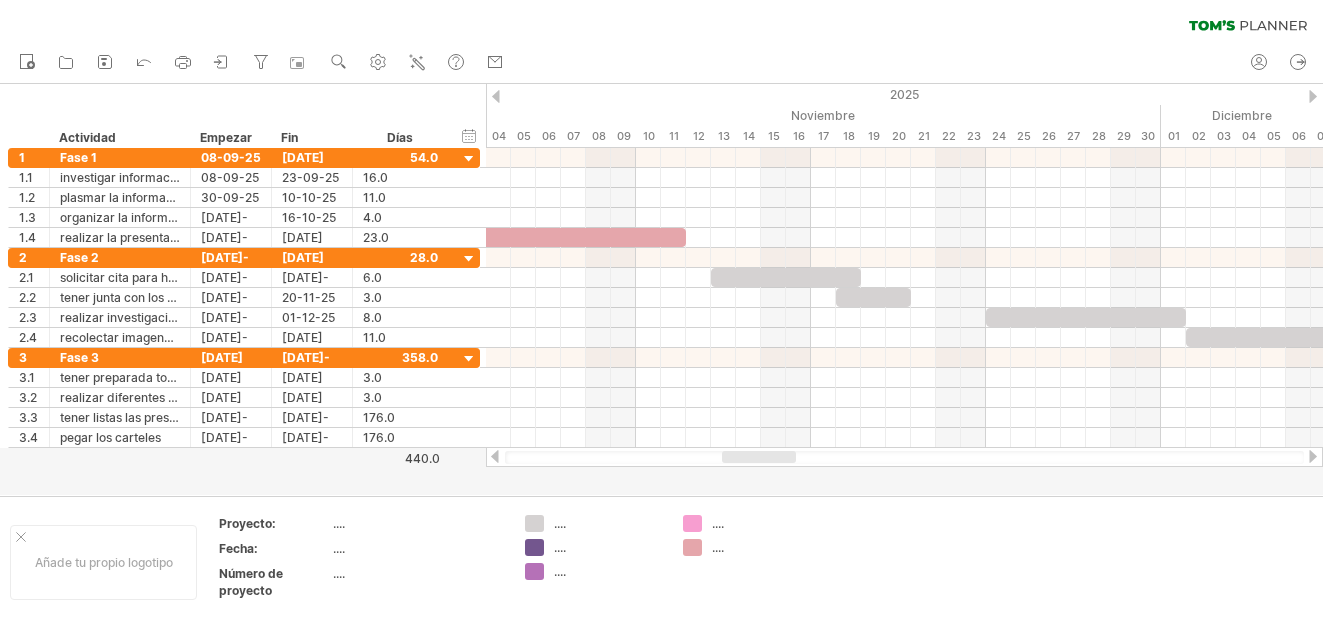 drag, startPoint x: 736, startPoint y: 453, endPoint x: 792, endPoint y: 462, distance: 56.718605 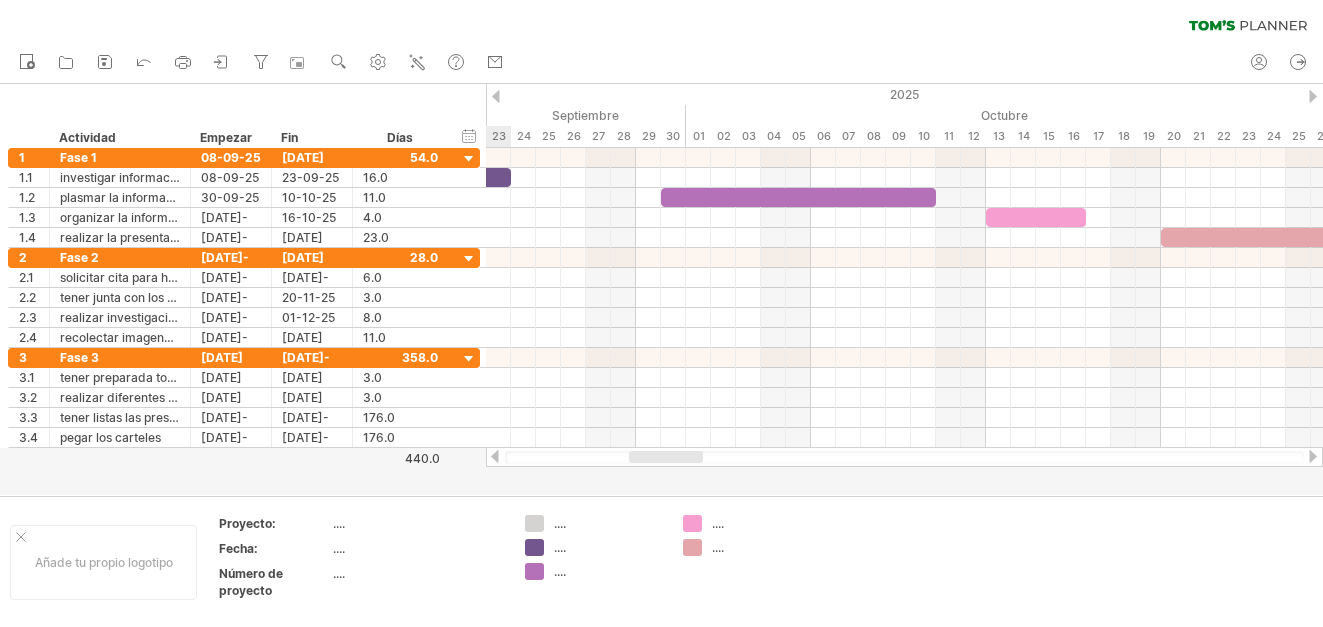 drag, startPoint x: 733, startPoint y: 450, endPoint x: 672, endPoint y: 478, distance: 67.11929 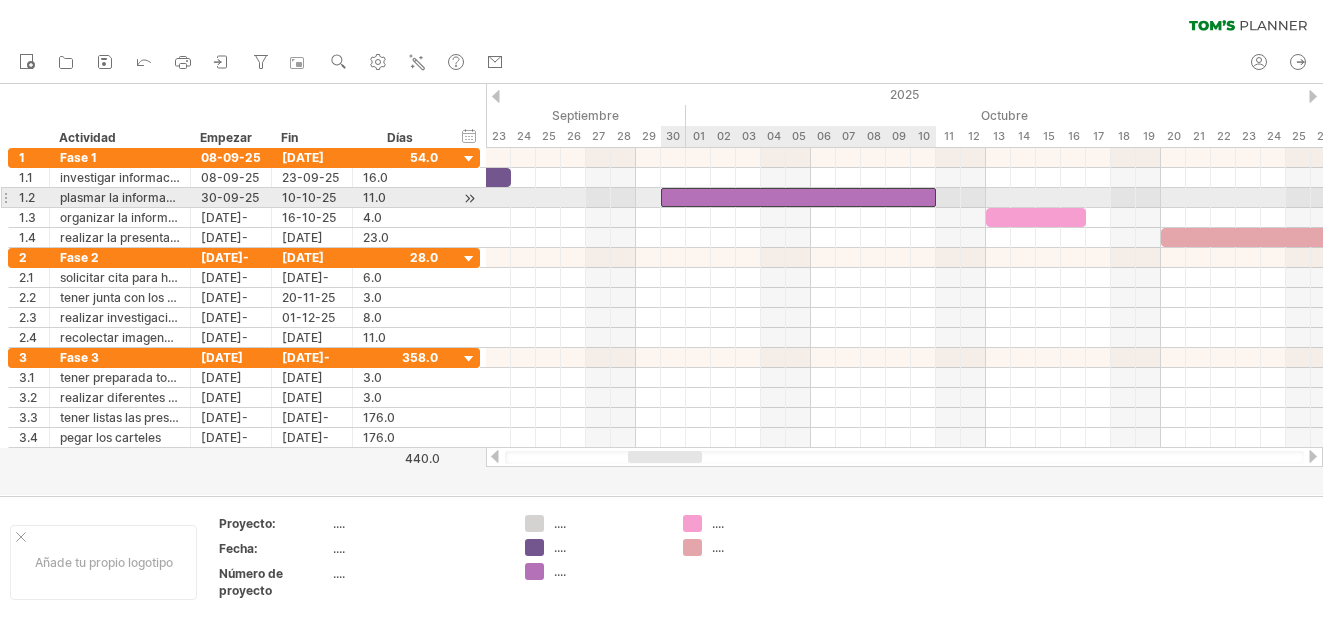 click at bounding box center (798, 197) 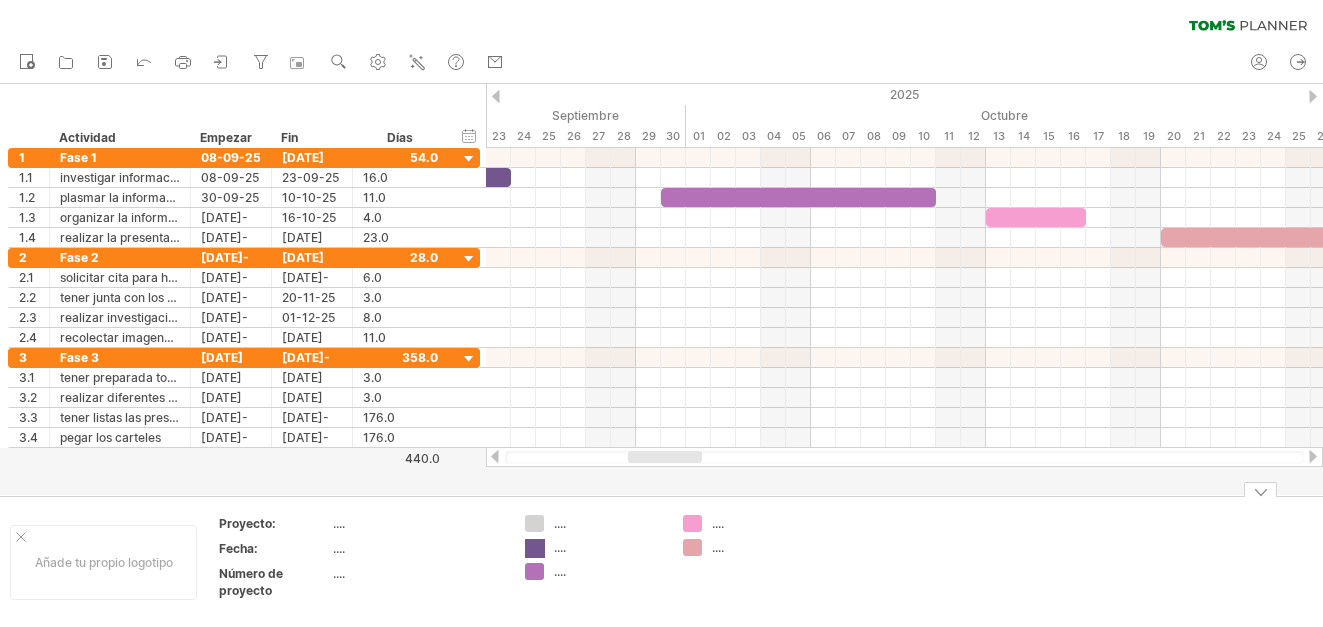click on "Trying to reach plan.example.com  ...
Connected again...
0%
clear filter
1" at bounding box center (661, 313) 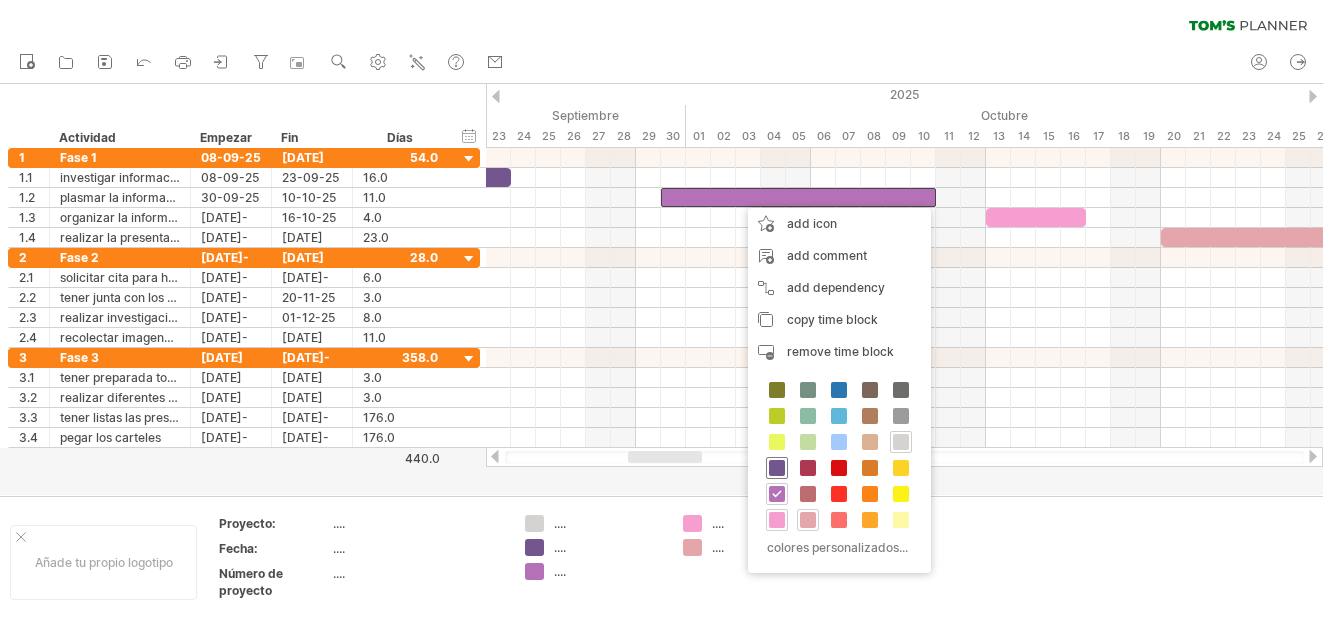 click at bounding box center [777, 468] 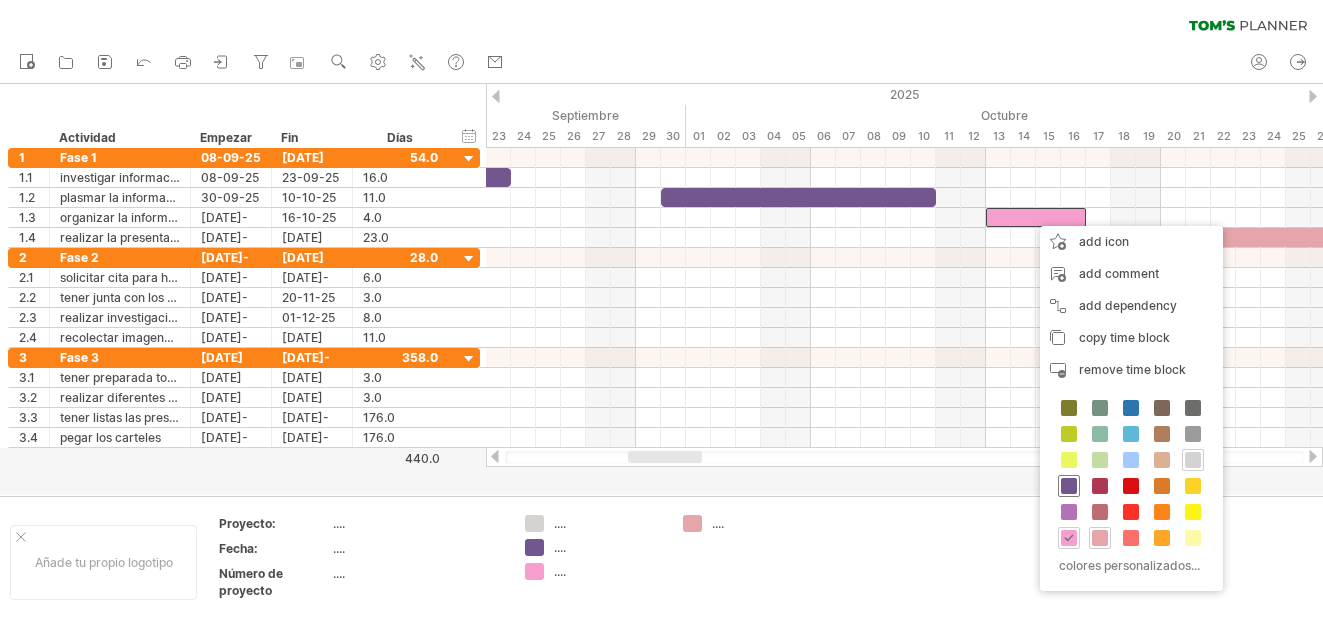 click at bounding box center (1069, 486) 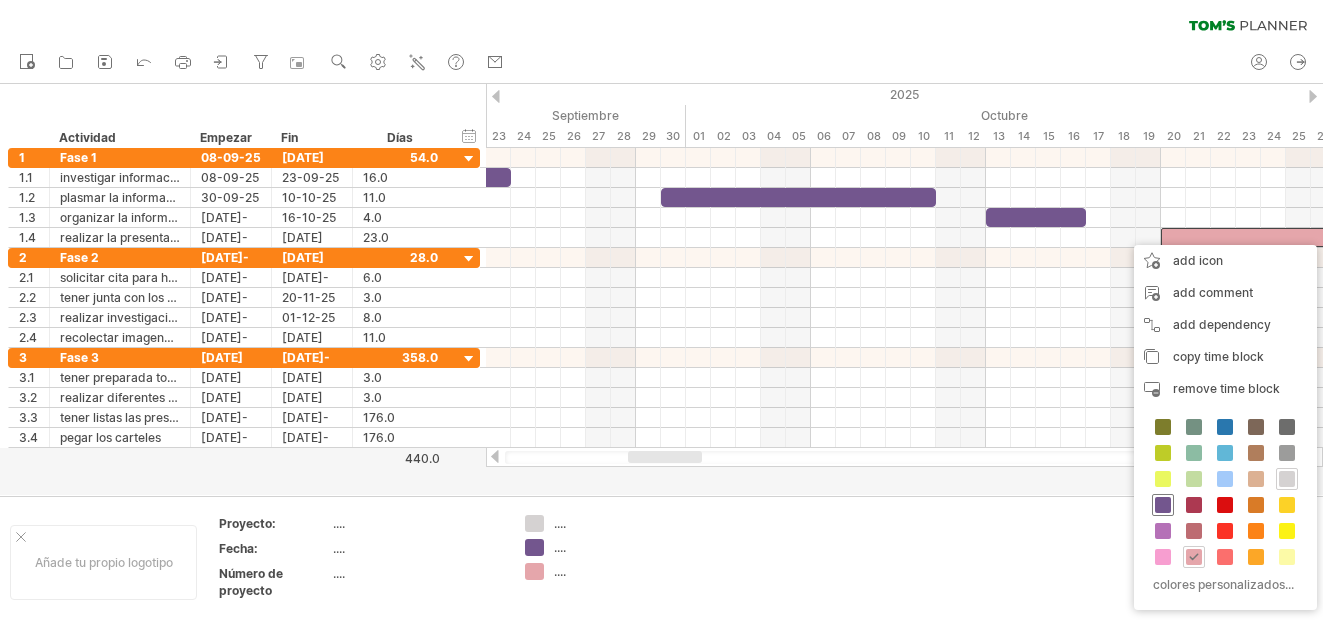 click at bounding box center [1163, 505] 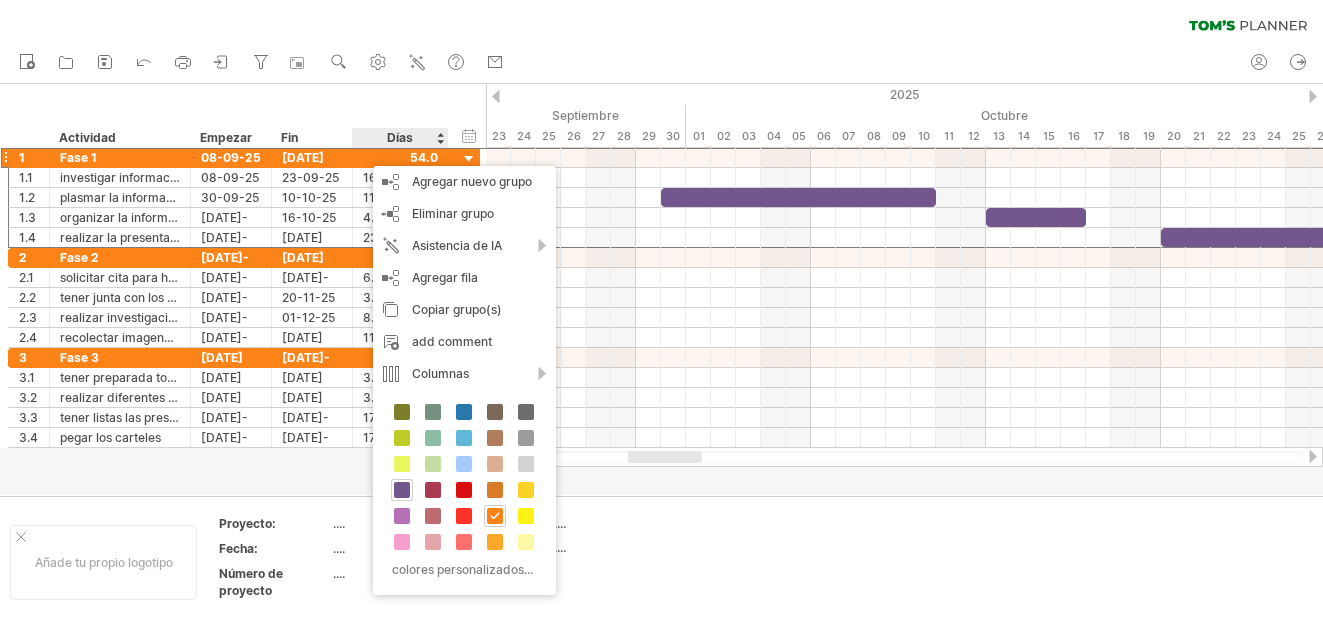 click at bounding box center [402, 490] 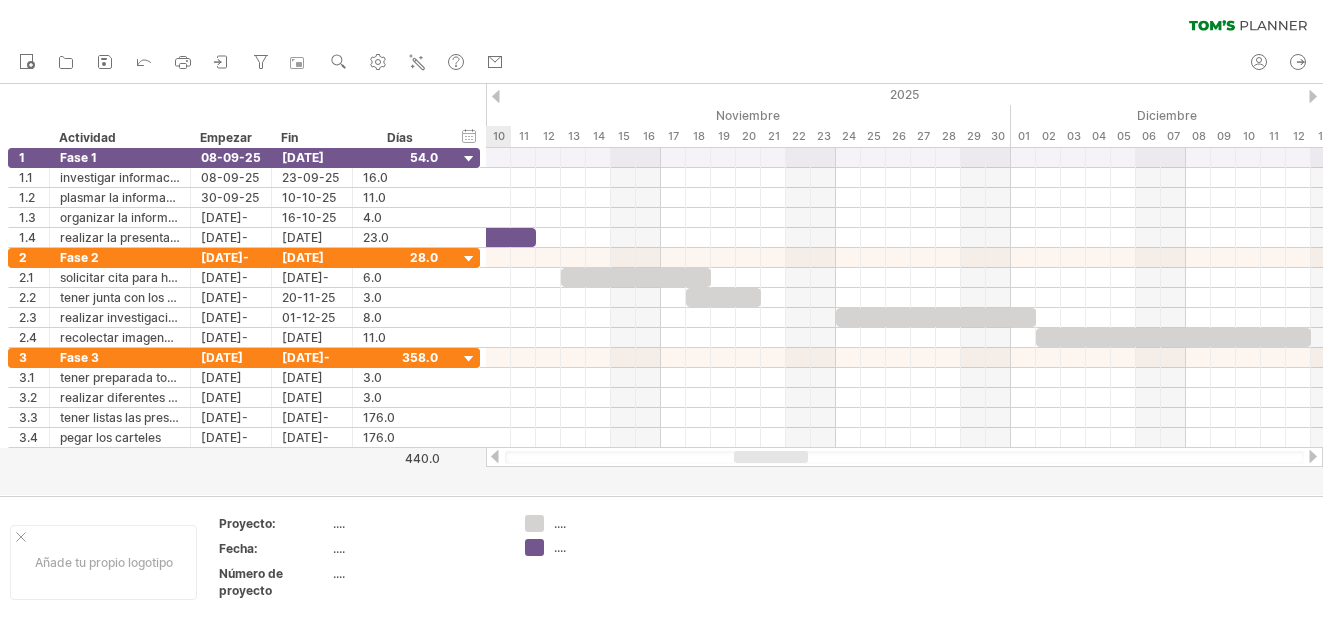 drag, startPoint x: 665, startPoint y: 455, endPoint x: 771, endPoint y: 487, distance: 110.724884 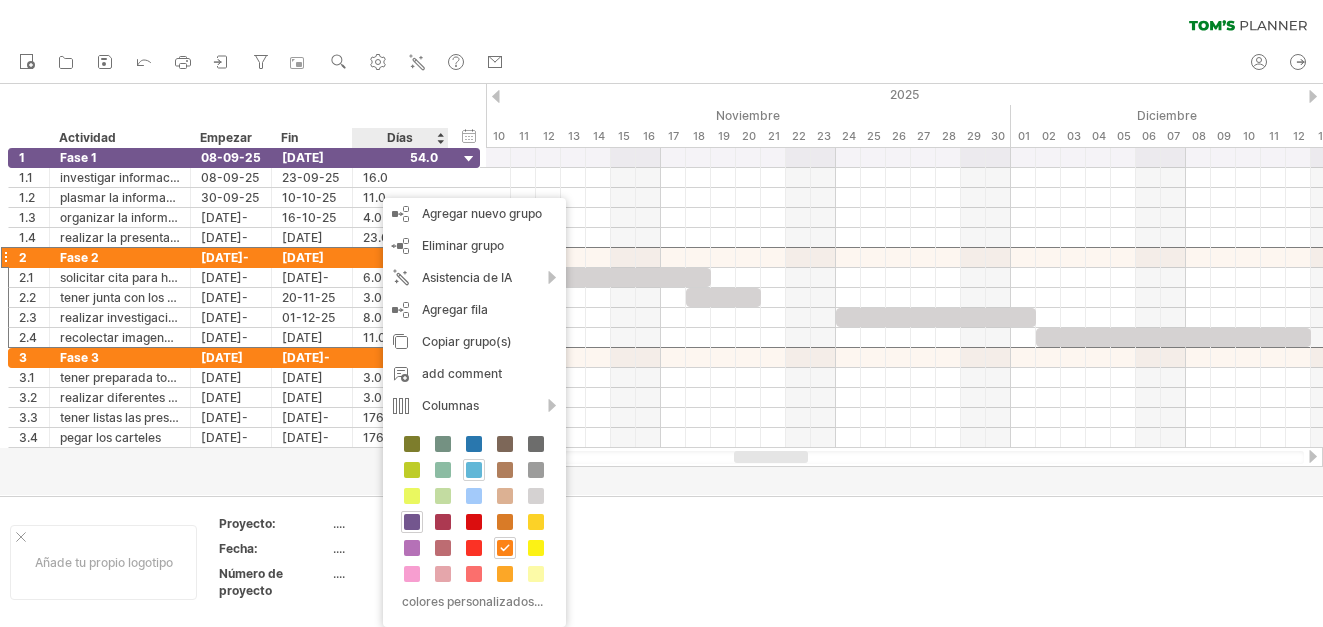 click at bounding box center (474, 470) 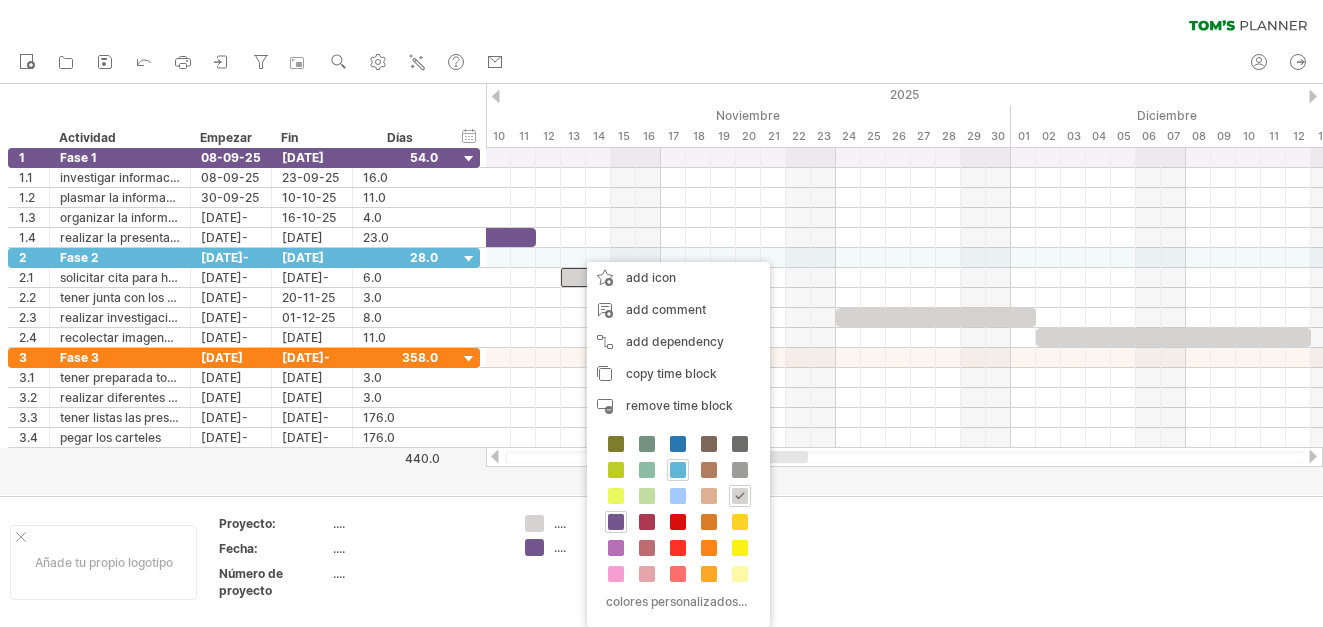 click at bounding box center (678, 470) 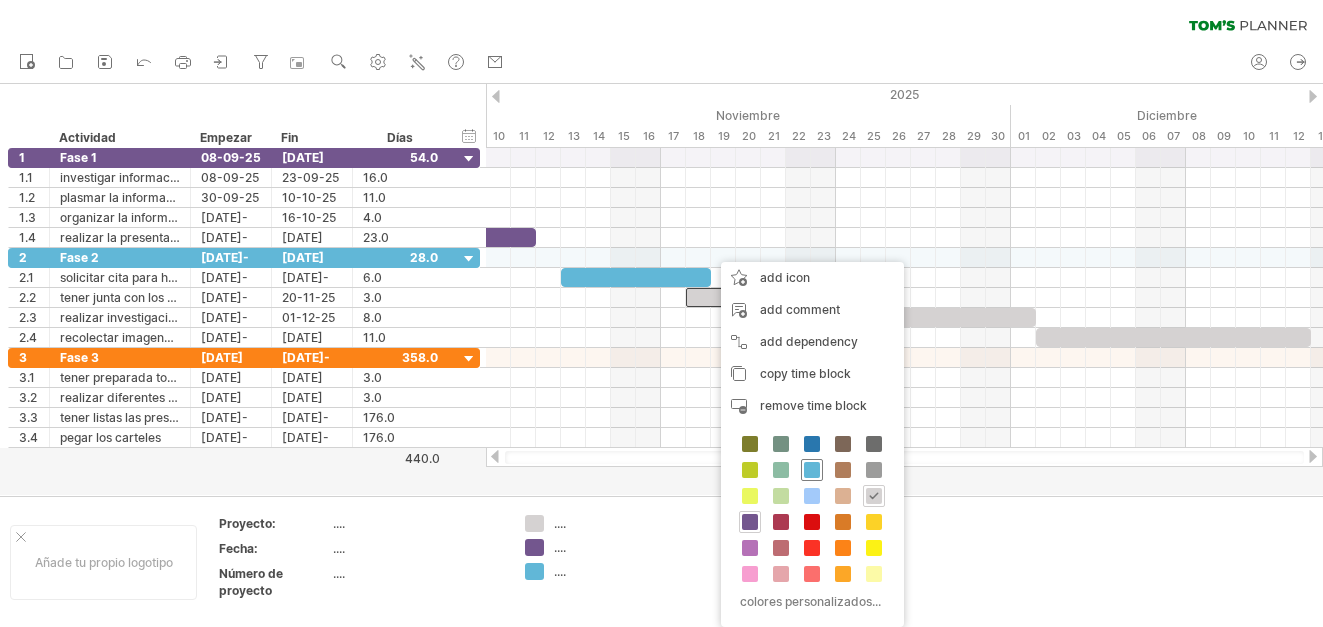 click at bounding box center [812, 470] 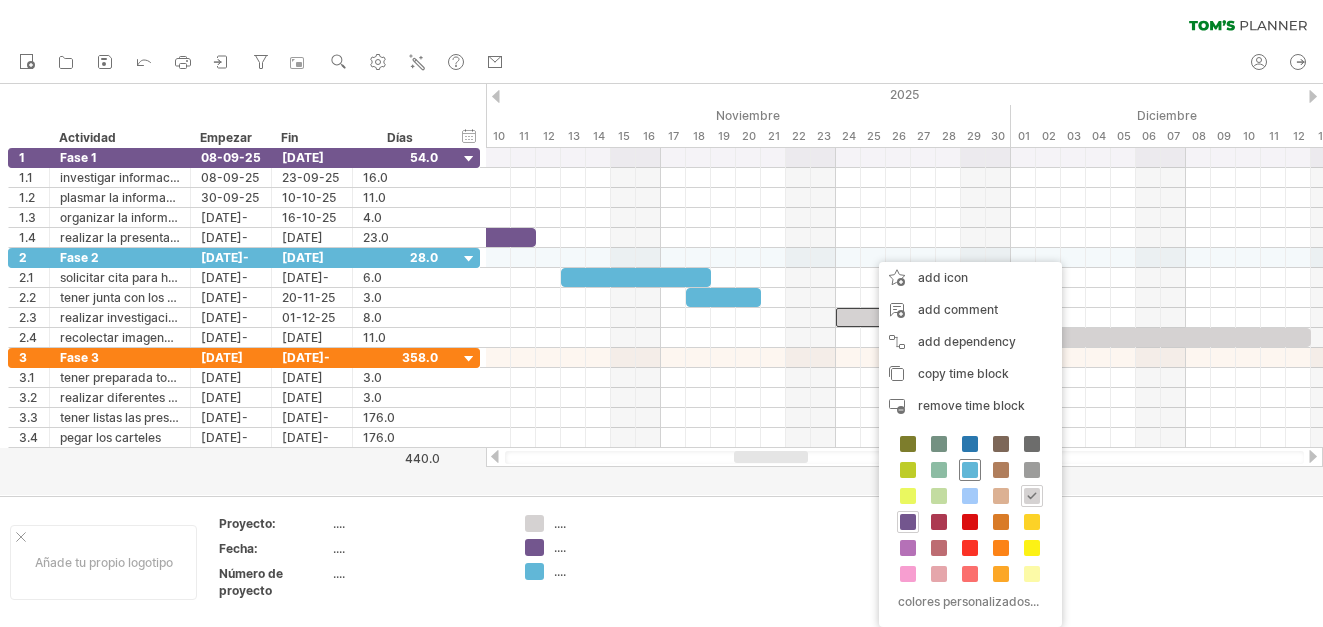 click at bounding box center (970, 470) 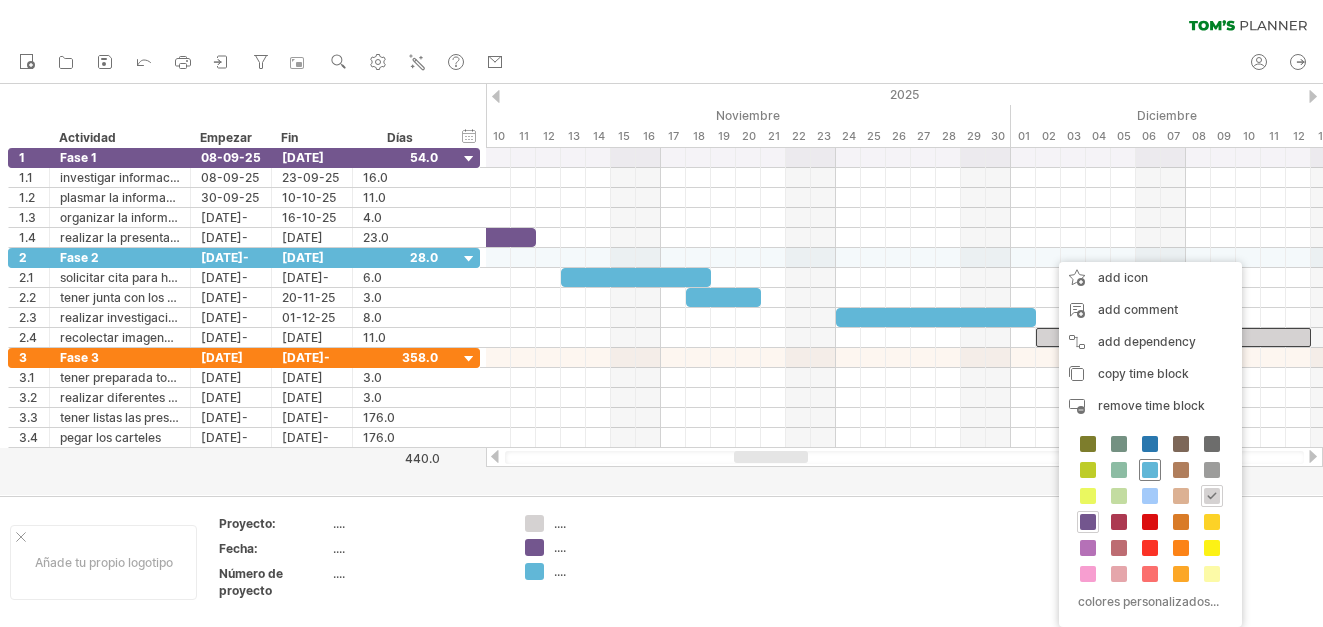 click at bounding box center (1150, 470) 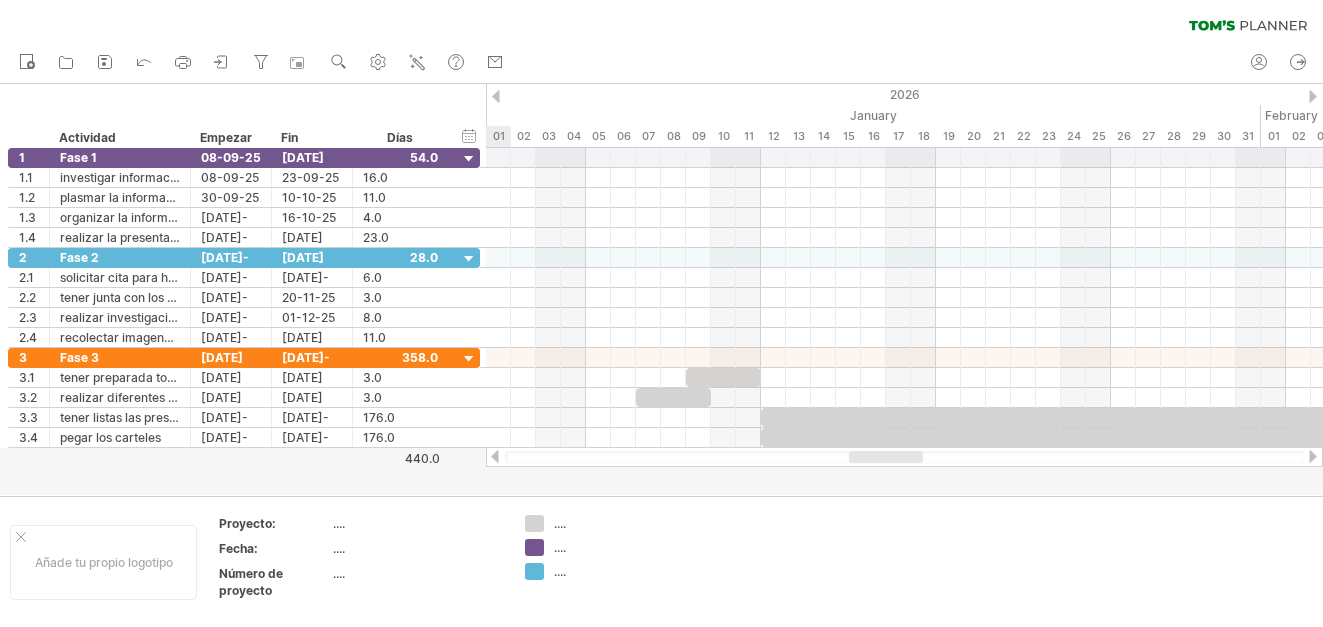 drag, startPoint x: 766, startPoint y: 457, endPoint x: 881, endPoint y: 483, distance: 117.902504 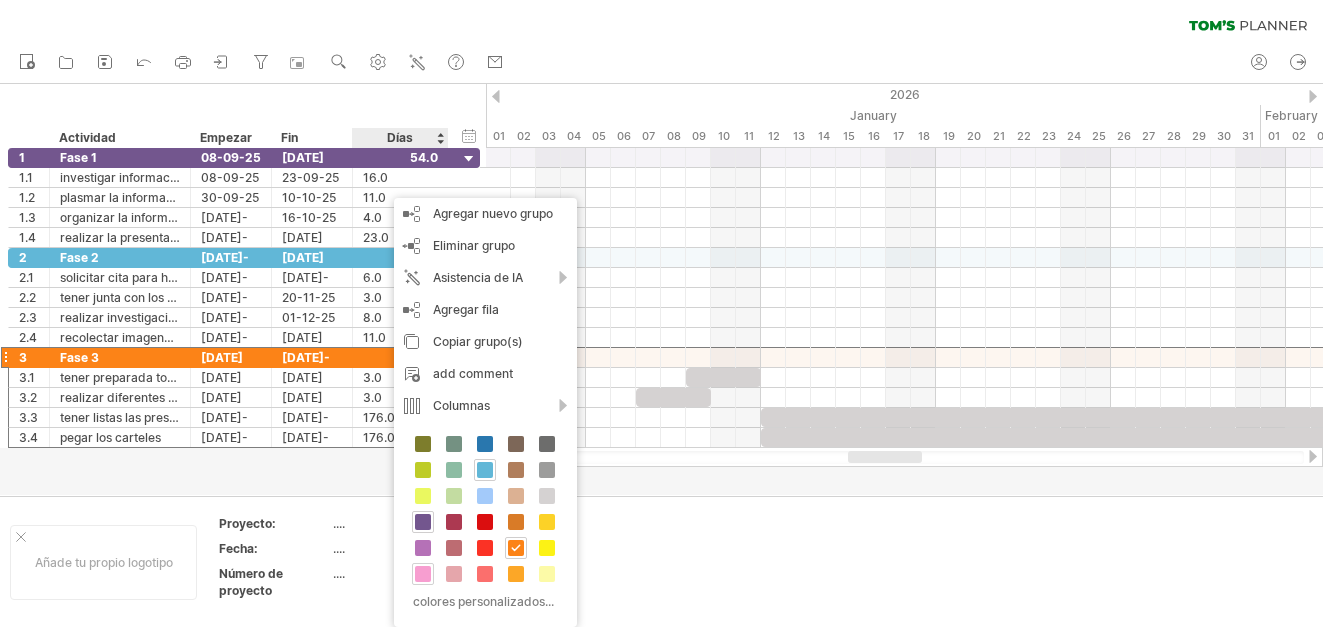 click at bounding box center (423, 574) 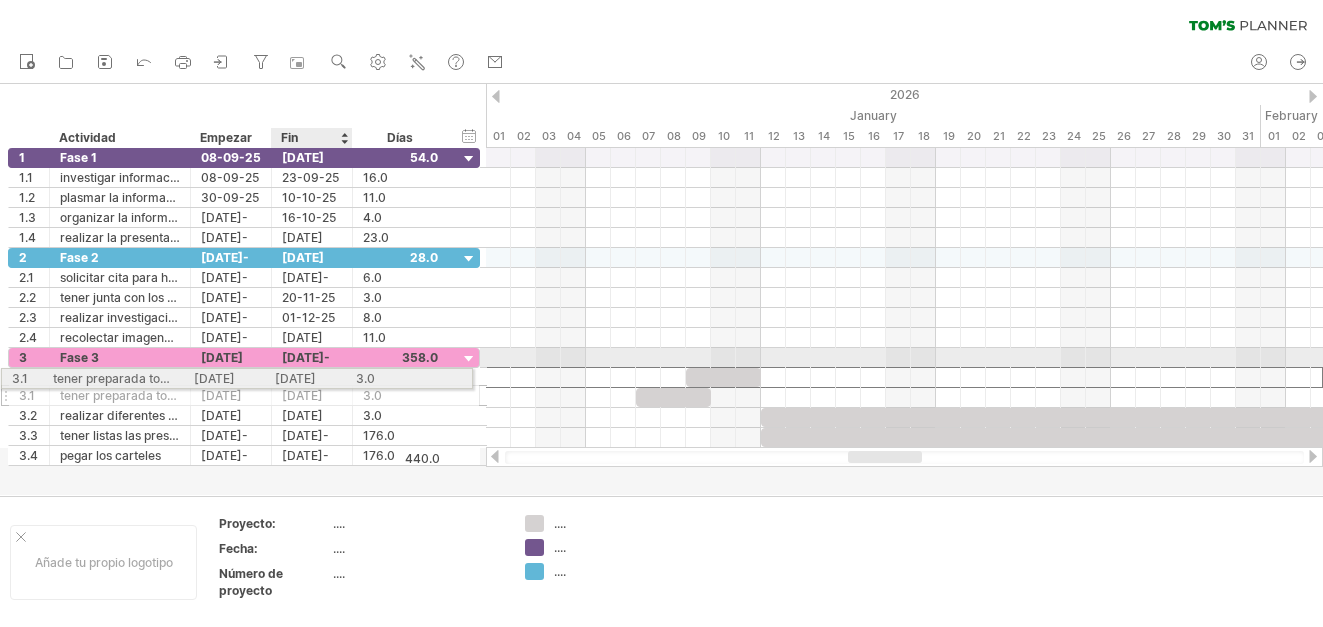 drag, startPoint x: 330, startPoint y: 378, endPoint x: 319, endPoint y: 375, distance: 11.401754 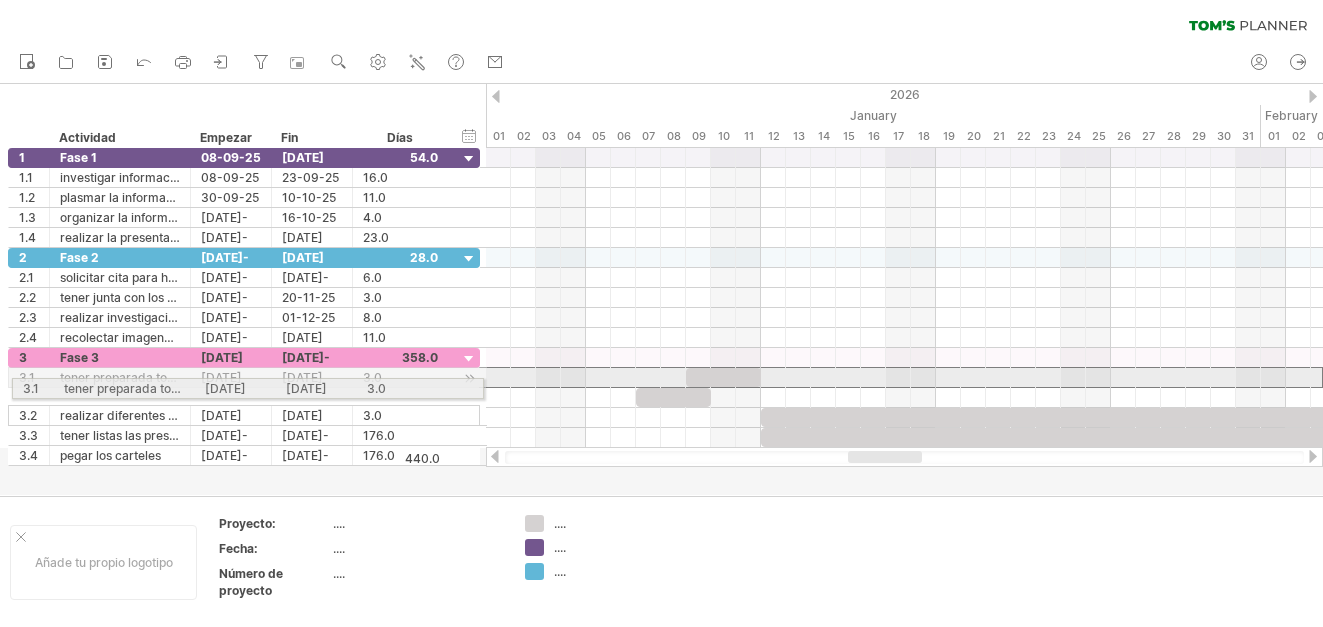 drag, startPoint x: 1, startPoint y: 375, endPoint x: -10, endPoint y: 363, distance: 16.27882 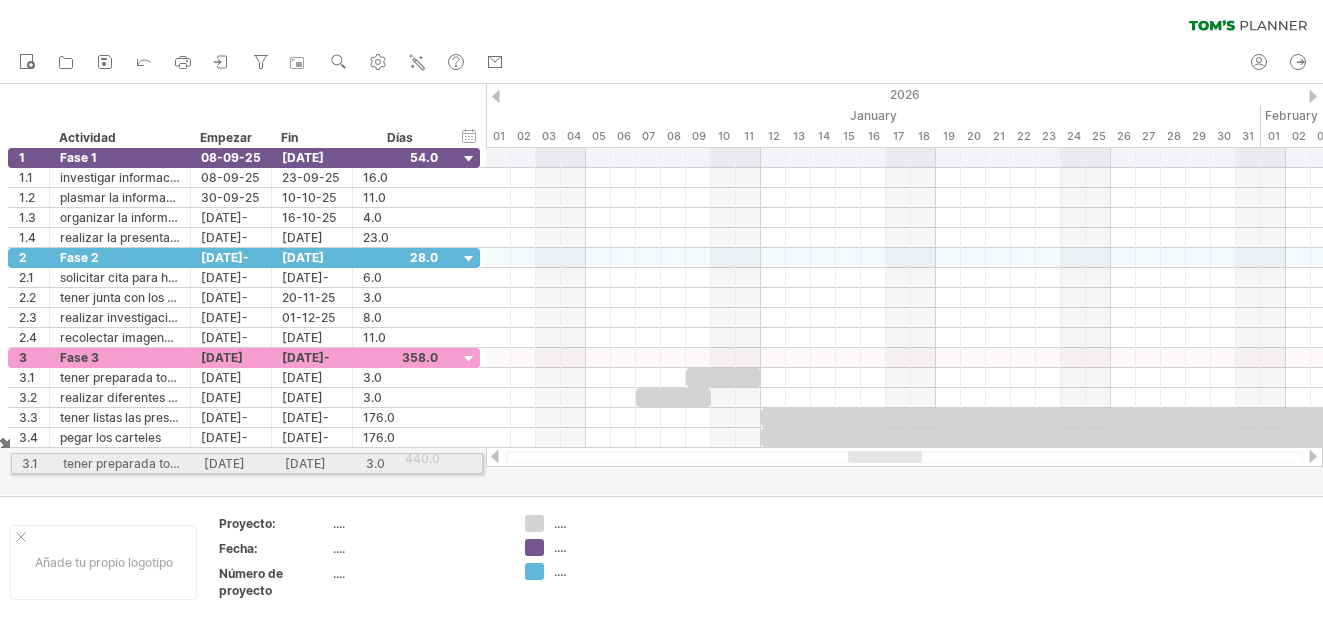 click on "Progreso(90%)" at bounding box center (661, 315) 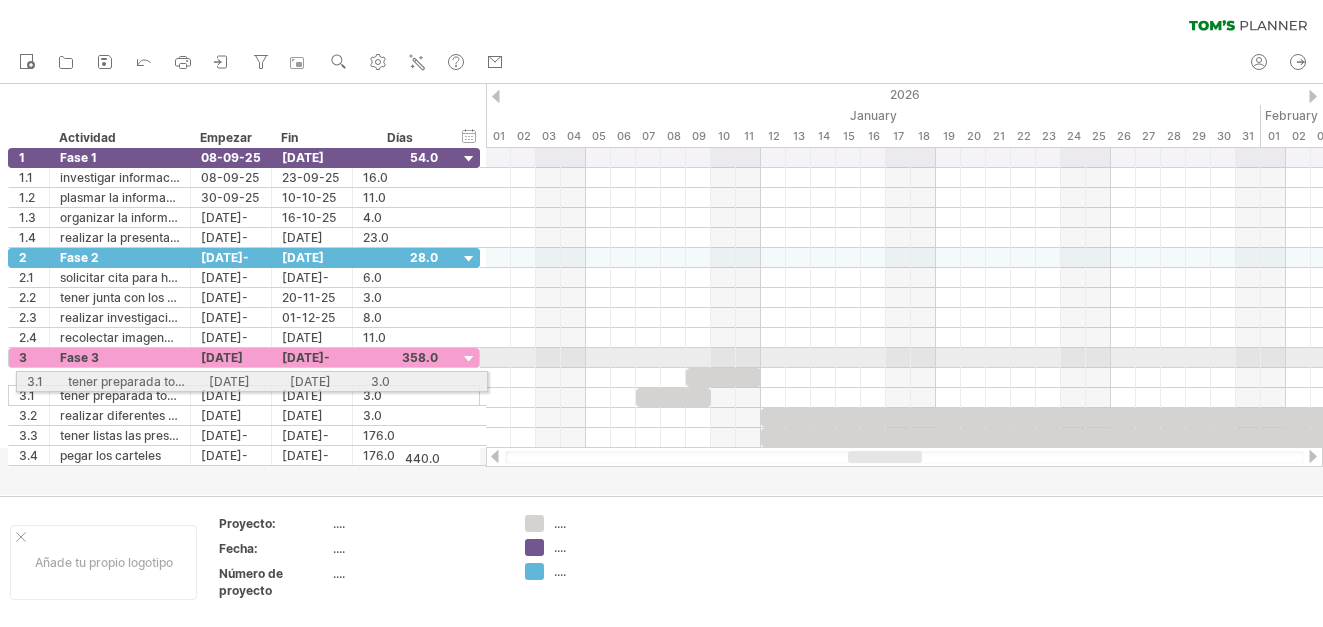 click on "**********" at bounding box center [240, 307] 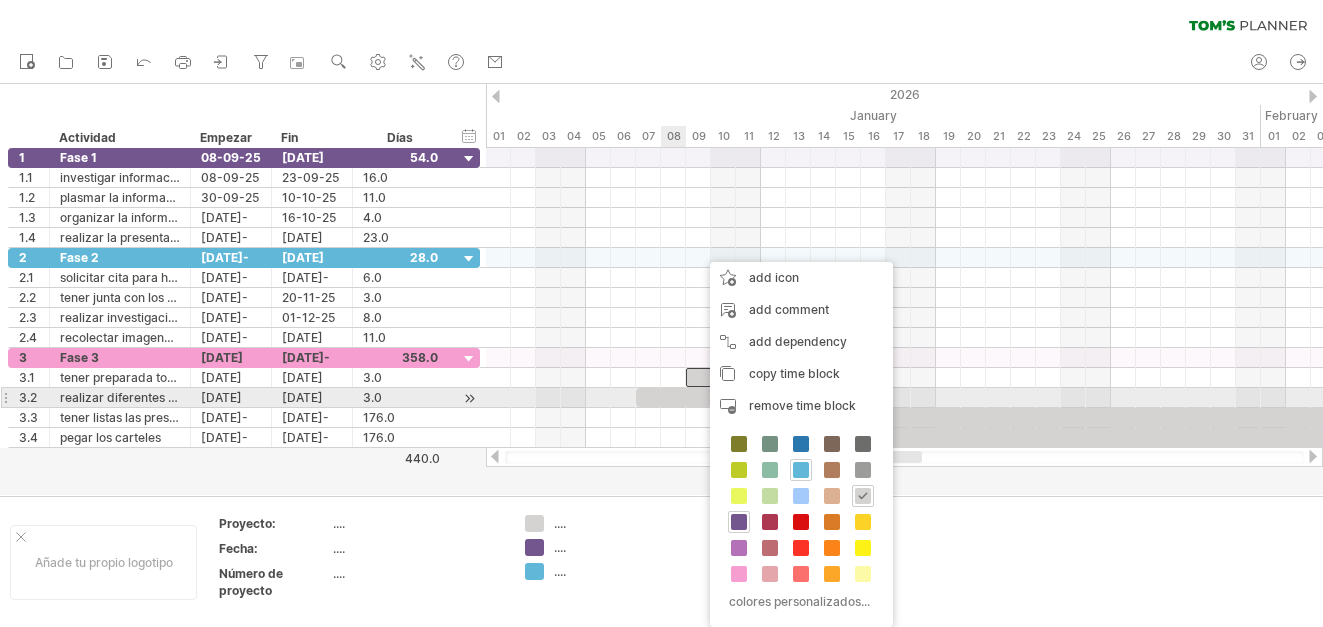 drag, startPoint x: 741, startPoint y: 571, endPoint x: 665, endPoint y: 401, distance: 186.21494 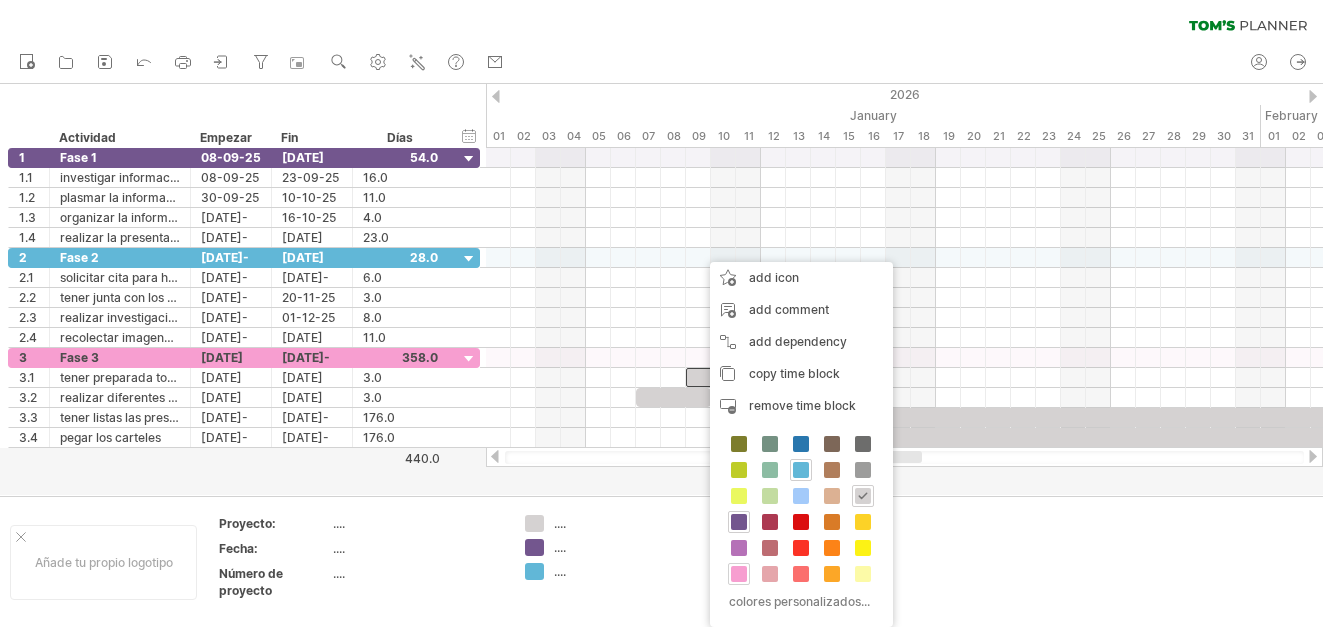 click at bounding box center [739, 574] 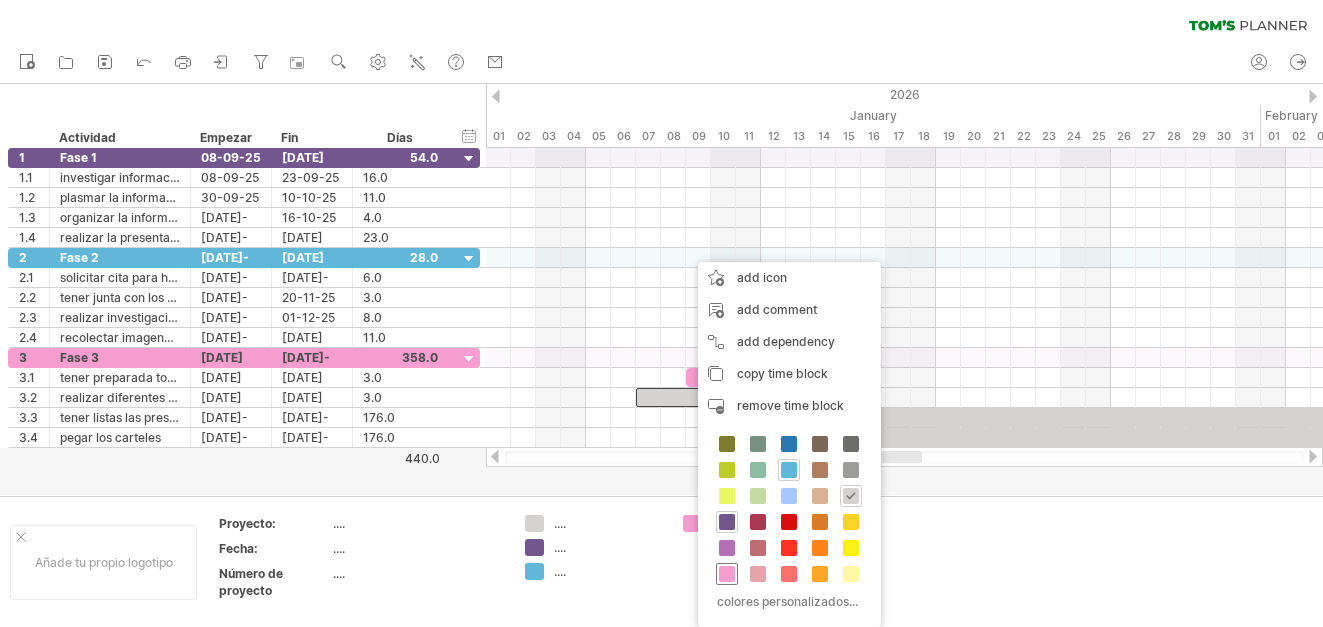 click at bounding box center [727, 574] 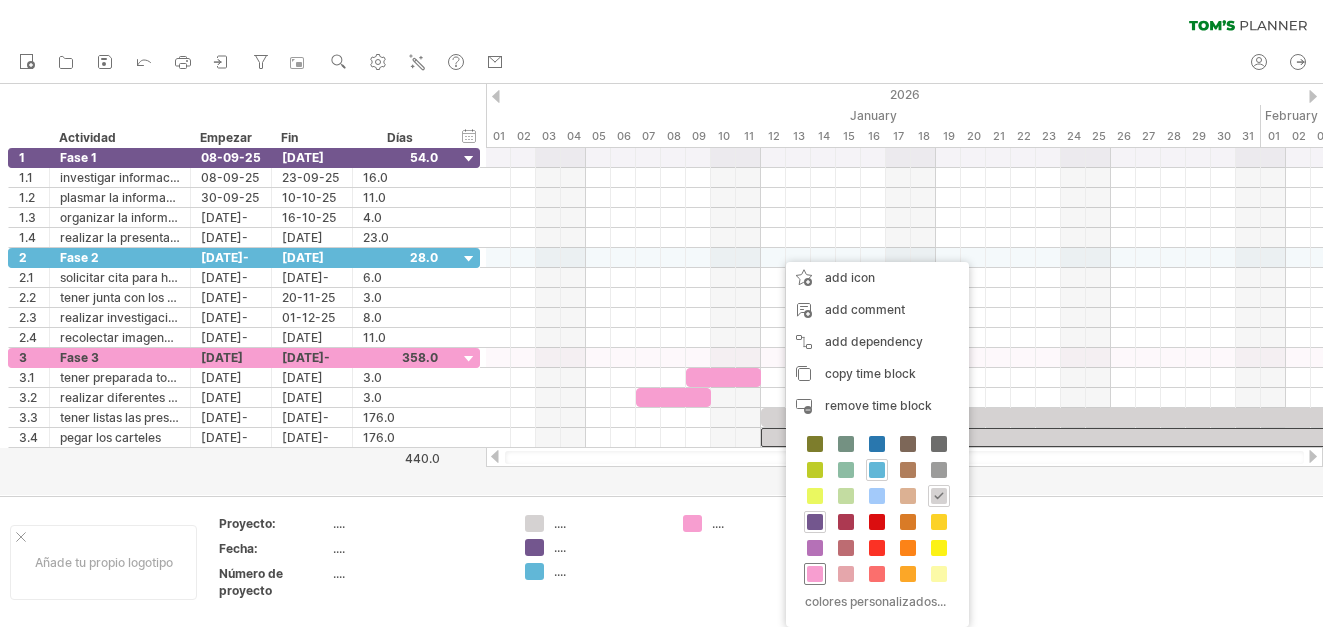 click at bounding box center [815, 574] 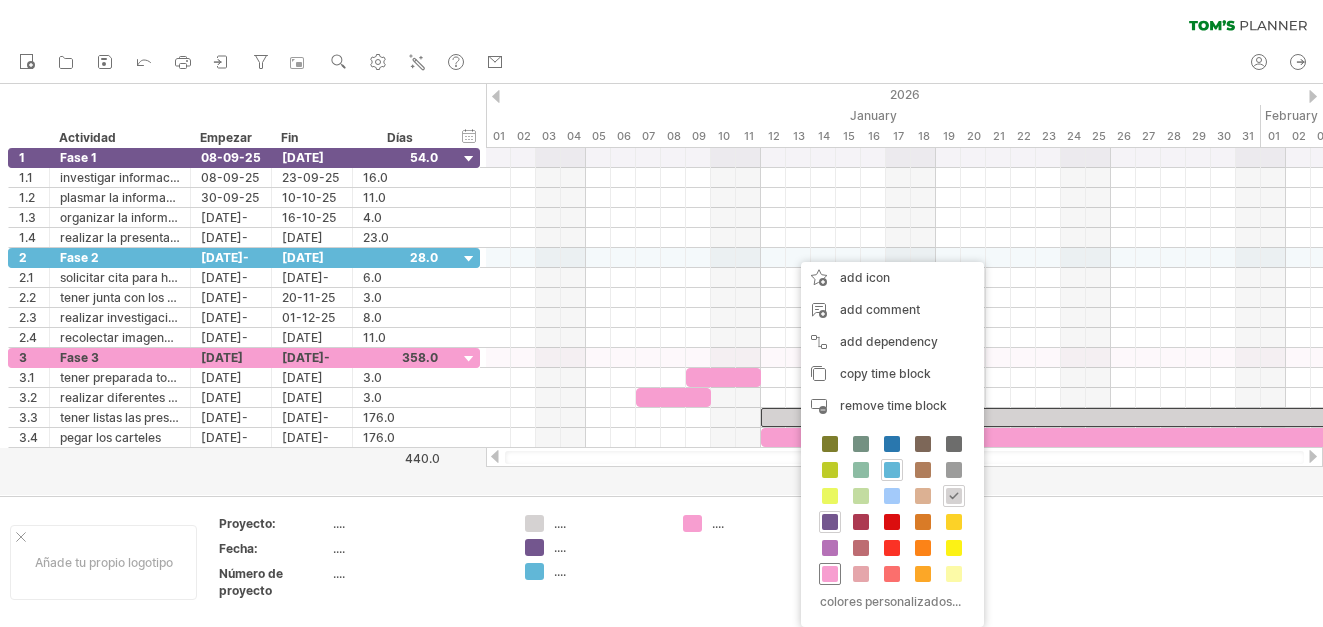 click at bounding box center [830, 574] 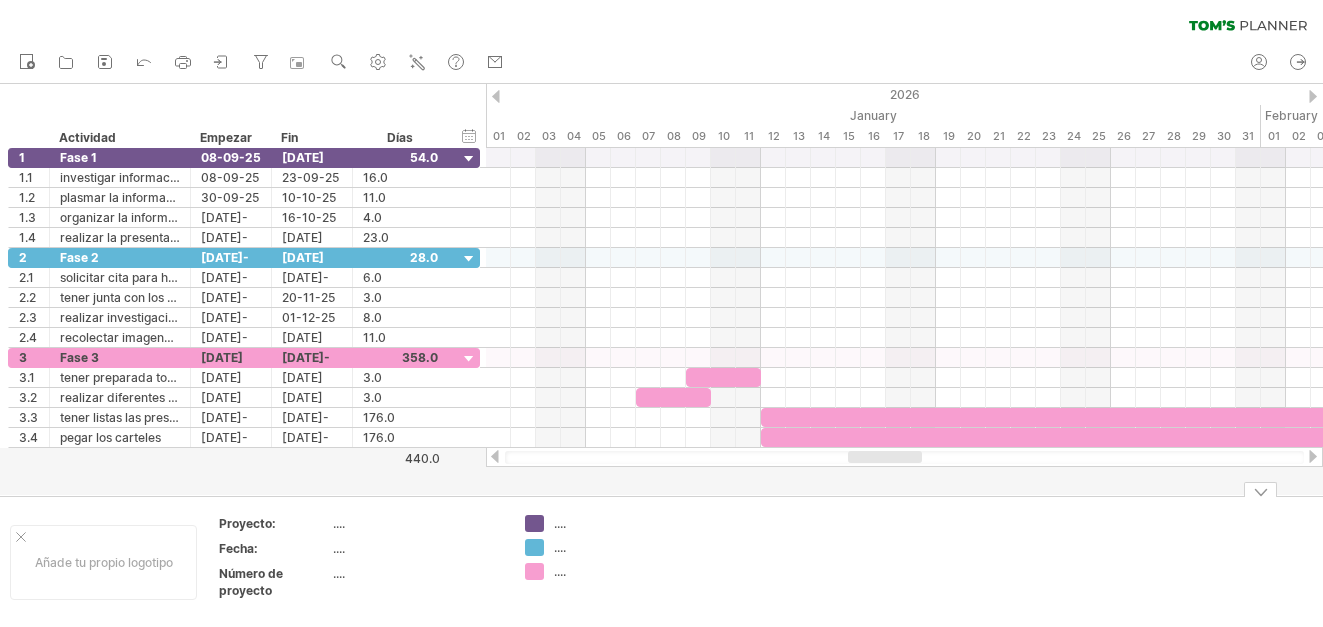 click at bounding box center (752, 562) 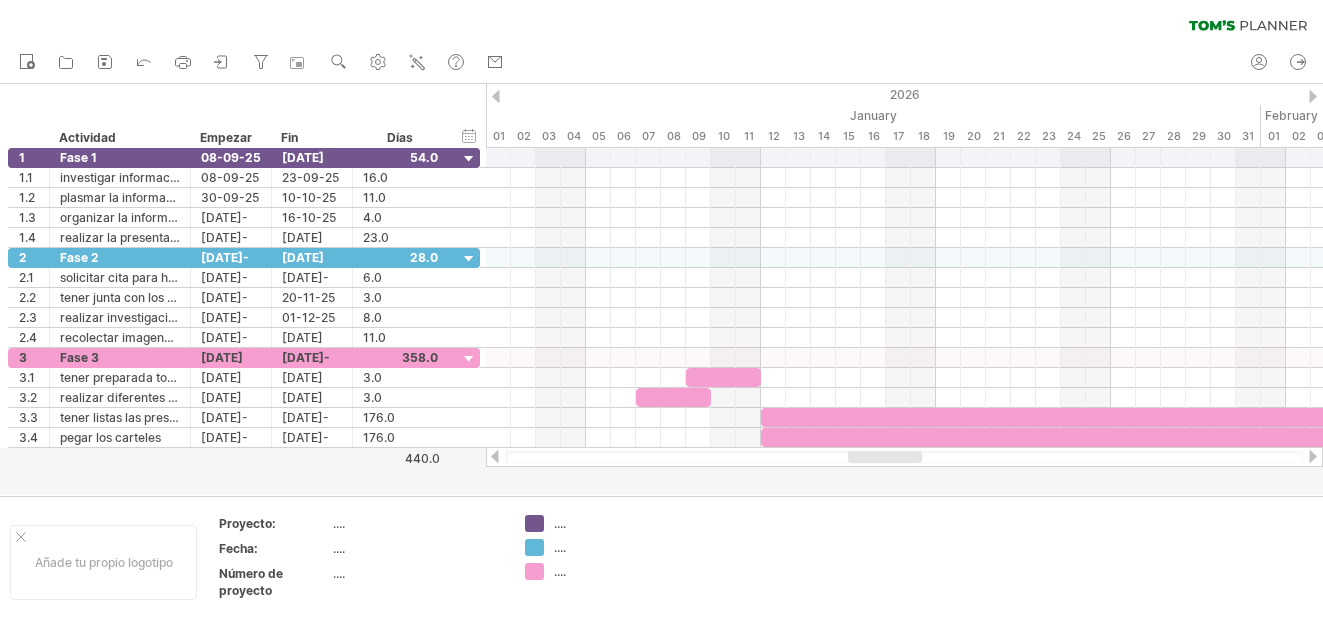 drag, startPoint x: 863, startPoint y: 464, endPoint x: 946, endPoint y: 480, distance: 84.5281 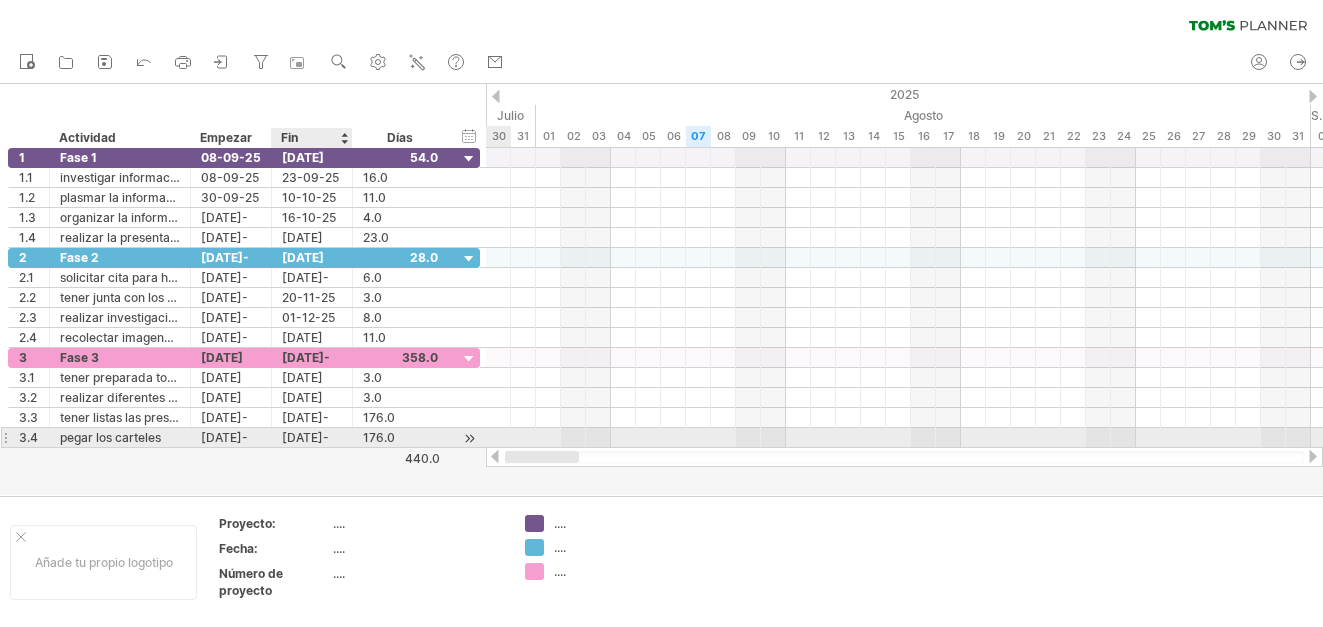 drag, startPoint x: 910, startPoint y: 455, endPoint x: 315, endPoint y: 435, distance: 595.33606 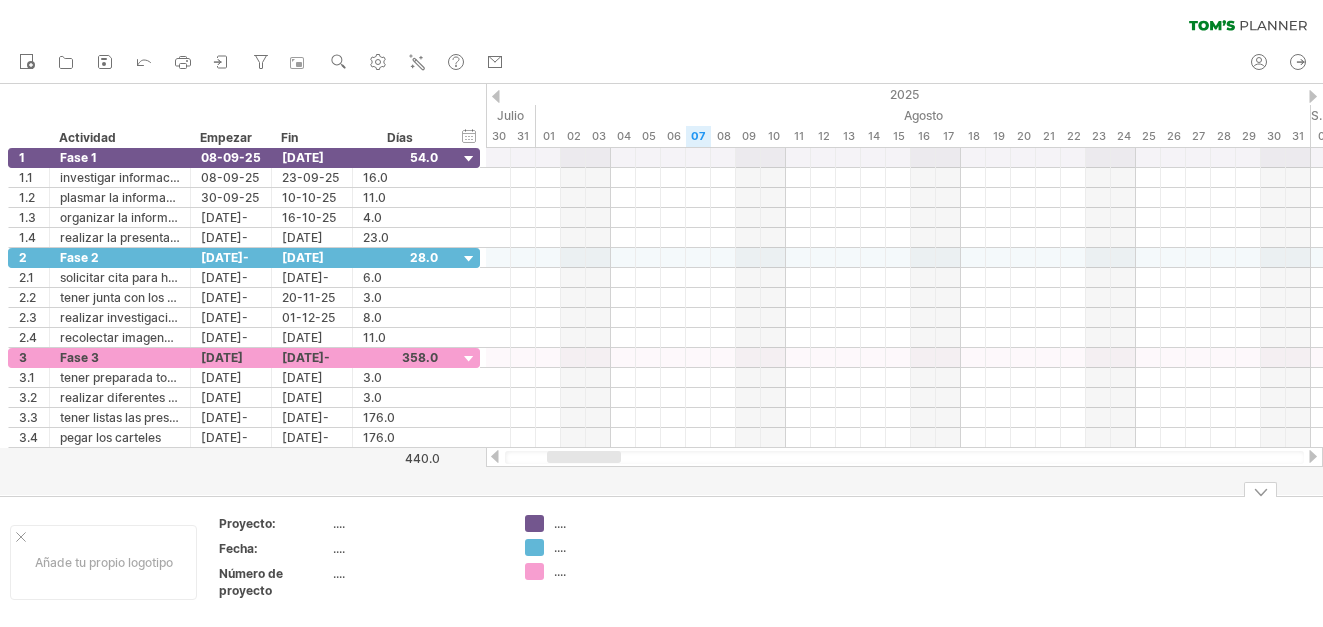 click at bounding box center (752, 562) 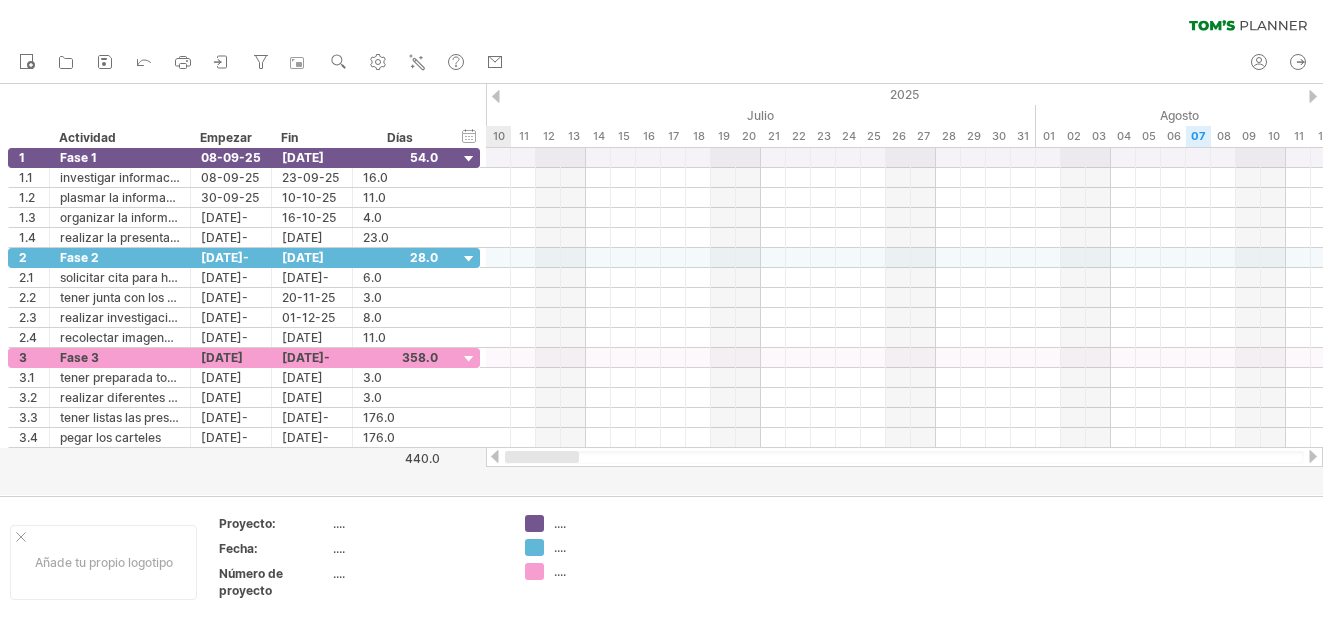 drag, startPoint x: 599, startPoint y: 455, endPoint x: 467, endPoint y: 464, distance: 132.30646 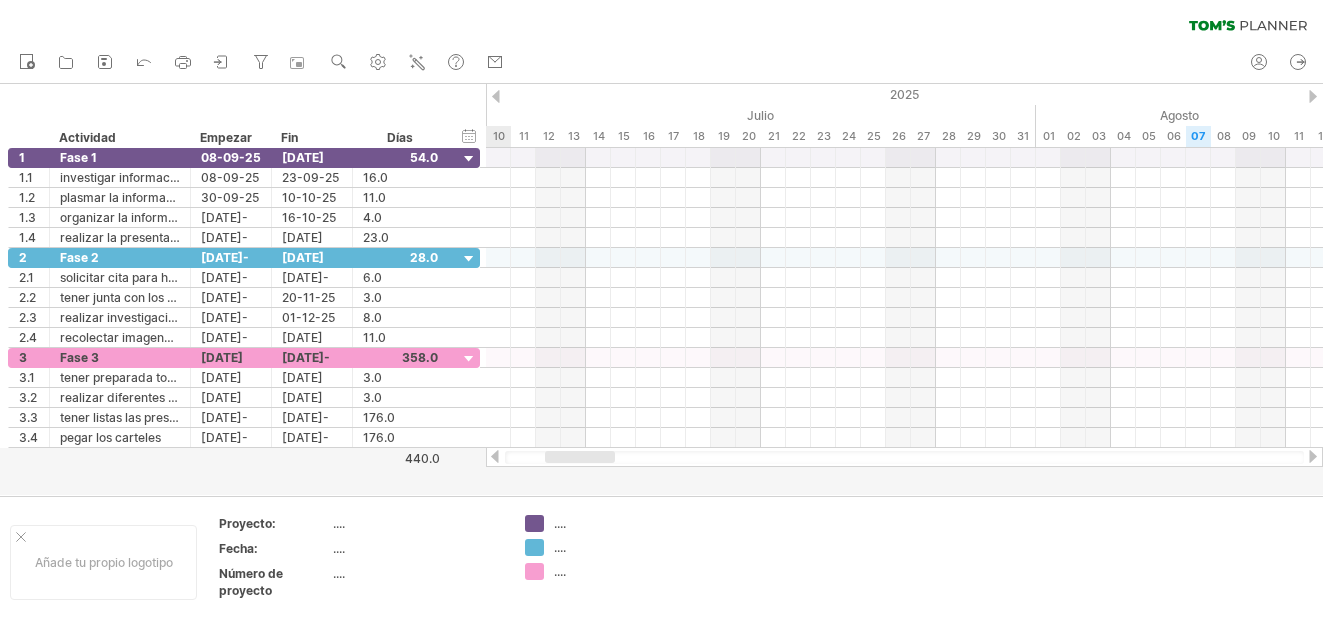 click at bounding box center (661, 289) 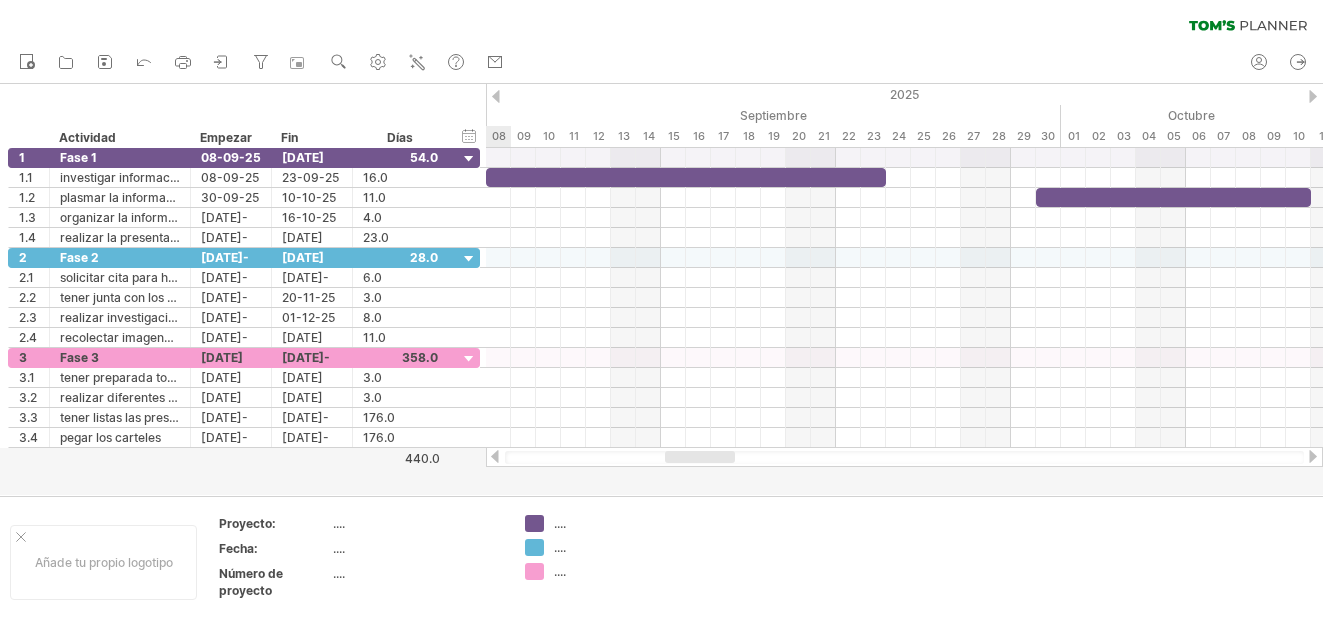 drag, startPoint x: 591, startPoint y: 455, endPoint x: 721, endPoint y: 470, distance: 130.86252 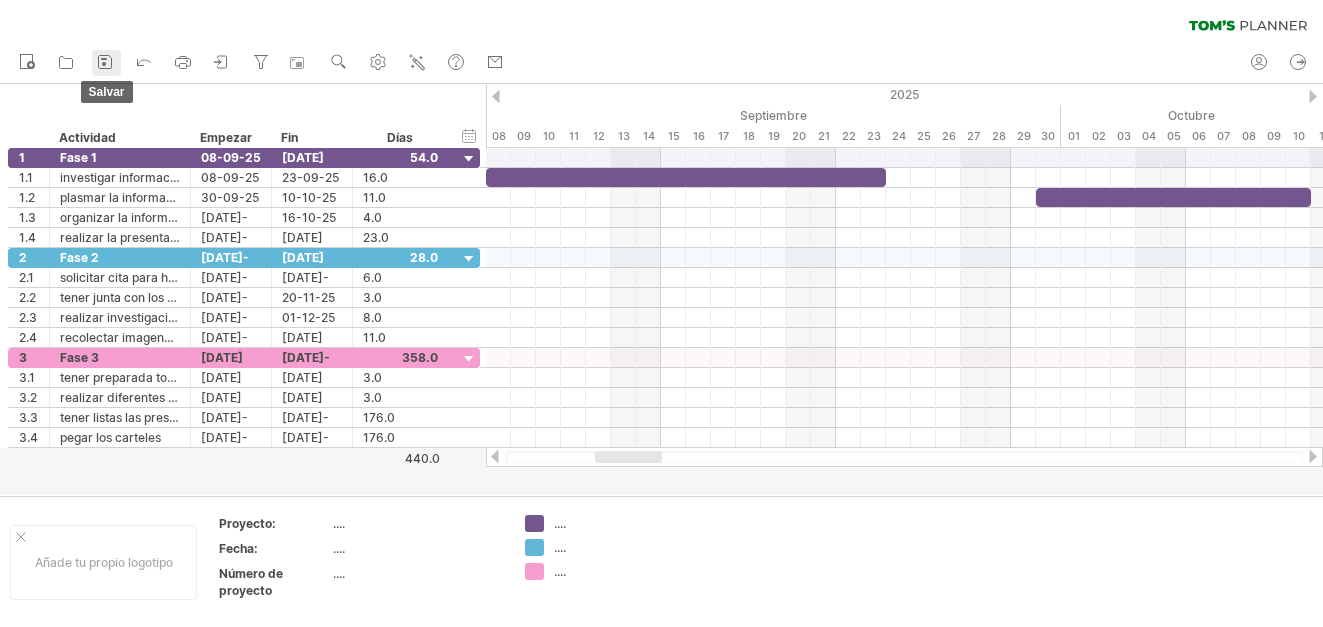 click 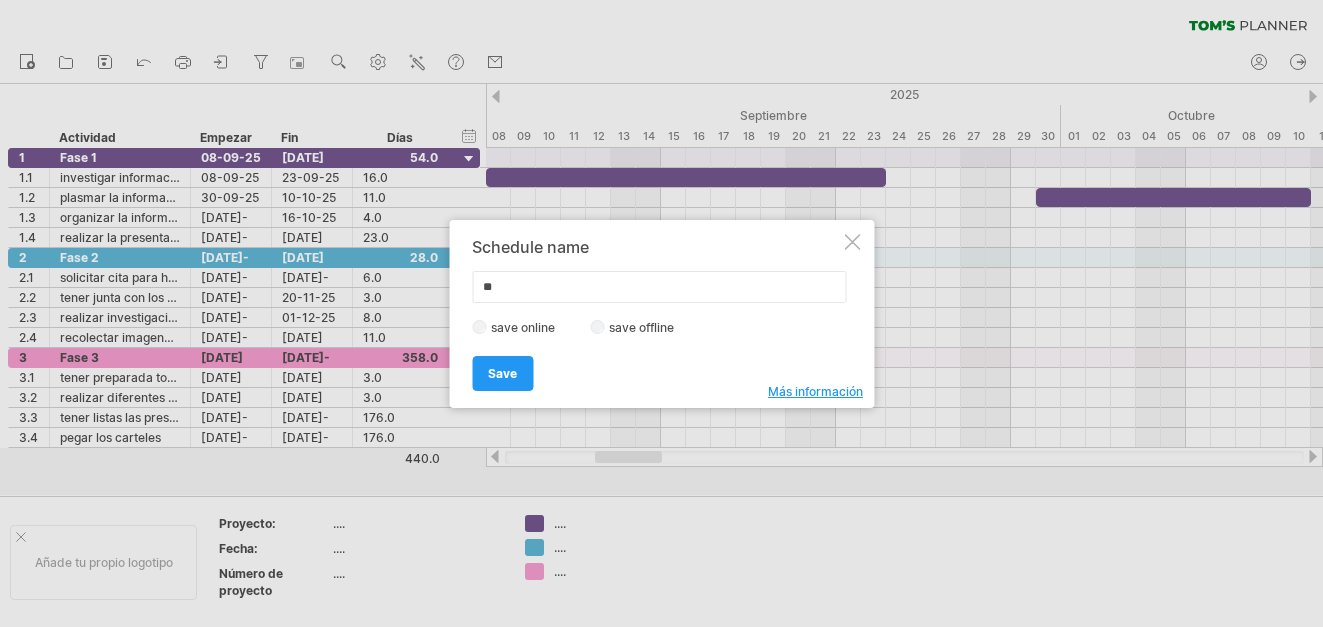 type on "*" 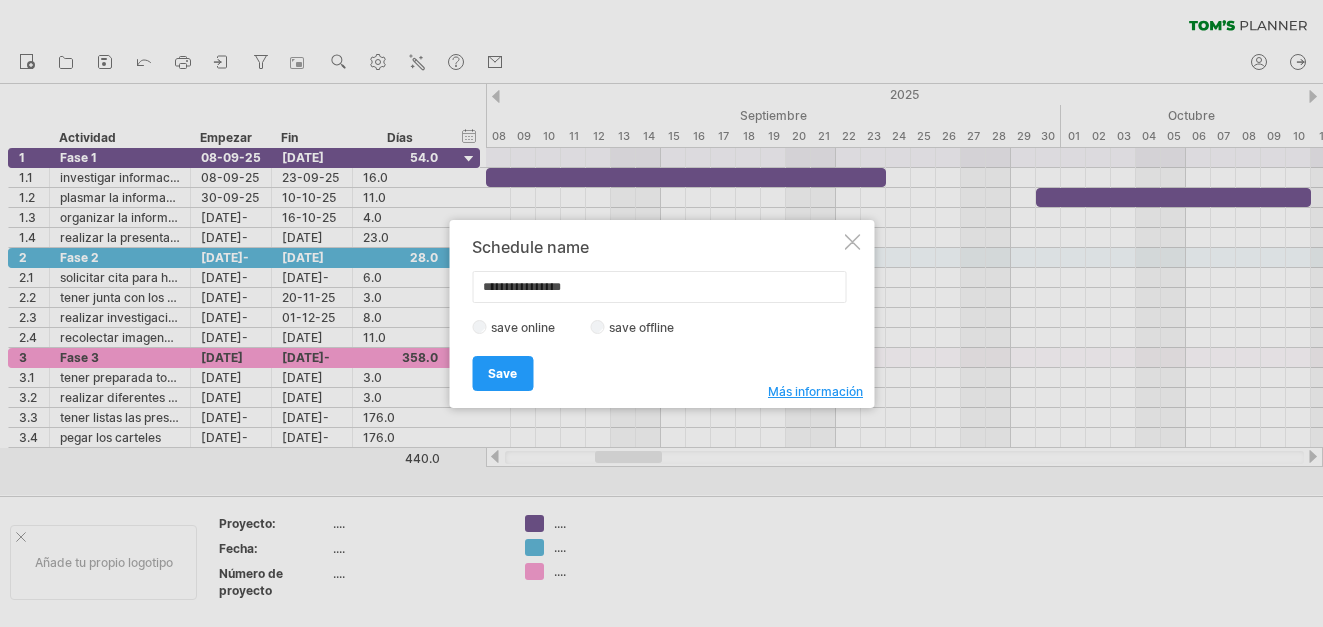 type on "**********" 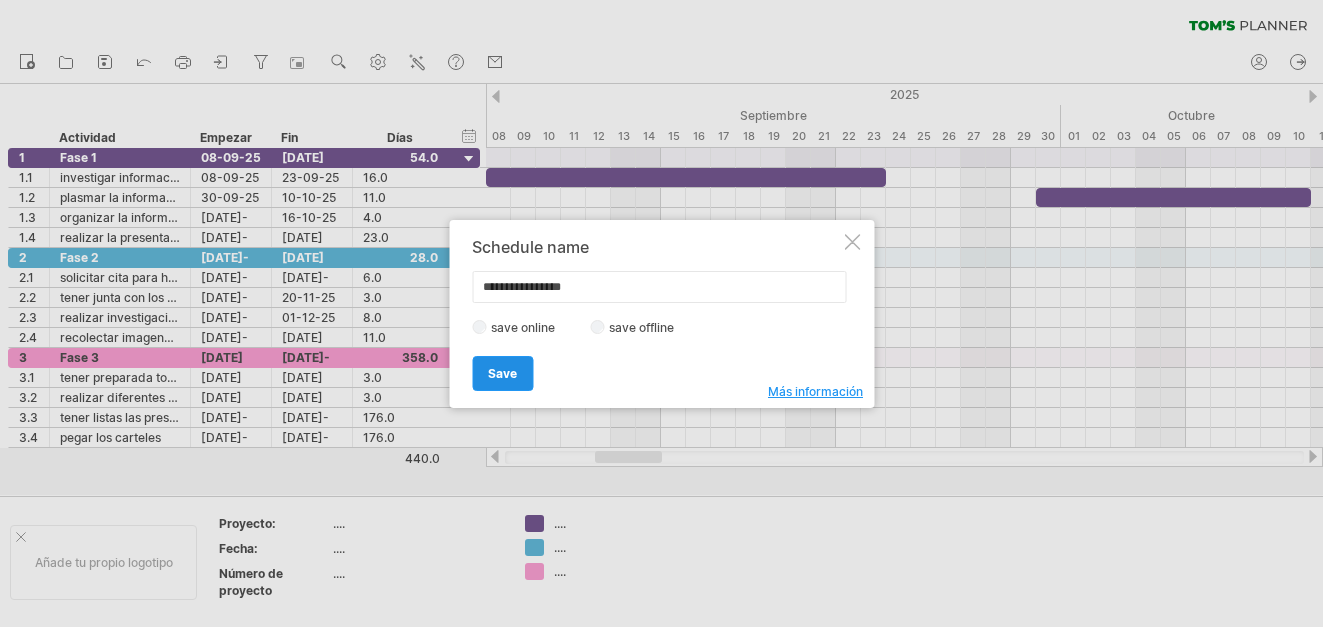click on "Save" at bounding box center (502, 373) 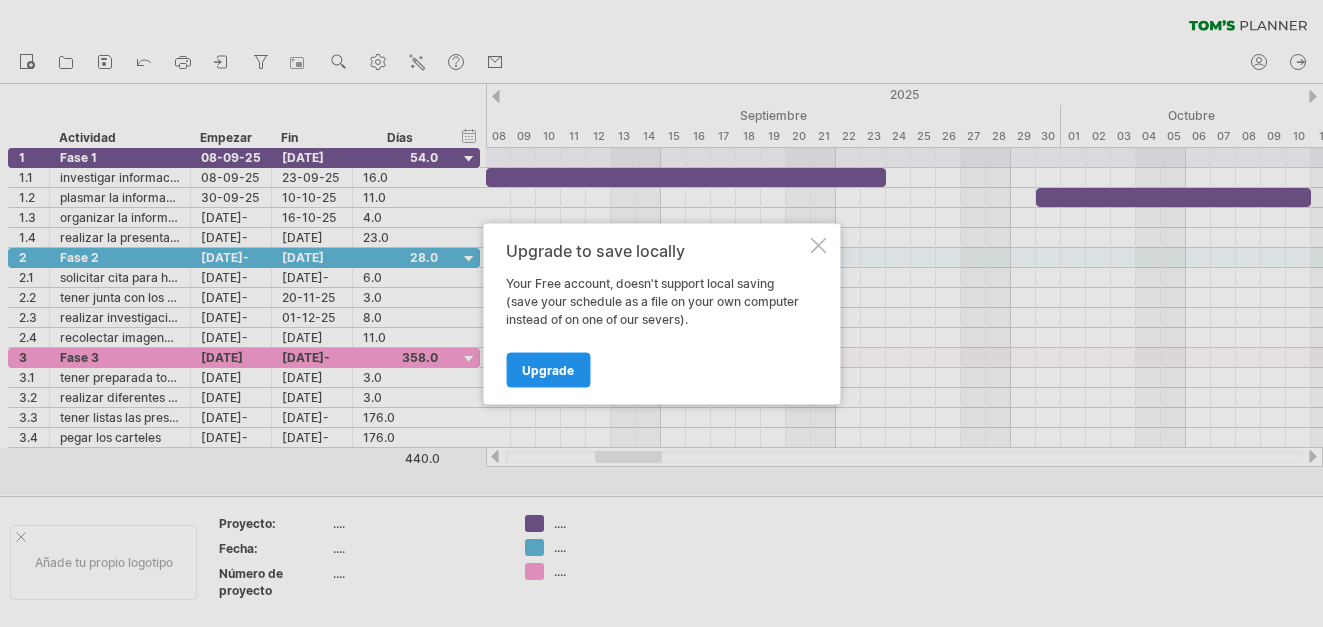 click on "Upgrade" at bounding box center (548, 369) 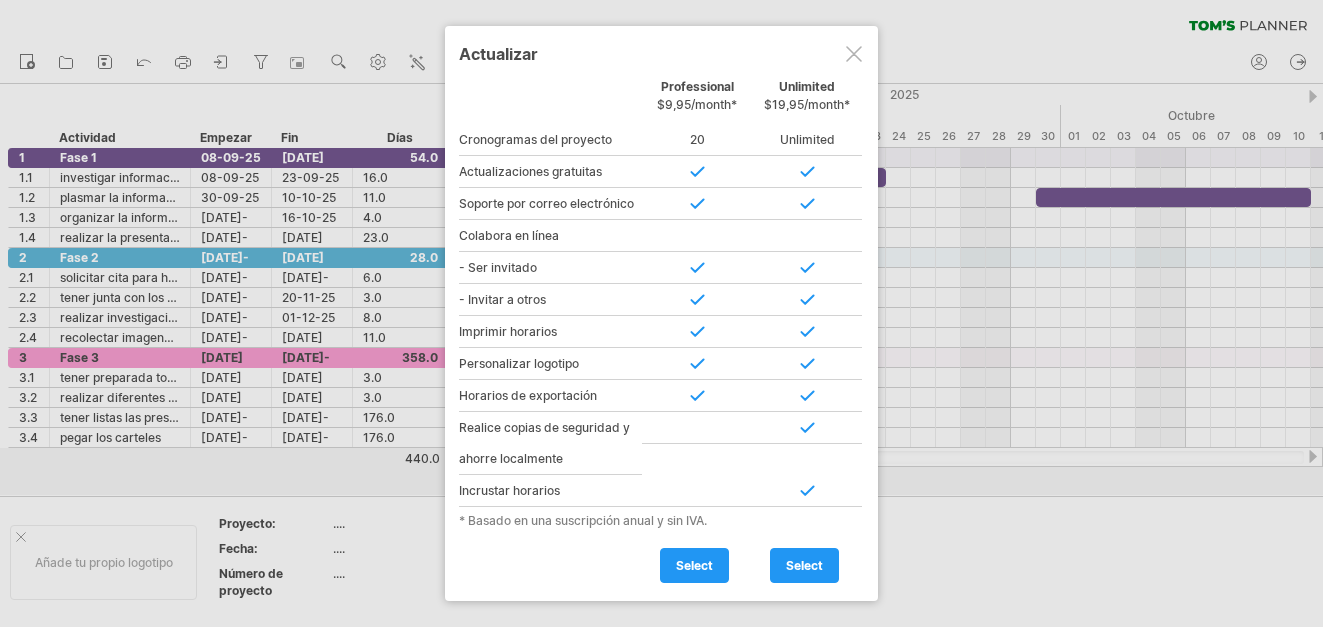 click at bounding box center [854, 54] 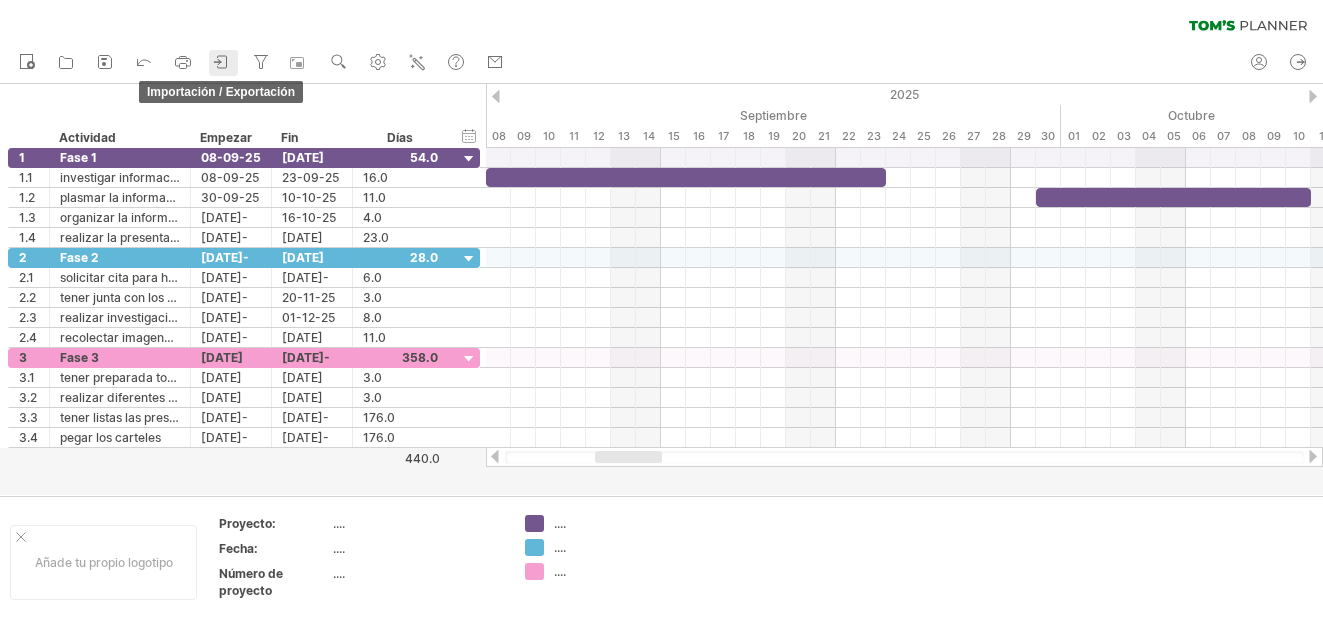 click 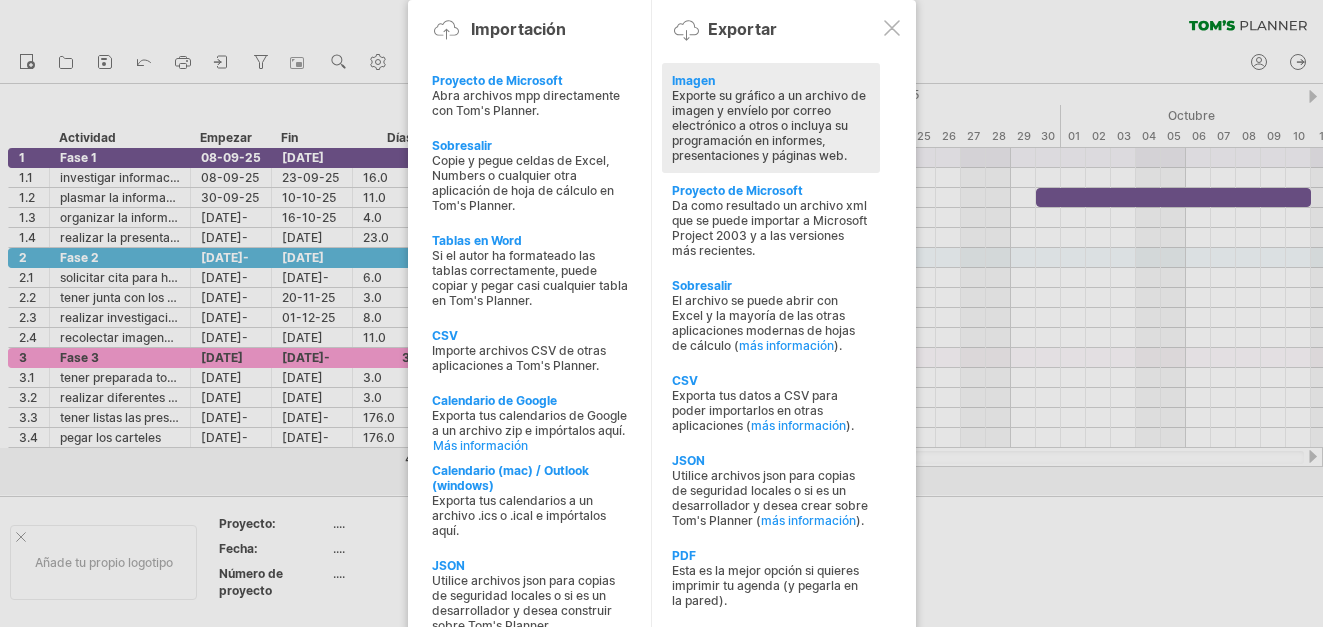 click on "Exporte su gráfico a un archivo de imagen y envíelo por correo electrónico a otros o incluya su programación en informes, presentaciones y páginas web." at bounding box center [771, 125] 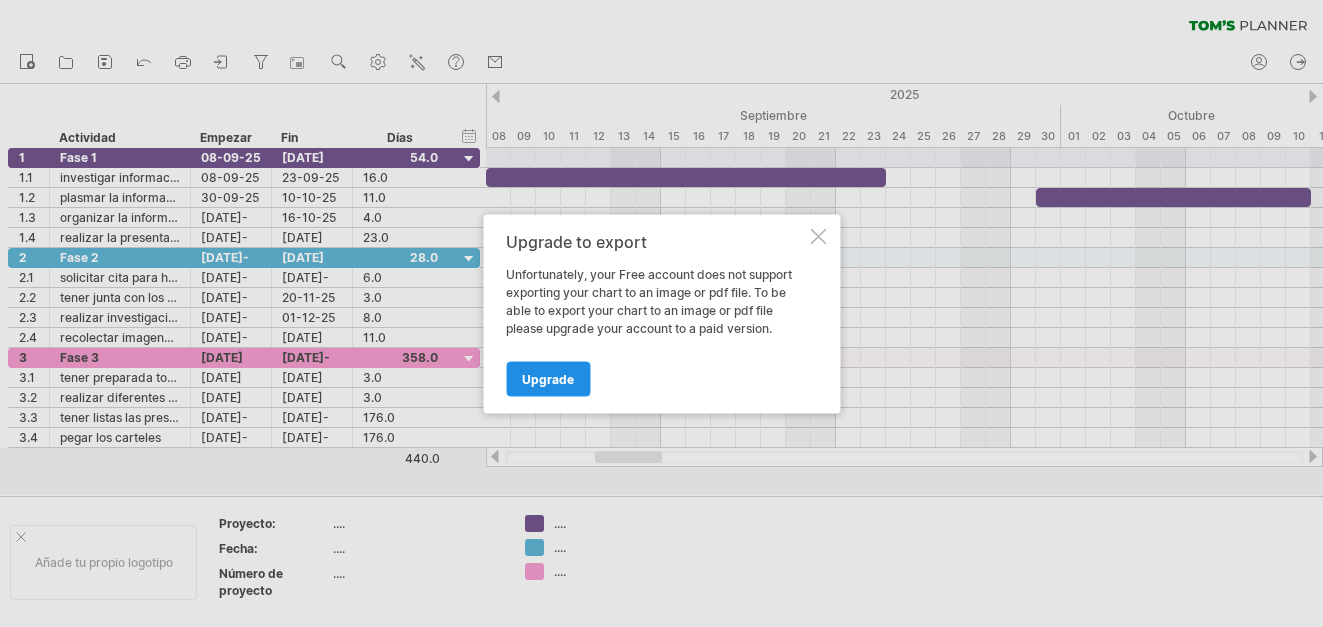 click on "Upgrade" at bounding box center (548, 378) 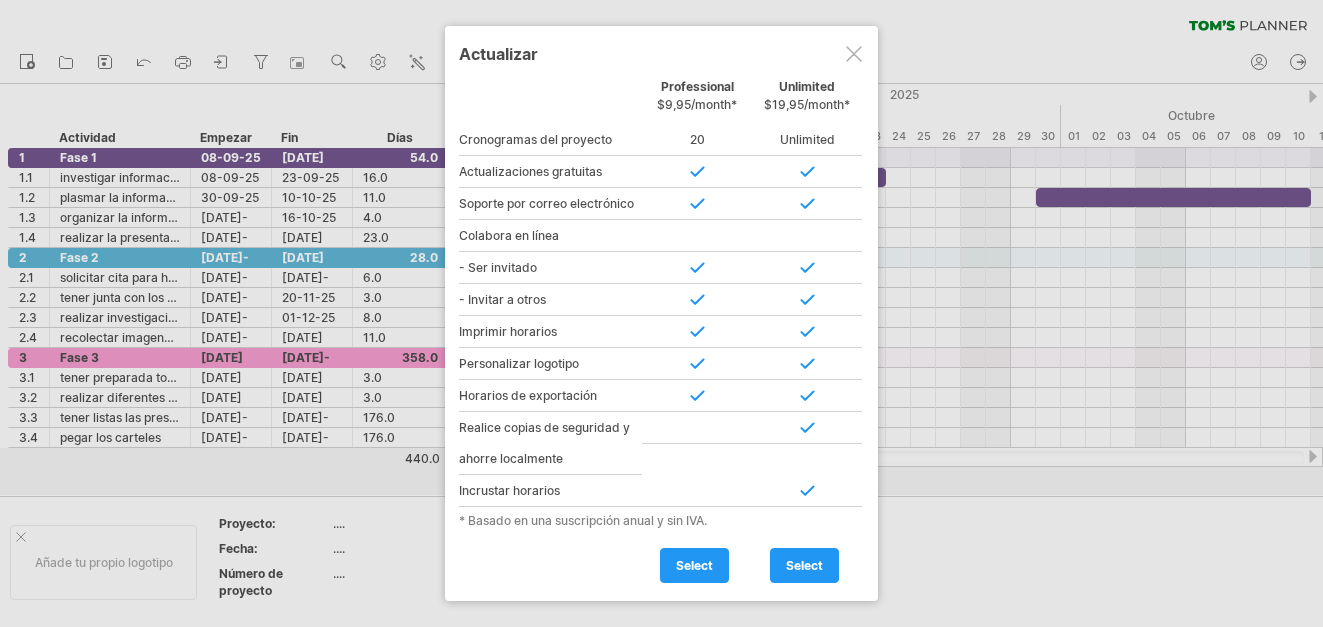 click at bounding box center (854, 54) 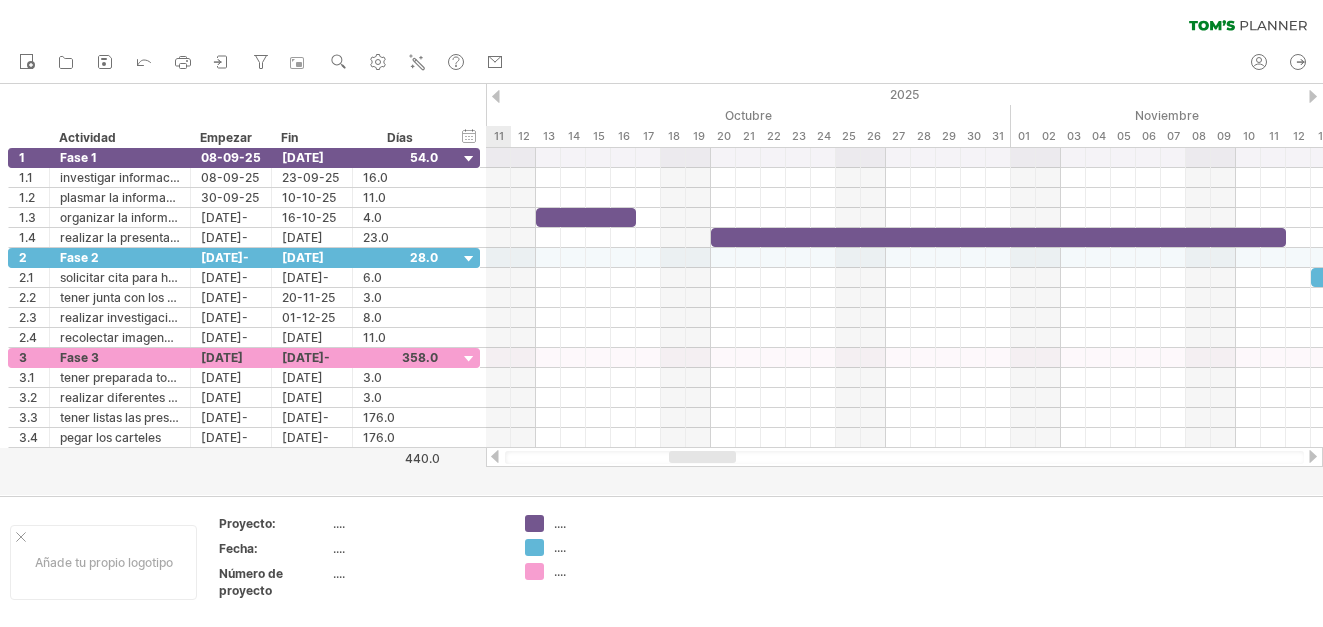 drag, startPoint x: 644, startPoint y: 459, endPoint x: 718, endPoint y: 459, distance: 74 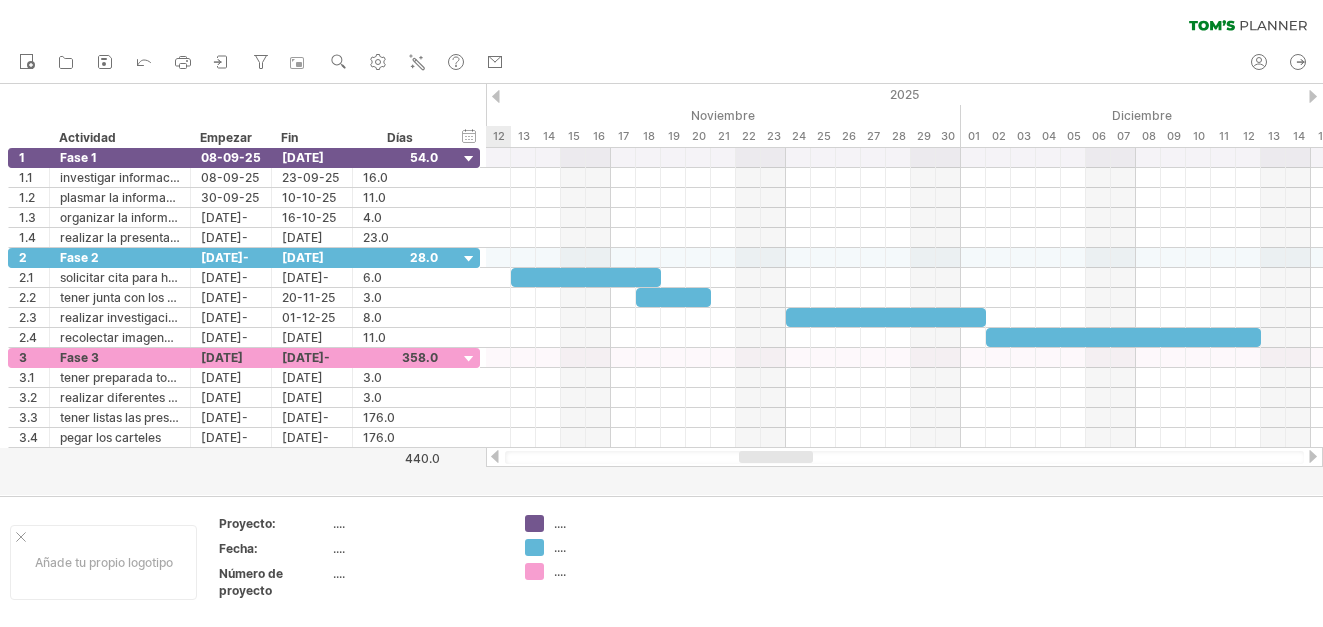 drag, startPoint x: 714, startPoint y: 456, endPoint x: 785, endPoint y: 451, distance: 71.17584 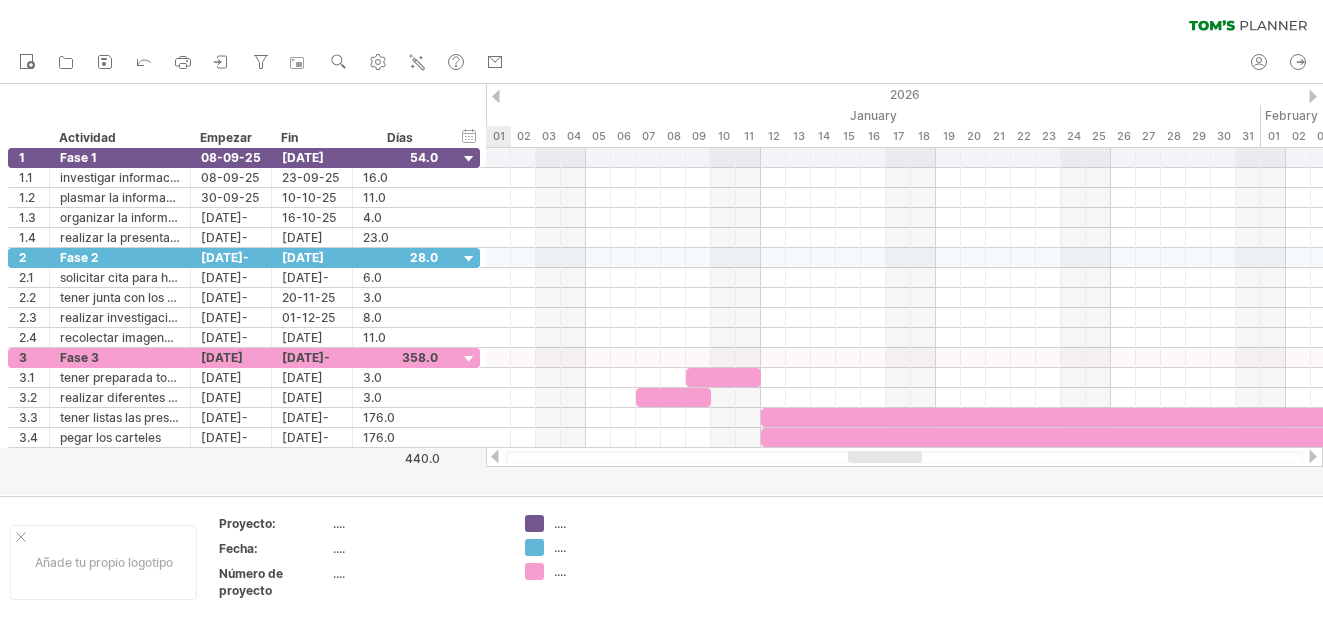 drag, startPoint x: 789, startPoint y: 456, endPoint x: 899, endPoint y: 461, distance: 110.11358 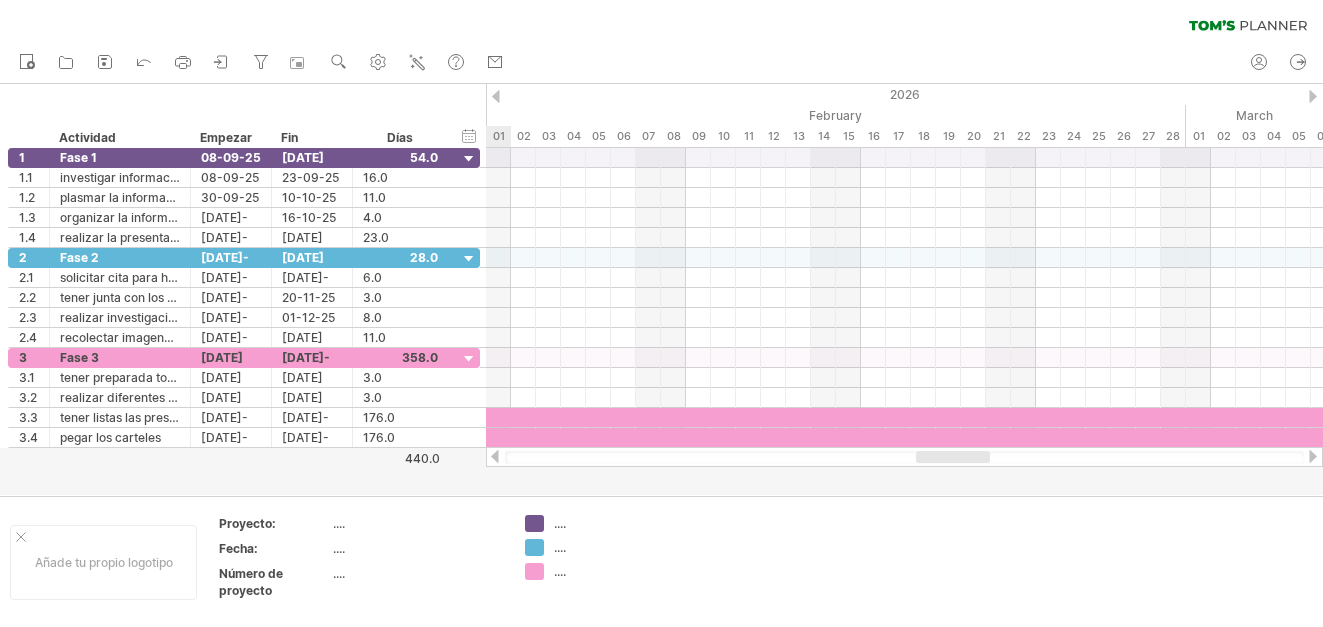 drag, startPoint x: 875, startPoint y: 454, endPoint x: 943, endPoint y: 468, distance: 69.426216 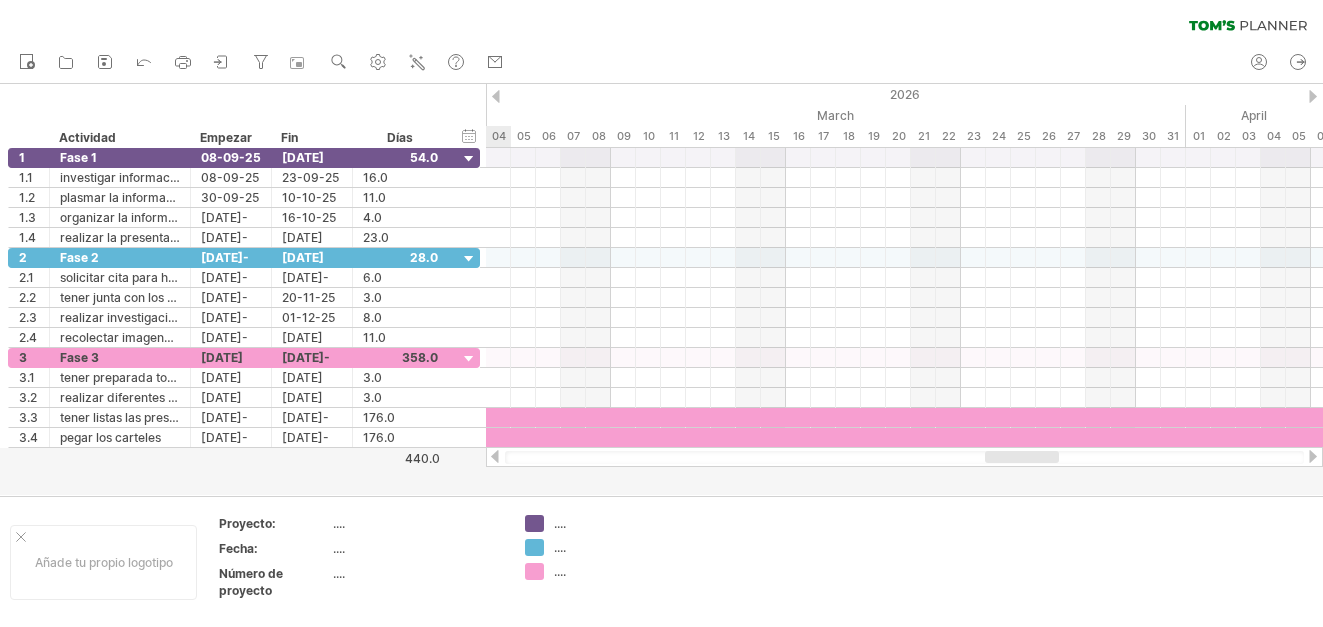 drag, startPoint x: 953, startPoint y: 452, endPoint x: 1021, endPoint y: 468, distance: 69.856995 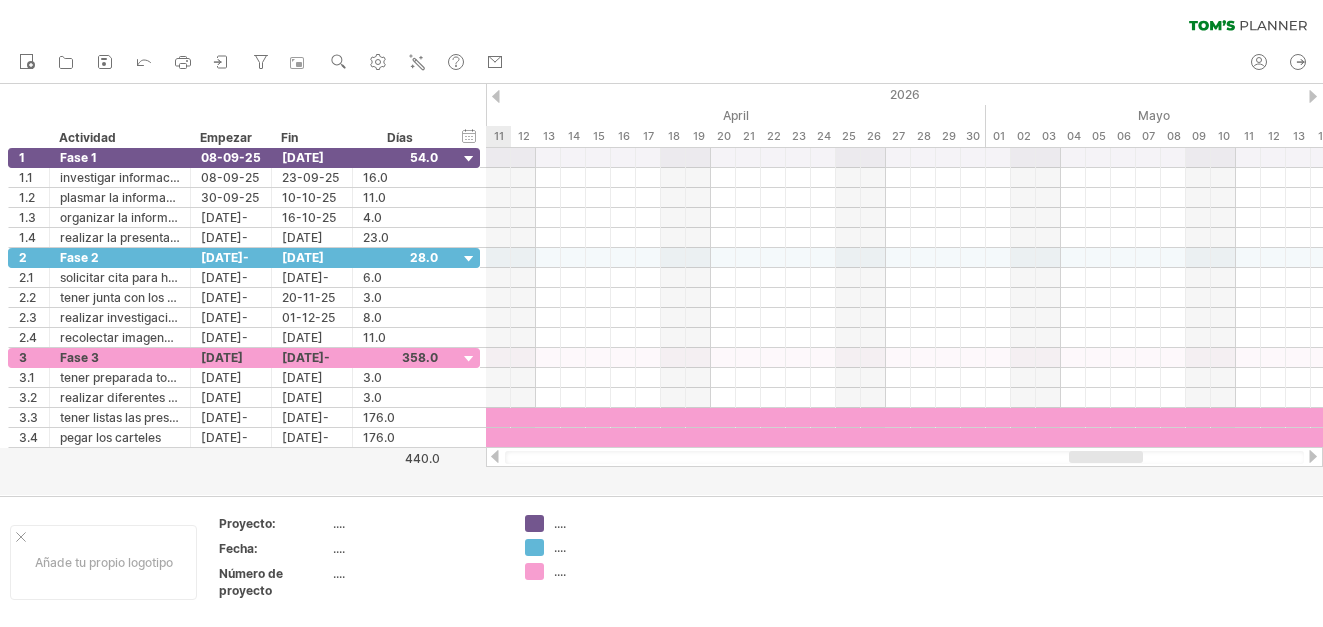 drag, startPoint x: 1022, startPoint y: 455, endPoint x: 1106, endPoint y: 459, distance: 84.095184 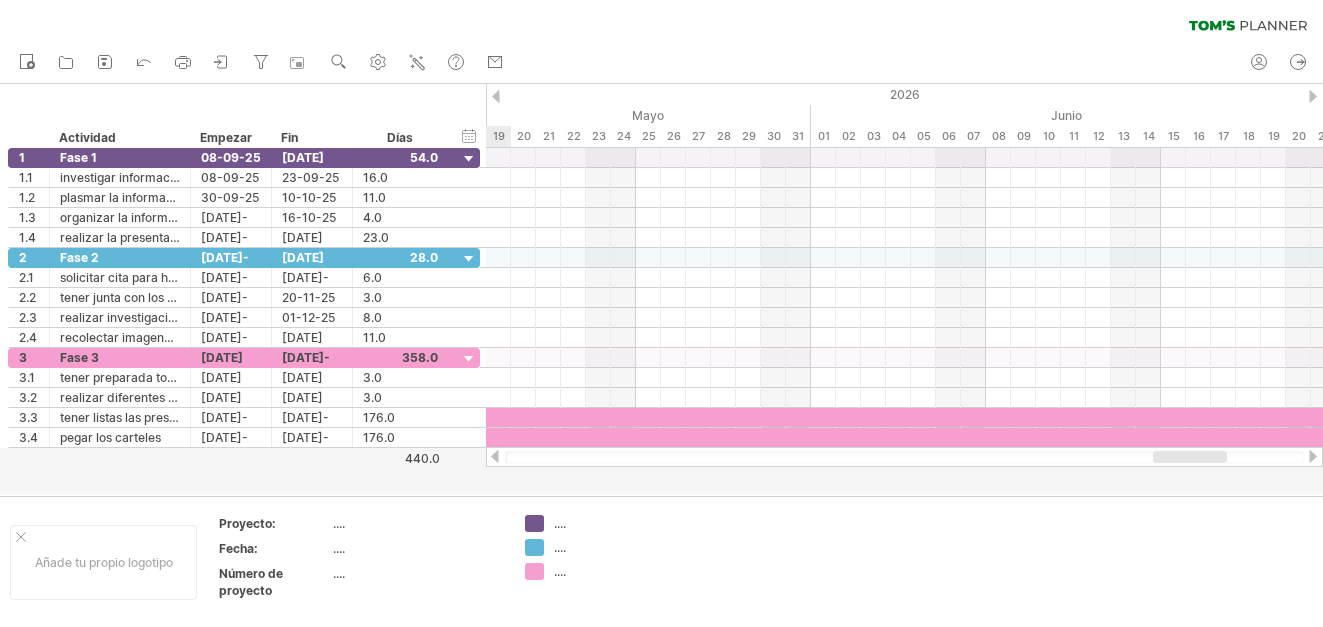 drag, startPoint x: 1106, startPoint y: 459, endPoint x: 1191, endPoint y: 461, distance: 85.02353 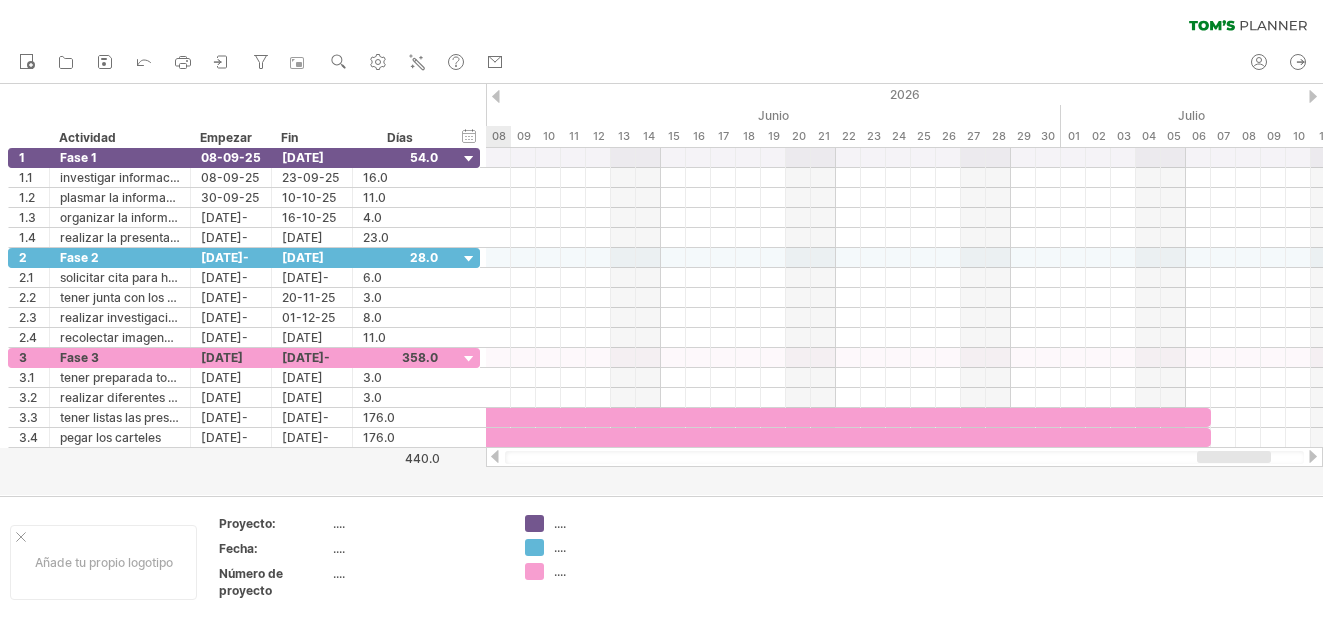 drag, startPoint x: 1191, startPoint y: 461, endPoint x: 1236, endPoint y: 459, distance: 45.044422 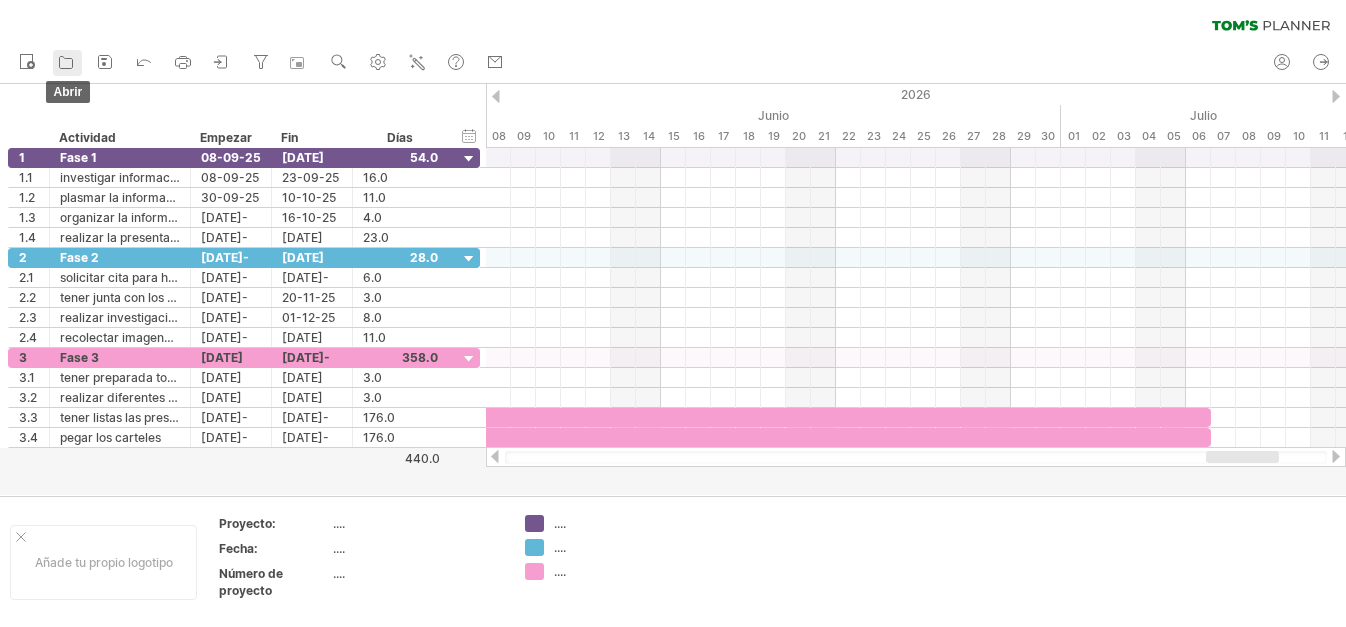 click 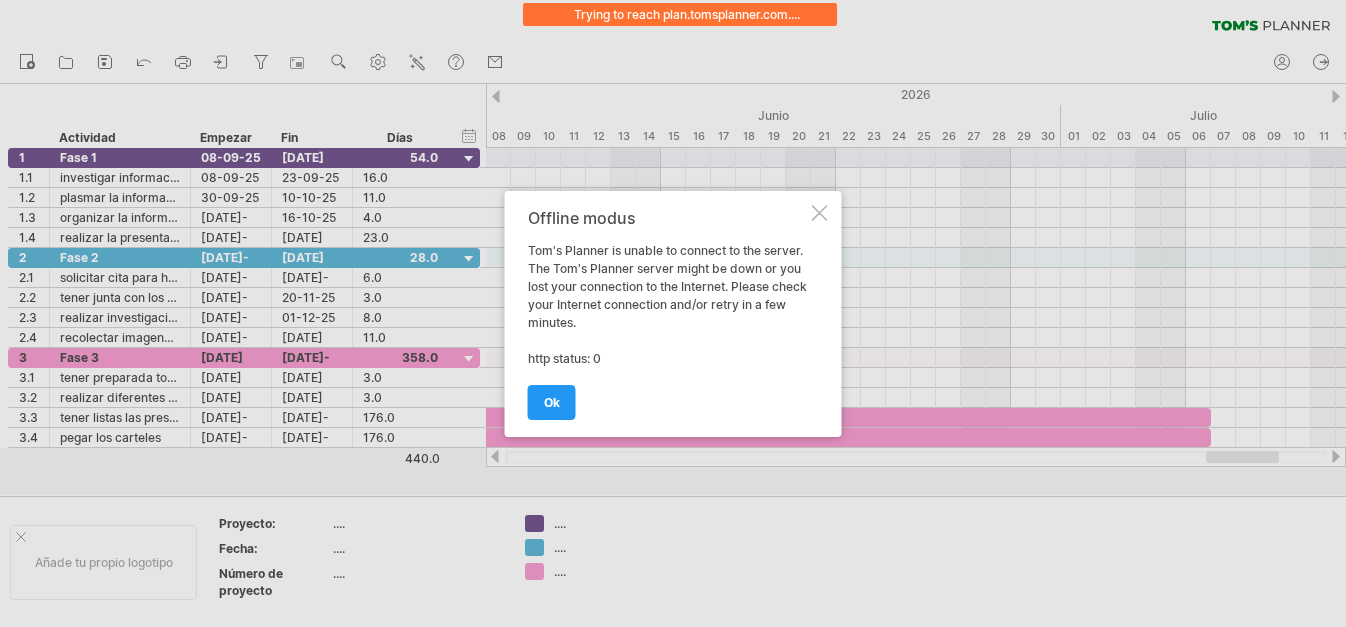click at bounding box center [820, 213] 